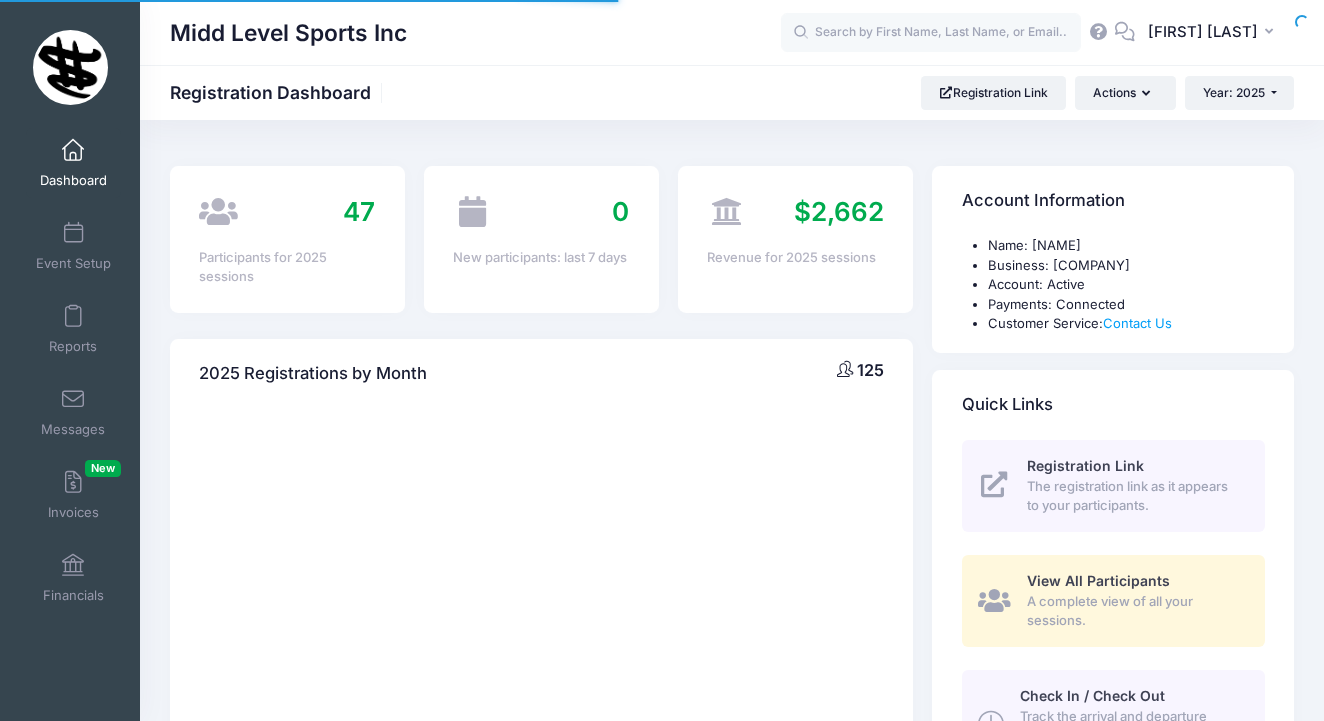 scroll, scrollTop: 0, scrollLeft: 0, axis: both 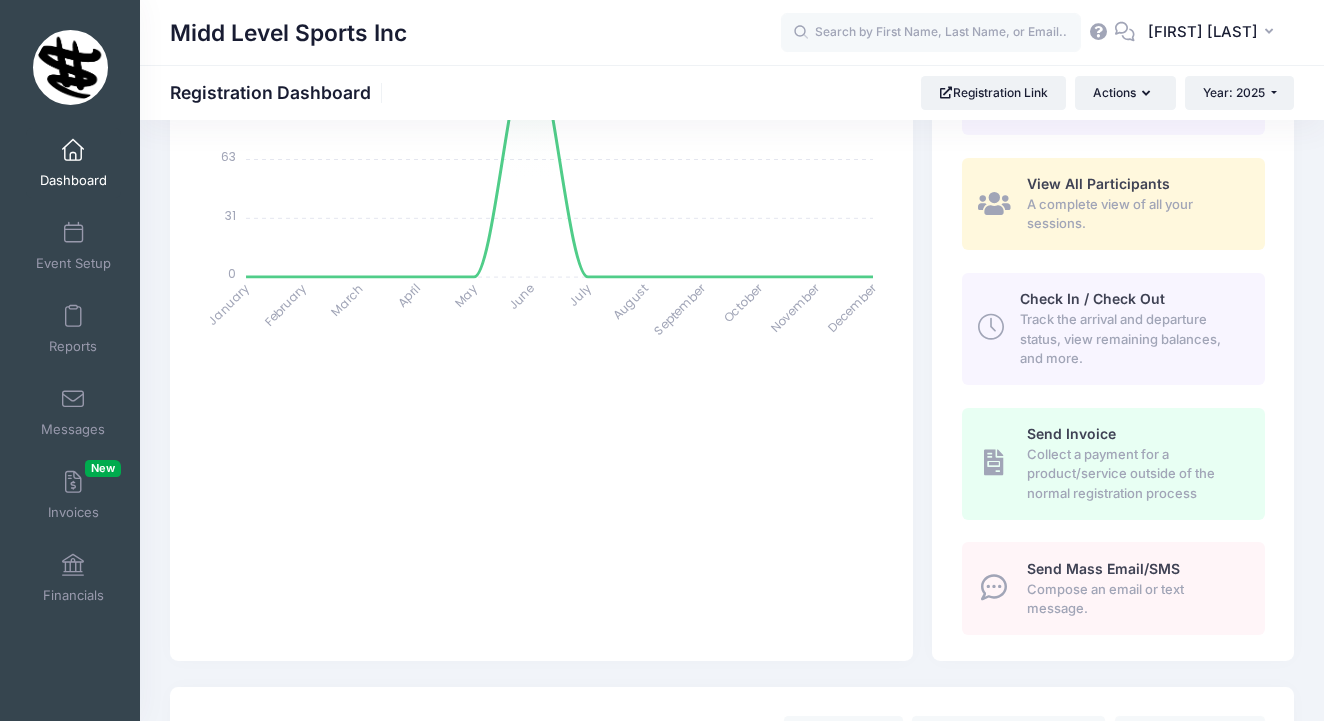 click on "Send Mass Email/SMS" at bounding box center (1103, 568) 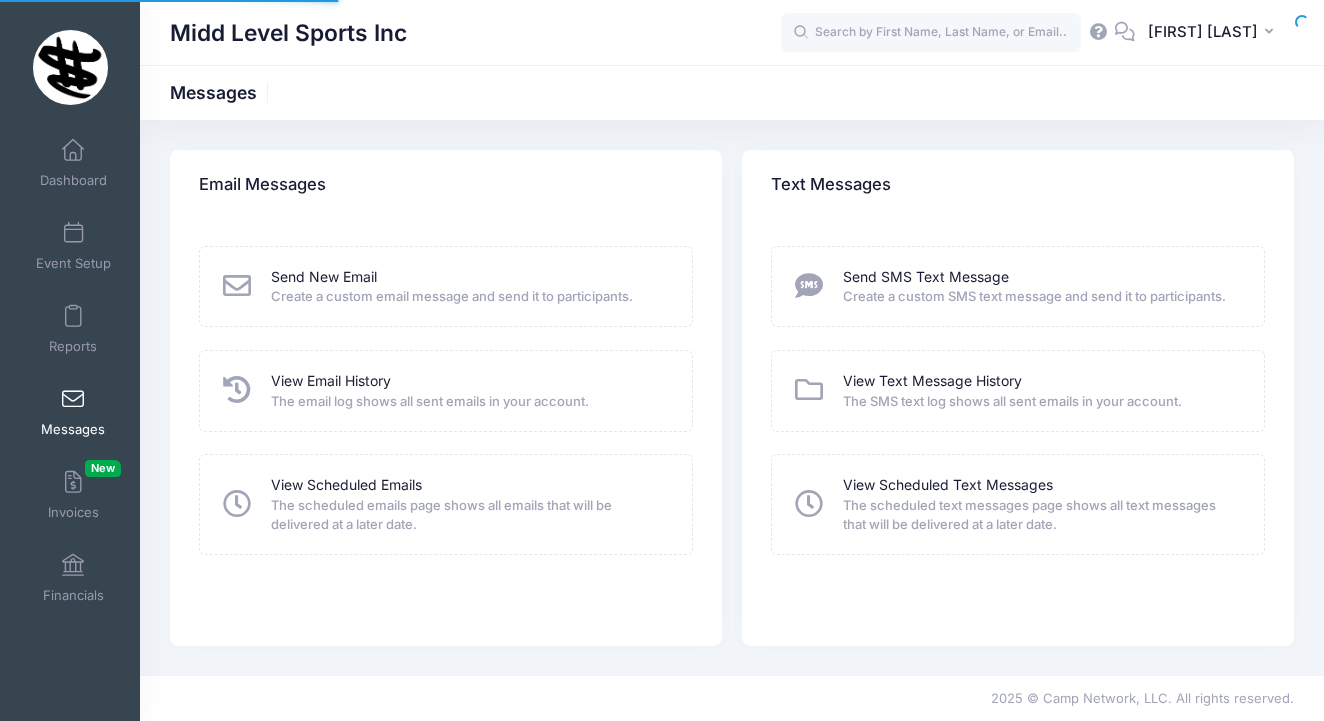 scroll, scrollTop: 0, scrollLeft: 0, axis: both 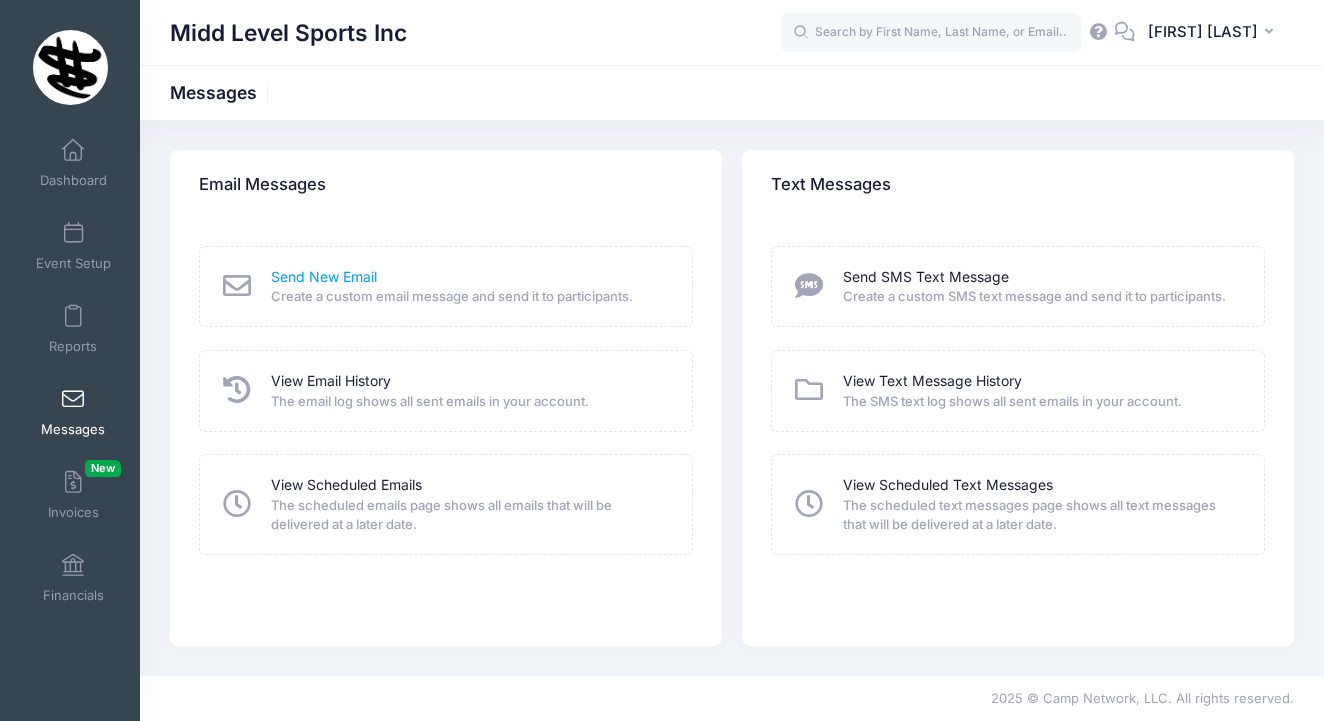 click on "Send New Email" at bounding box center [324, 277] 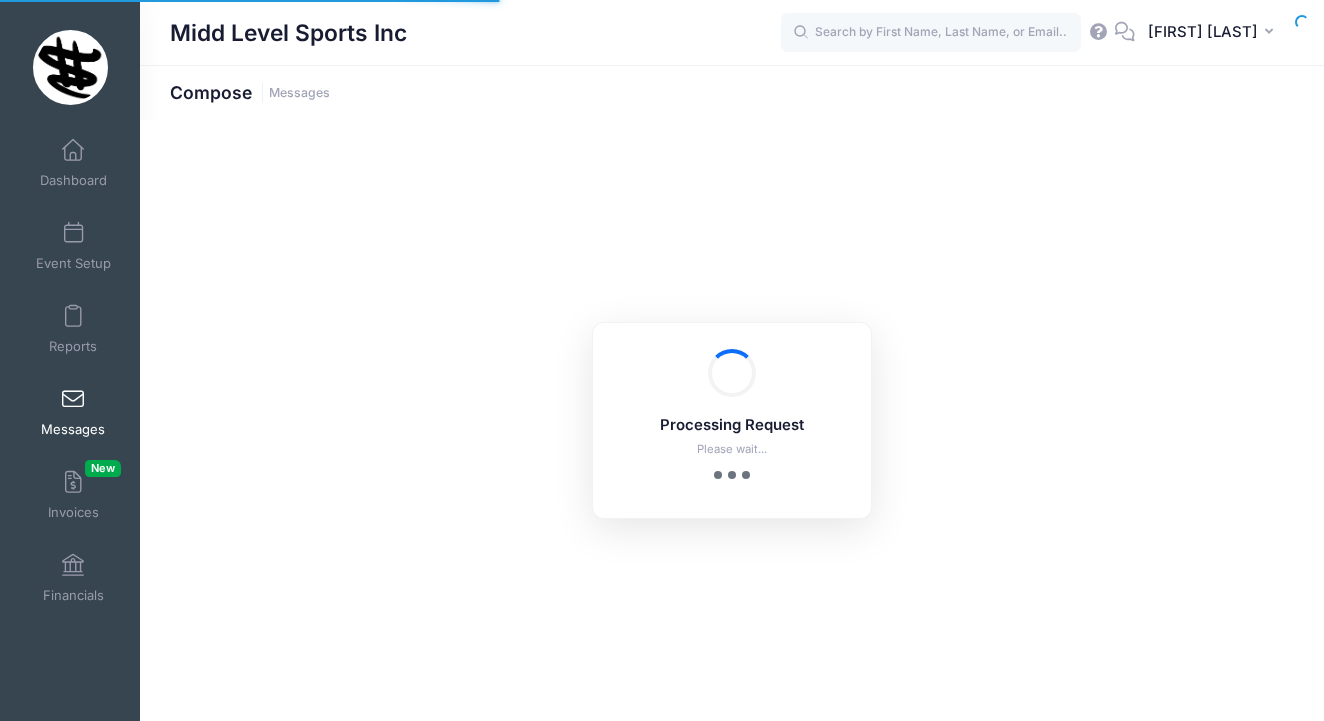 scroll, scrollTop: 0, scrollLeft: 0, axis: both 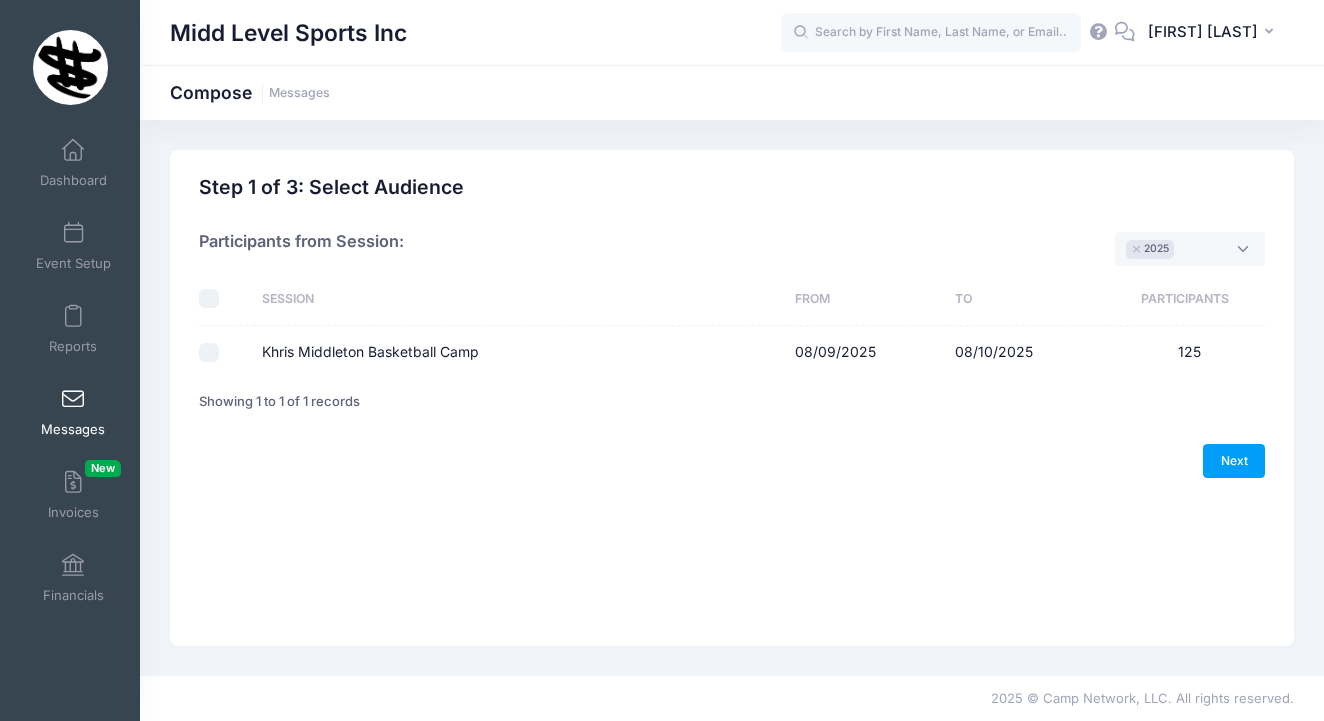click on "Khris Middleton Basketball Camp" at bounding box center [209, 353] 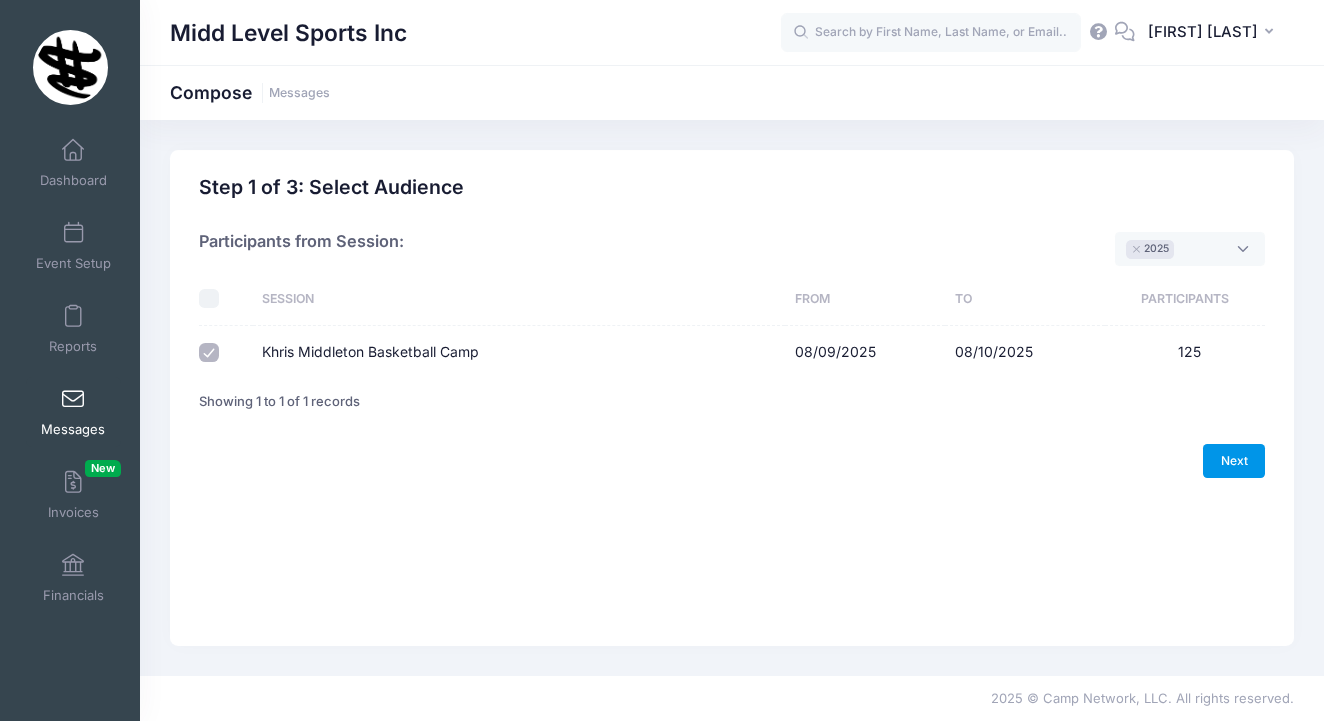 click on "Next" at bounding box center [1234, 461] 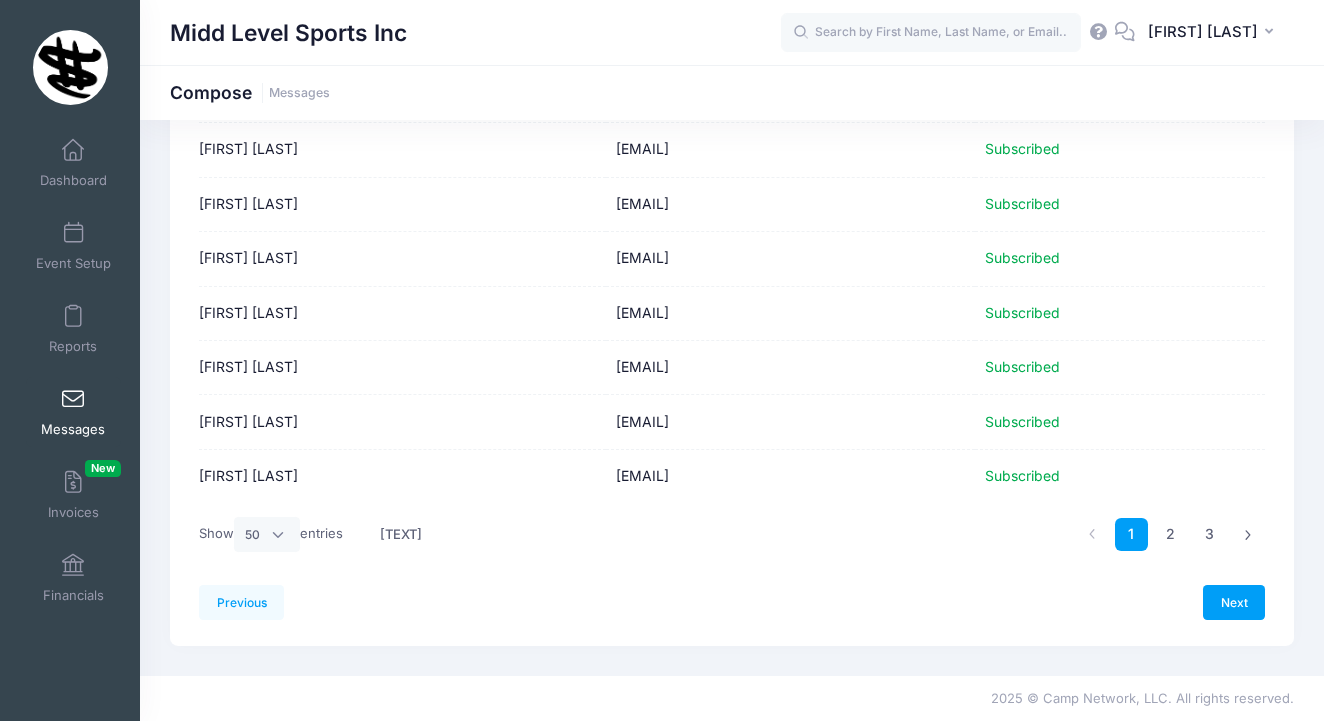 scroll, scrollTop: 2520, scrollLeft: 0, axis: vertical 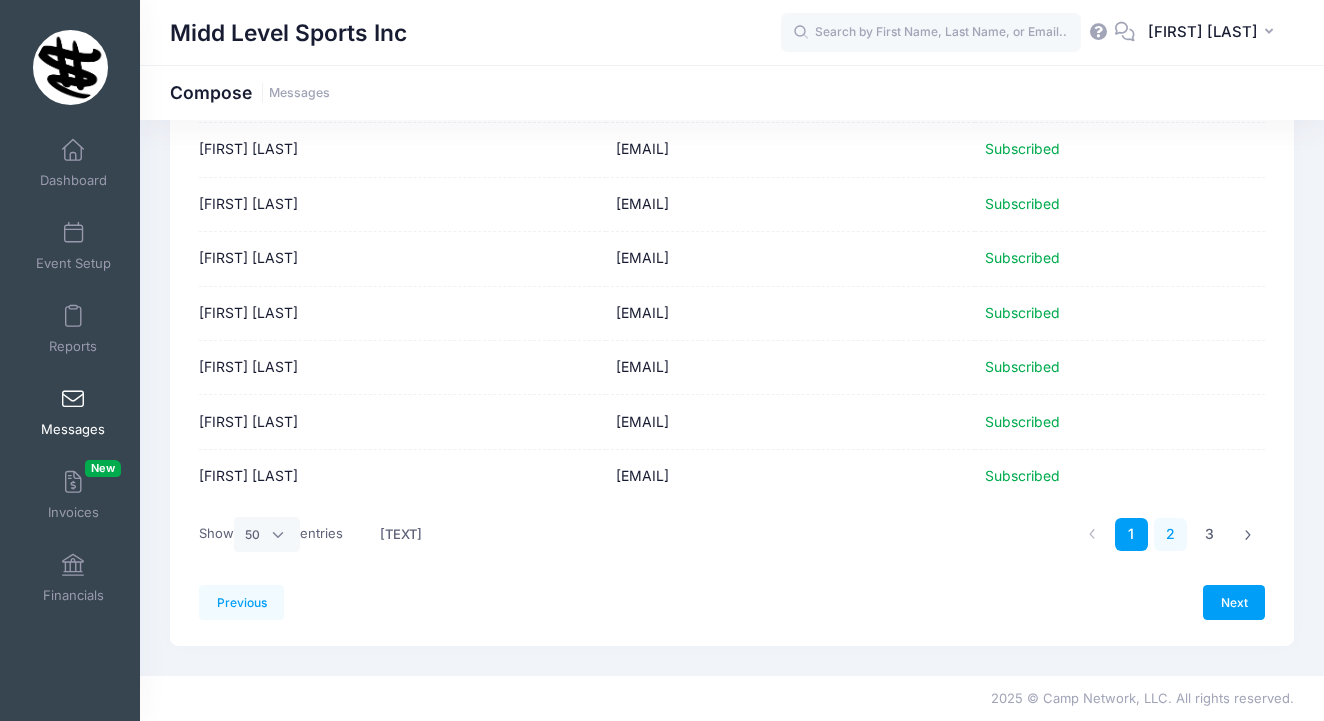 click on "2" at bounding box center [1170, 534] 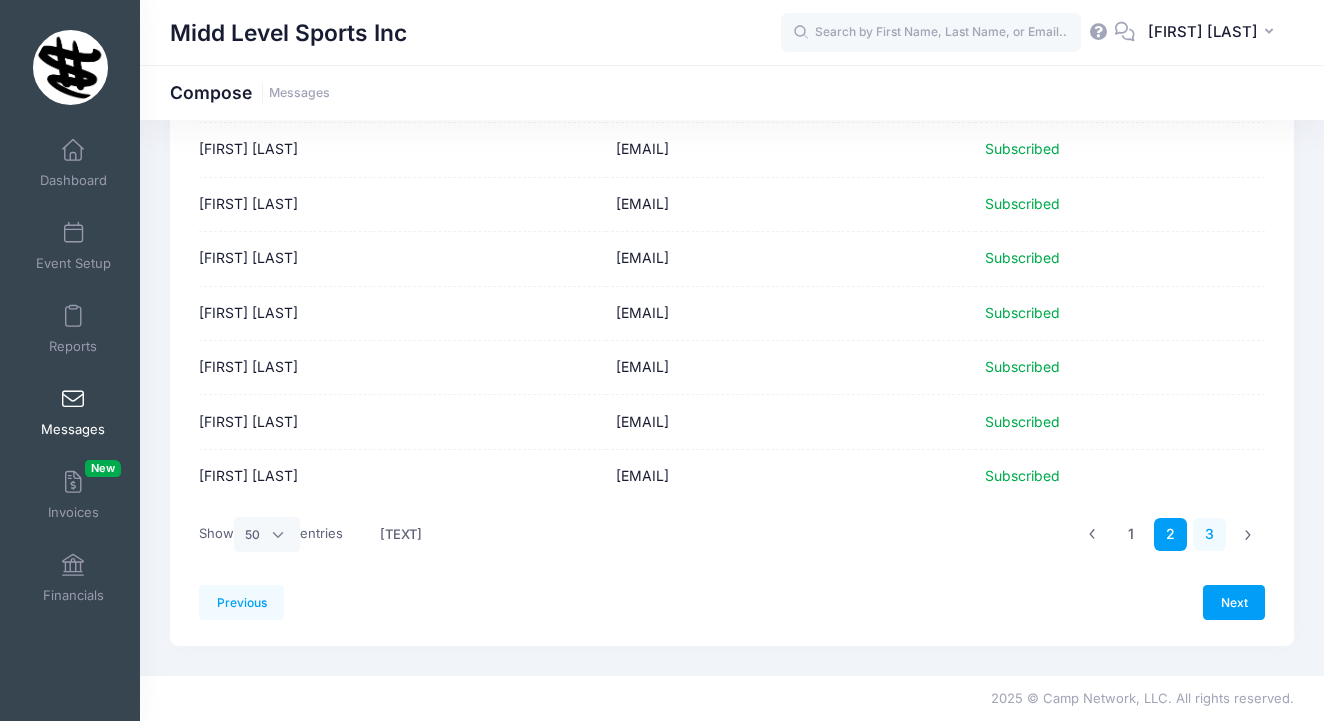 click on "3" at bounding box center [1209, 534] 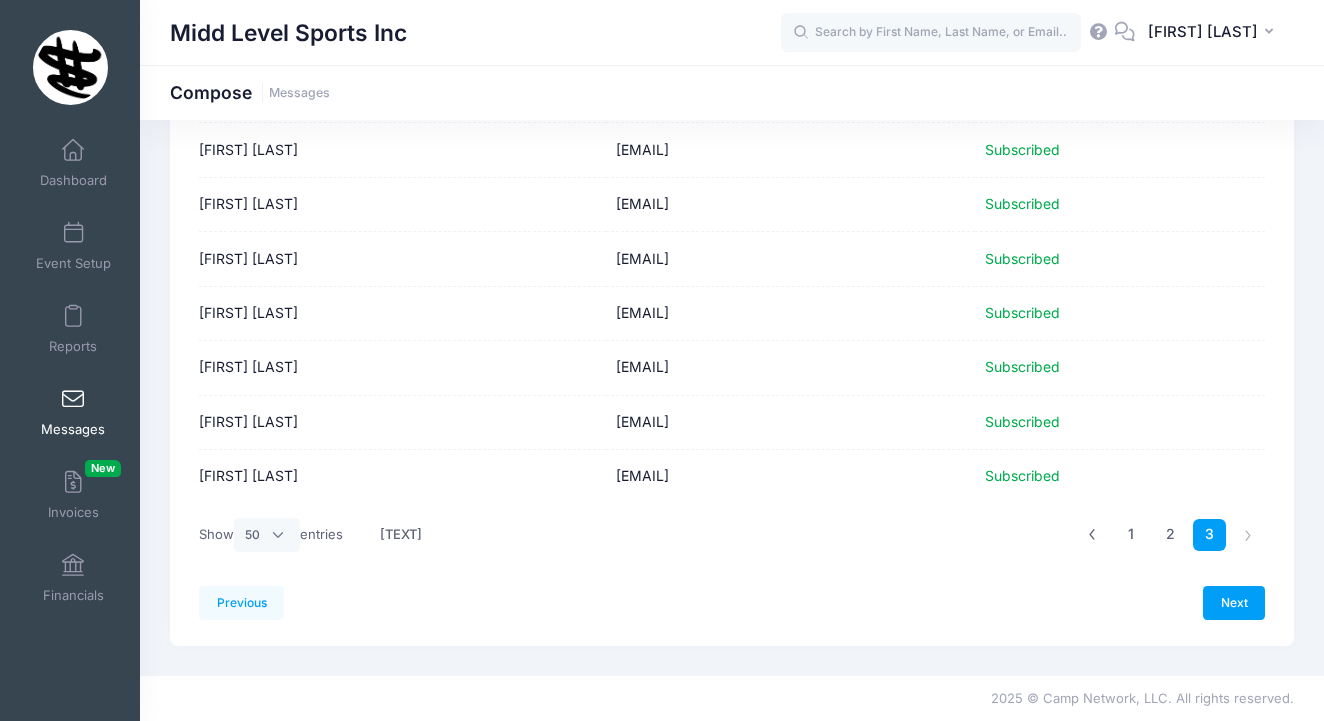 scroll, scrollTop: 1702, scrollLeft: 0, axis: vertical 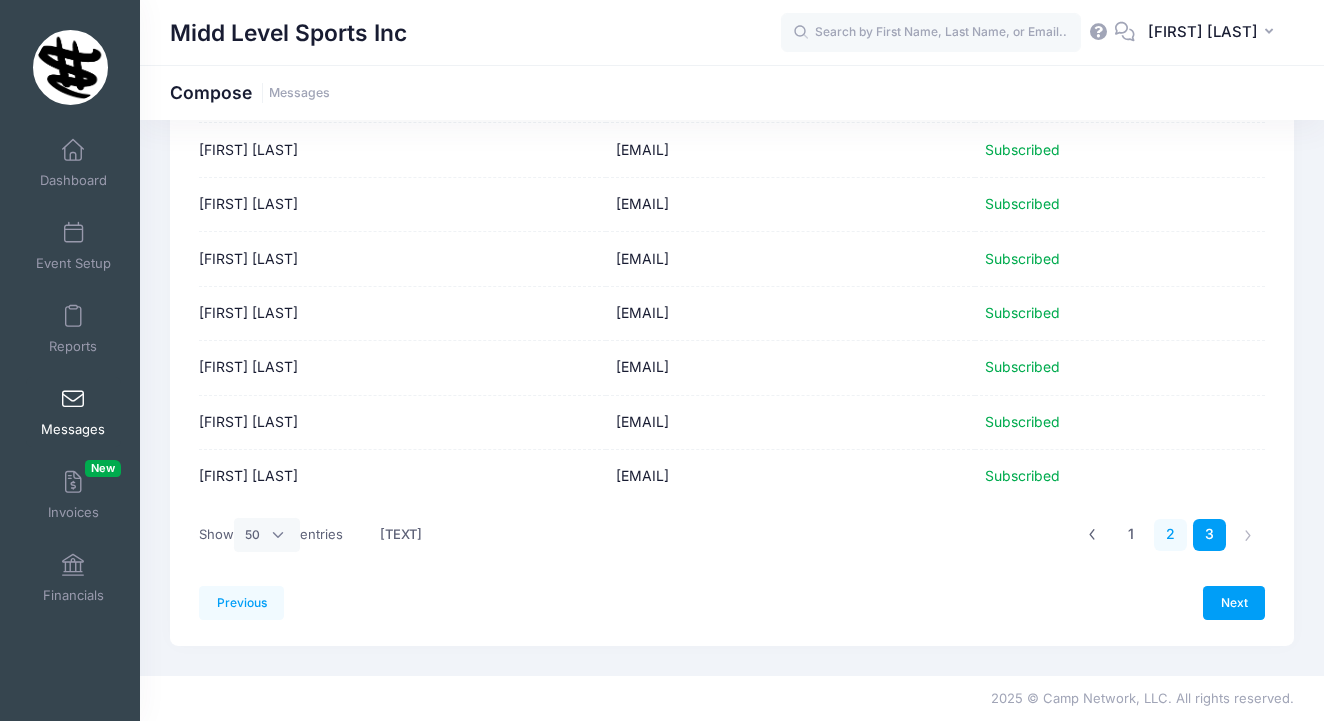 click on "2" at bounding box center [1170, 535] 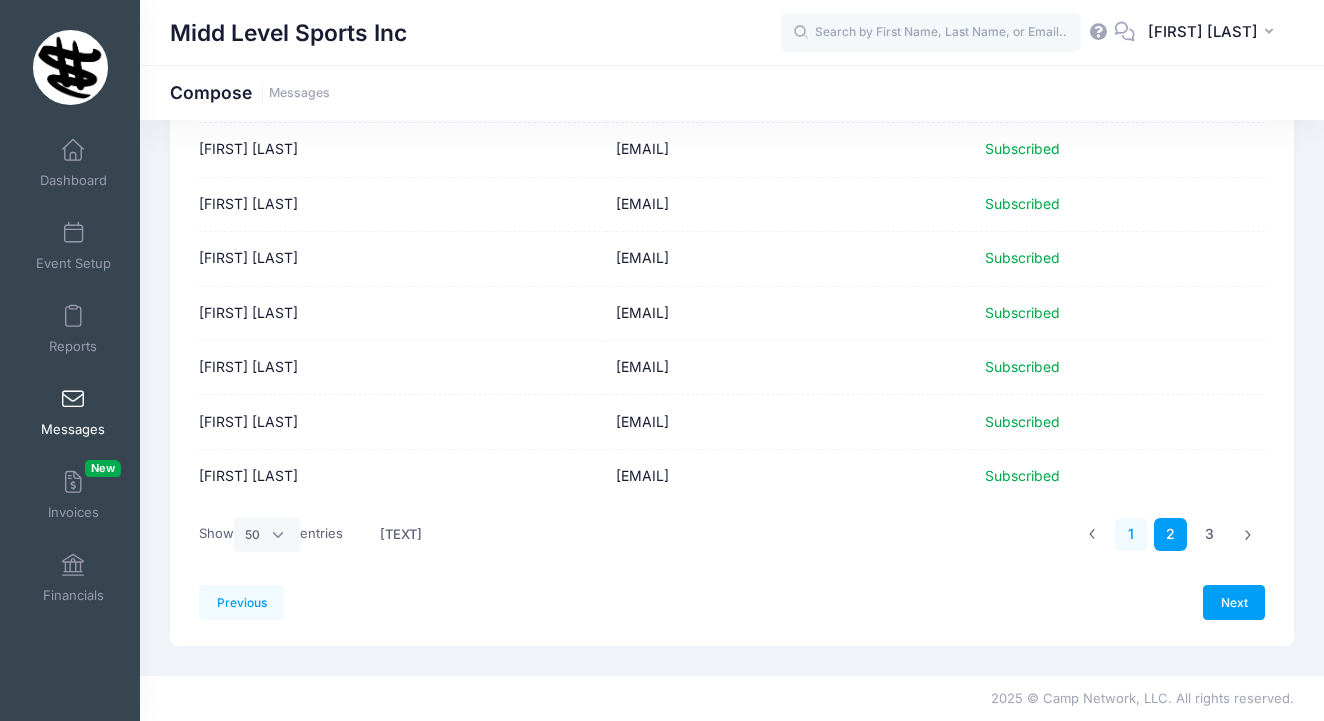 click on "1" at bounding box center (1131, 534) 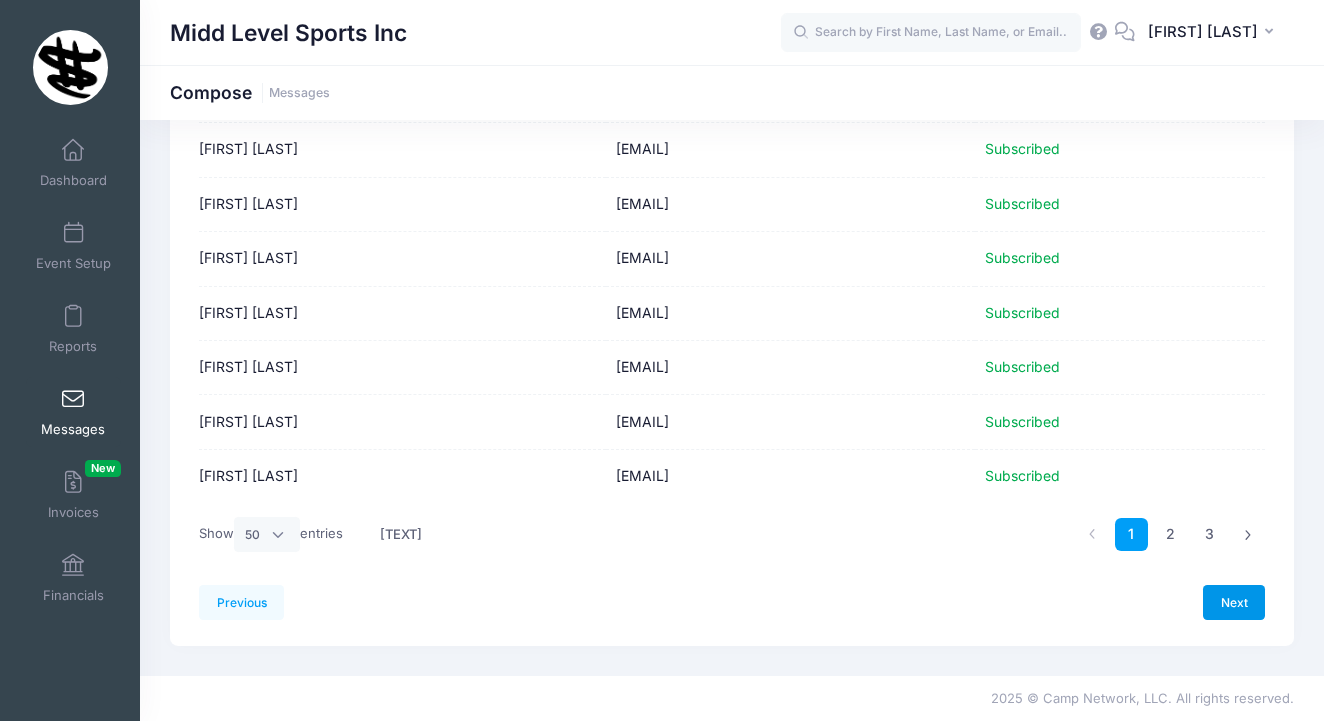 click on "Next" at bounding box center [1234, 602] 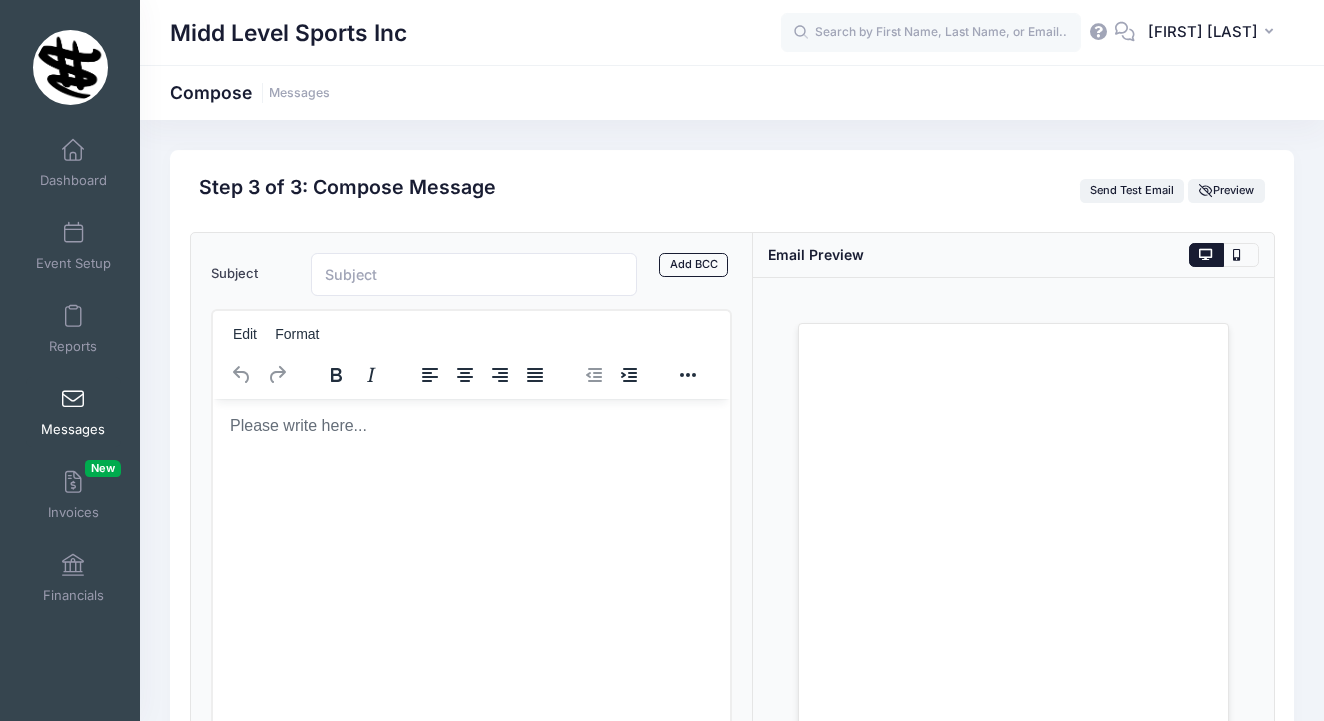 scroll, scrollTop: 0, scrollLeft: 0, axis: both 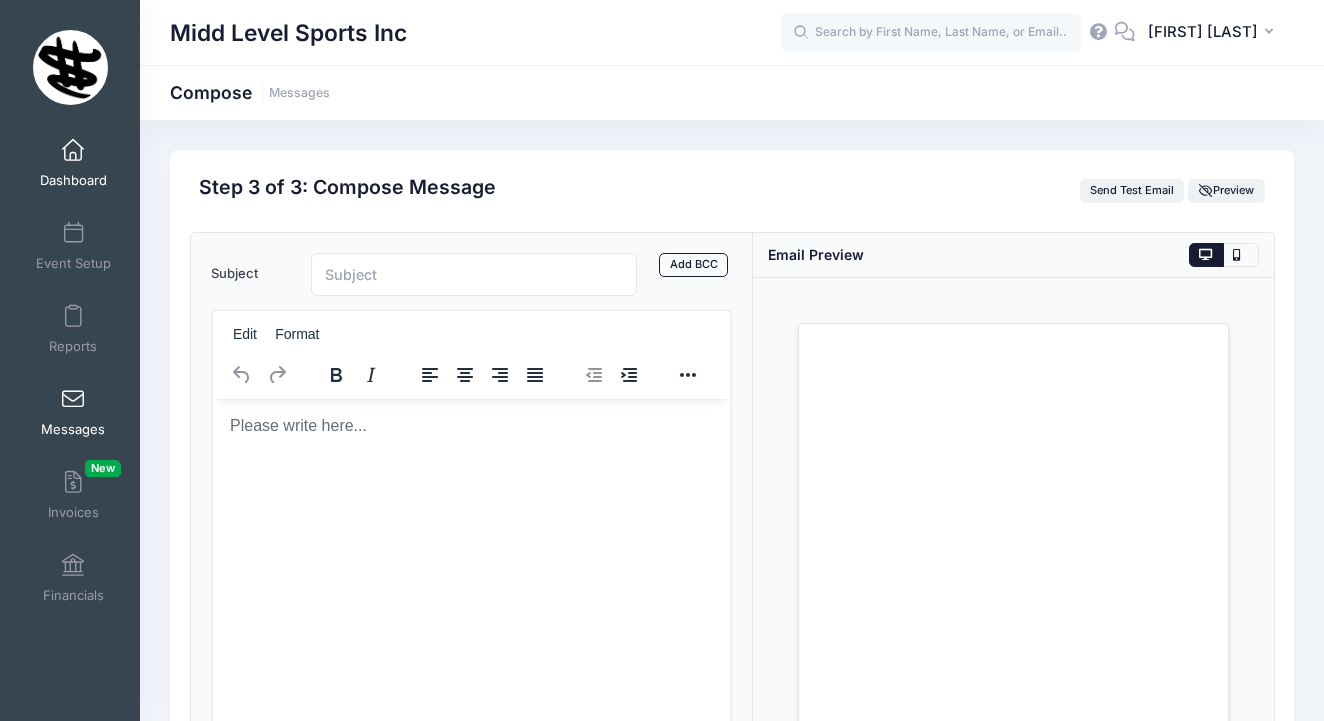 click on "Dashboard" at bounding box center (73, 180) 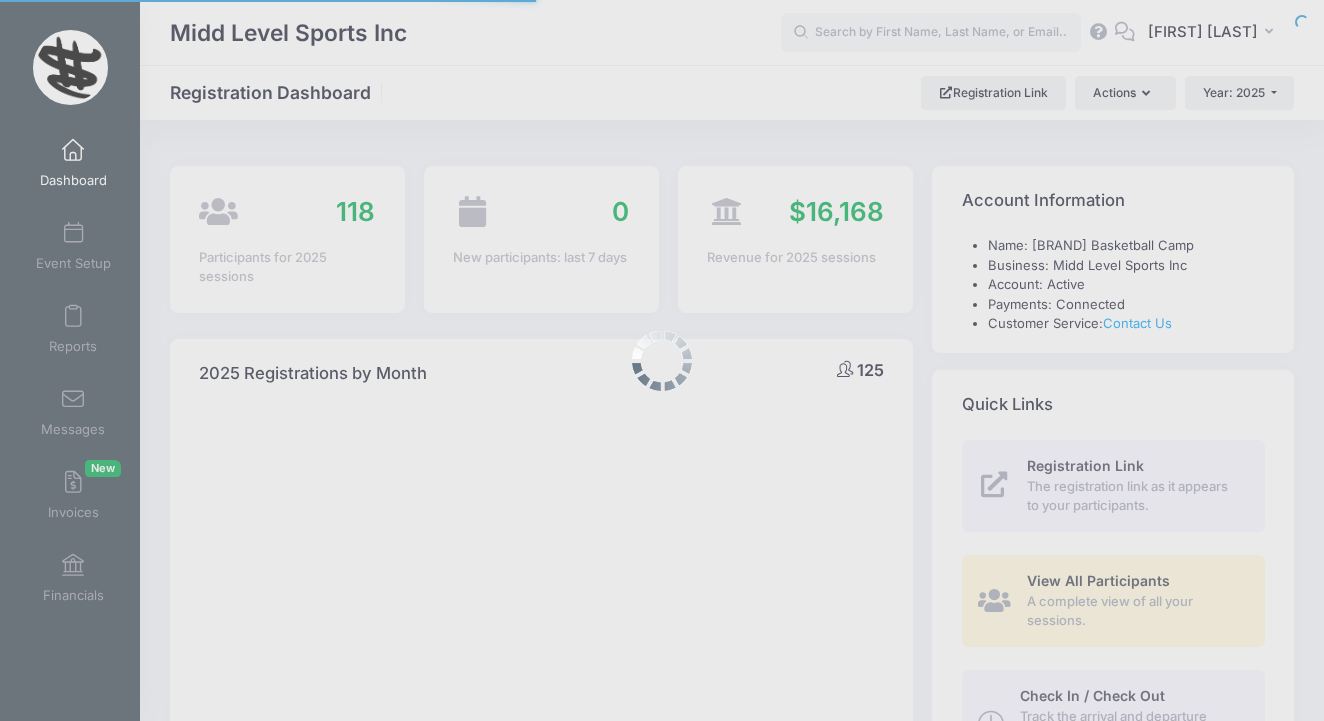 select 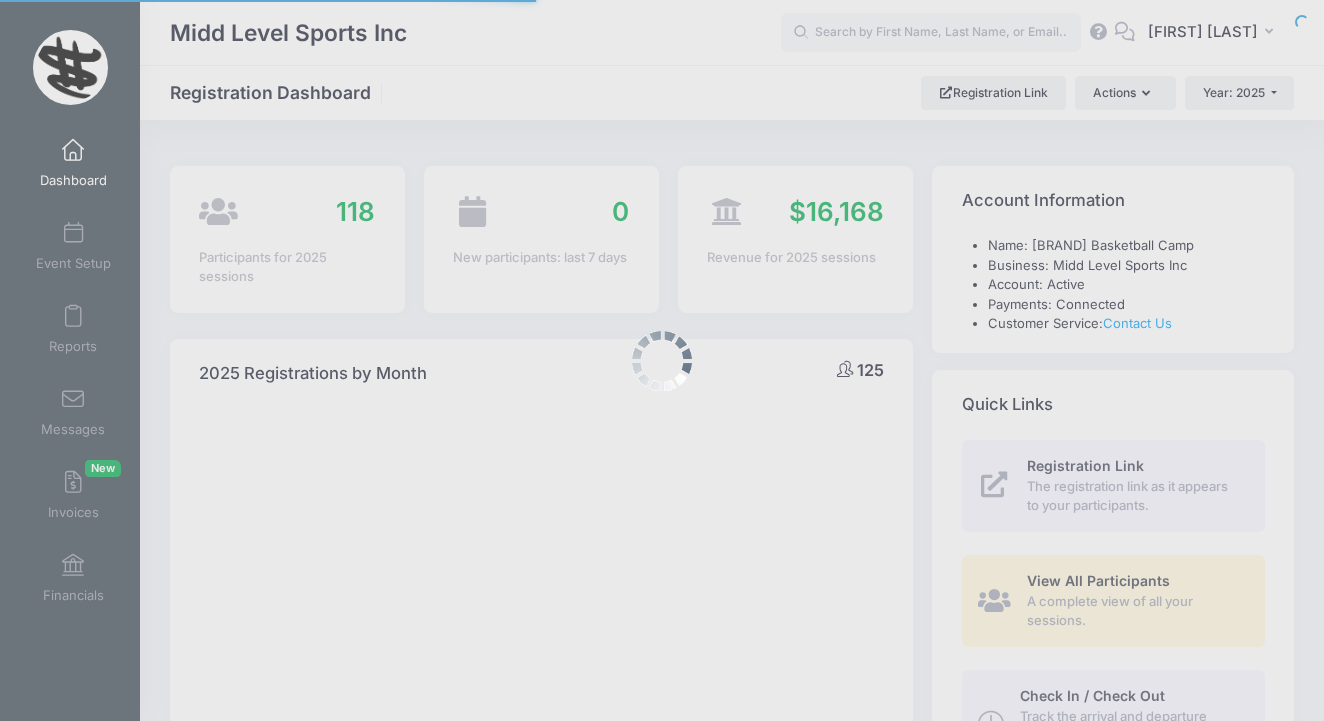 scroll, scrollTop: 0, scrollLeft: 0, axis: both 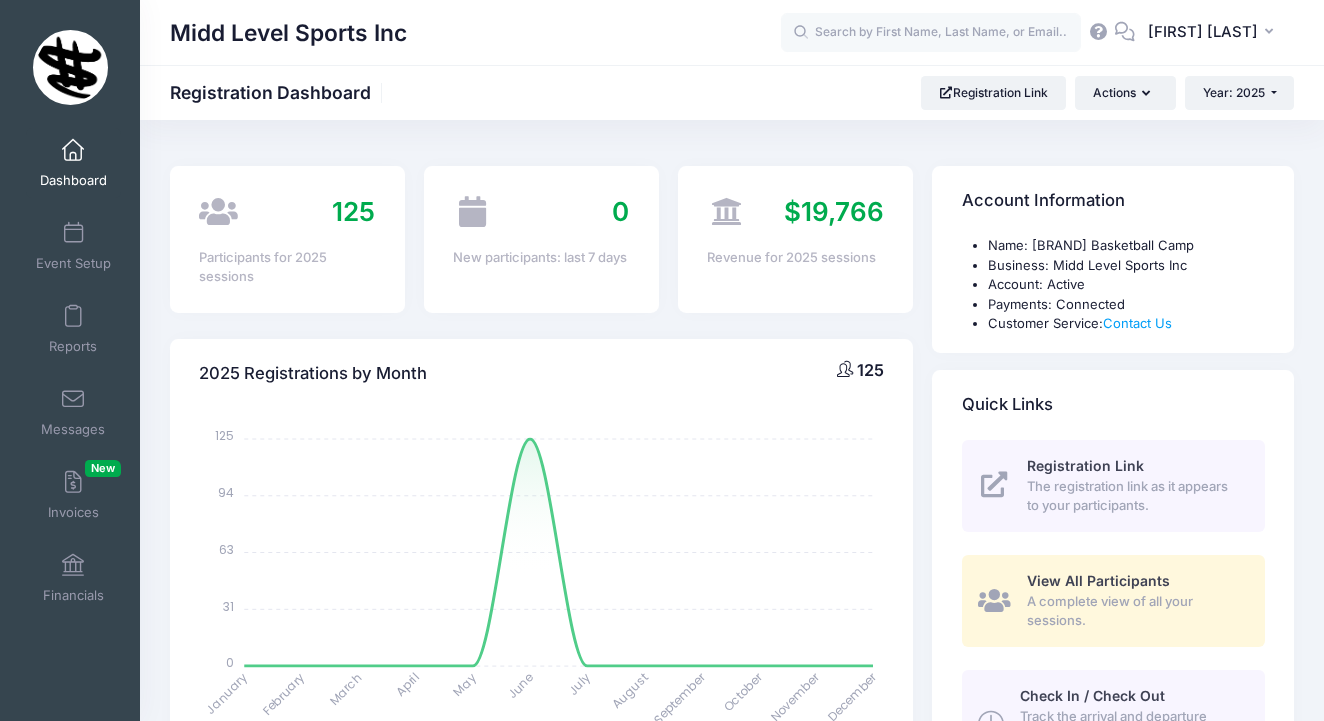 click on "125" at bounding box center (353, 211) 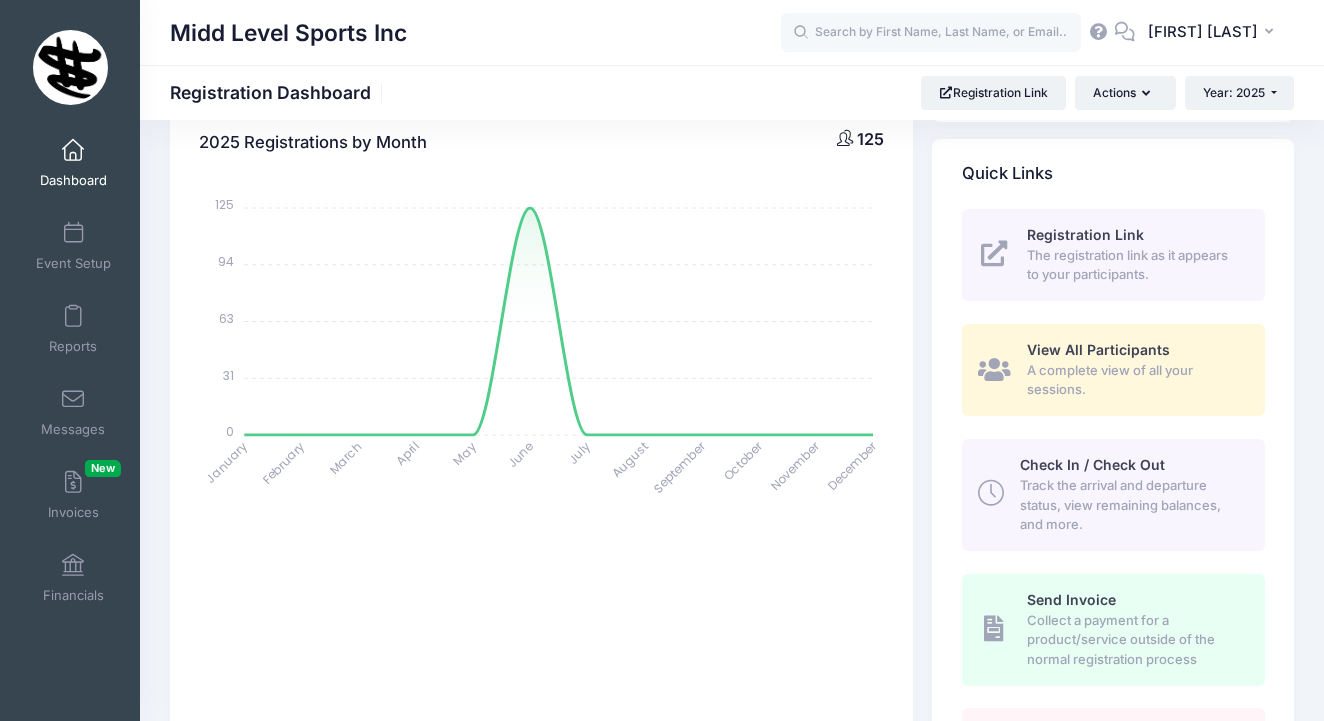 scroll, scrollTop: 234, scrollLeft: 0, axis: vertical 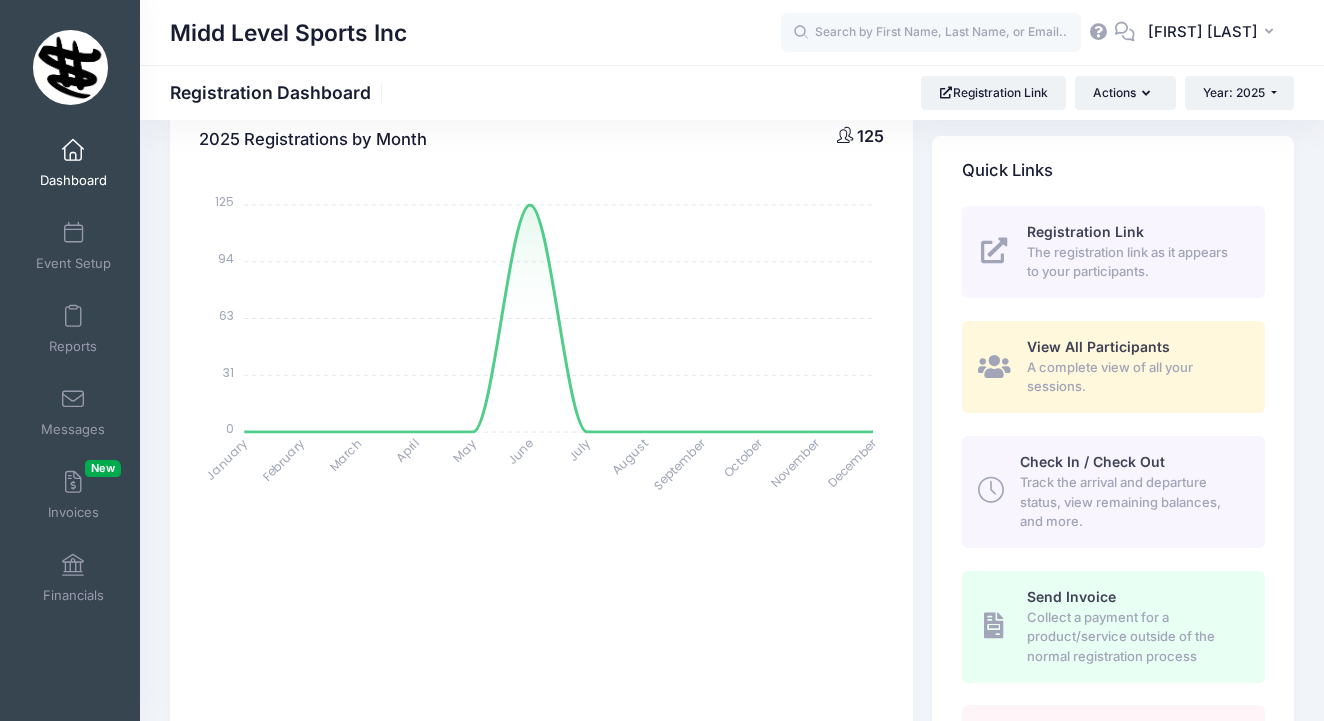 click on "A complete view of all your sessions." at bounding box center [1134, 377] 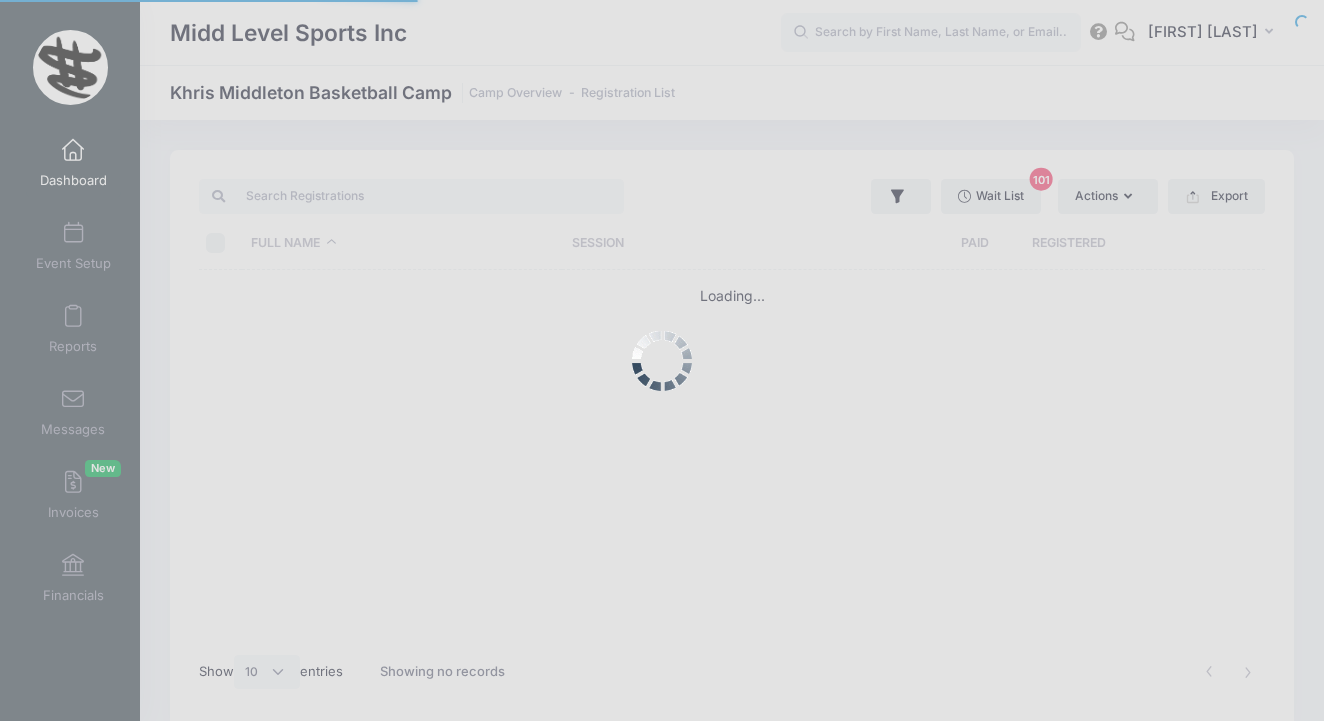 select on "10" 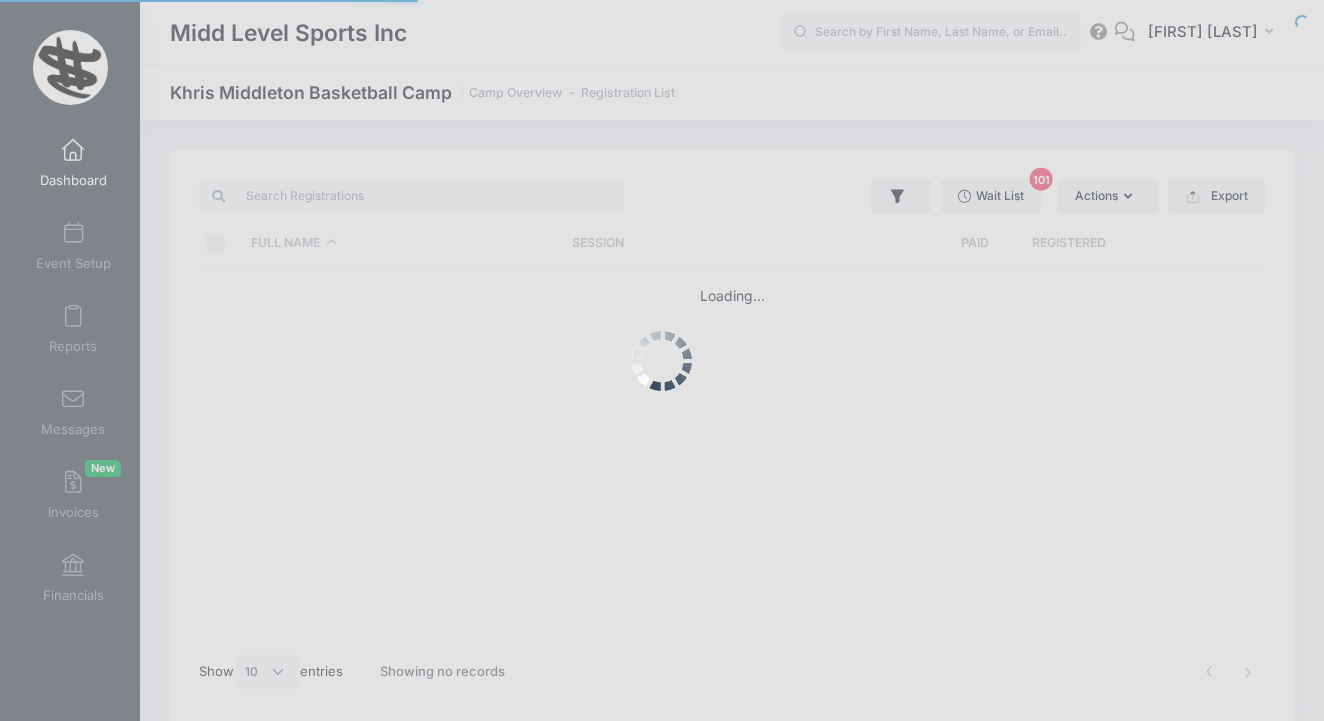 scroll, scrollTop: 0, scrollLeft: 0, axis: both 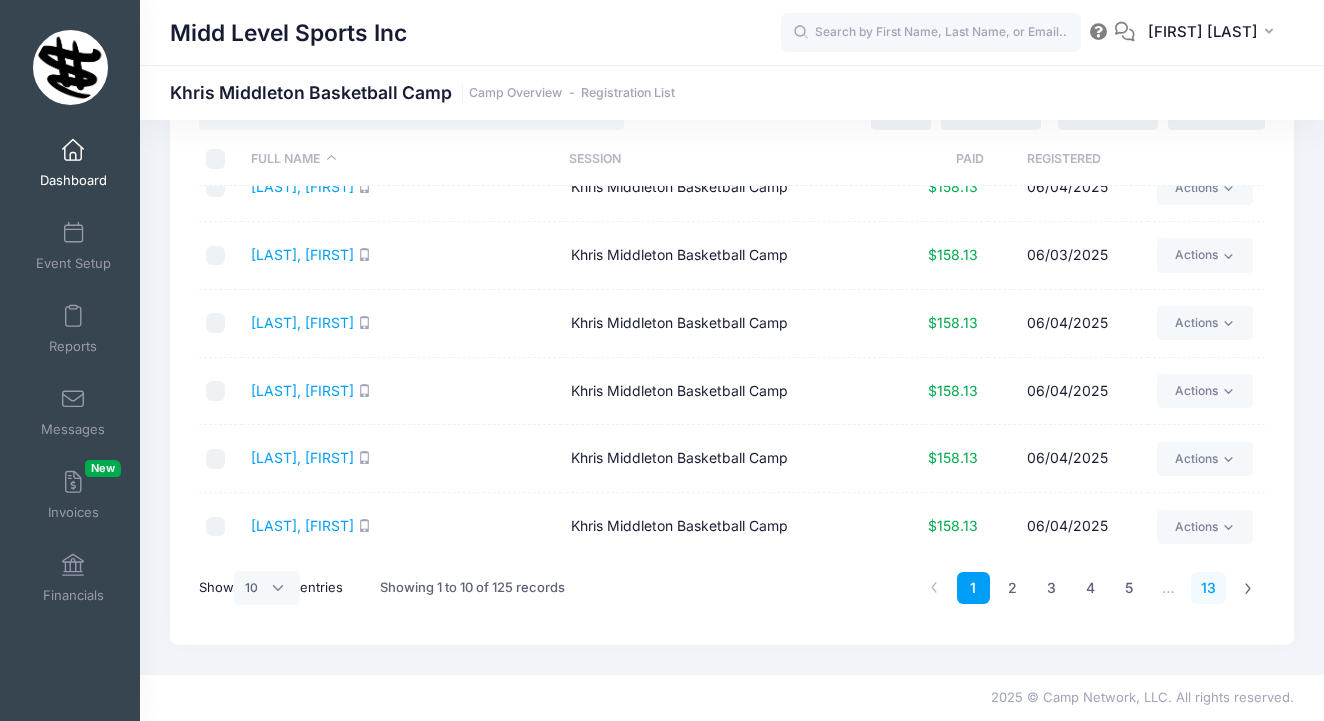 click on "13" at bounding box center (1208, 588) 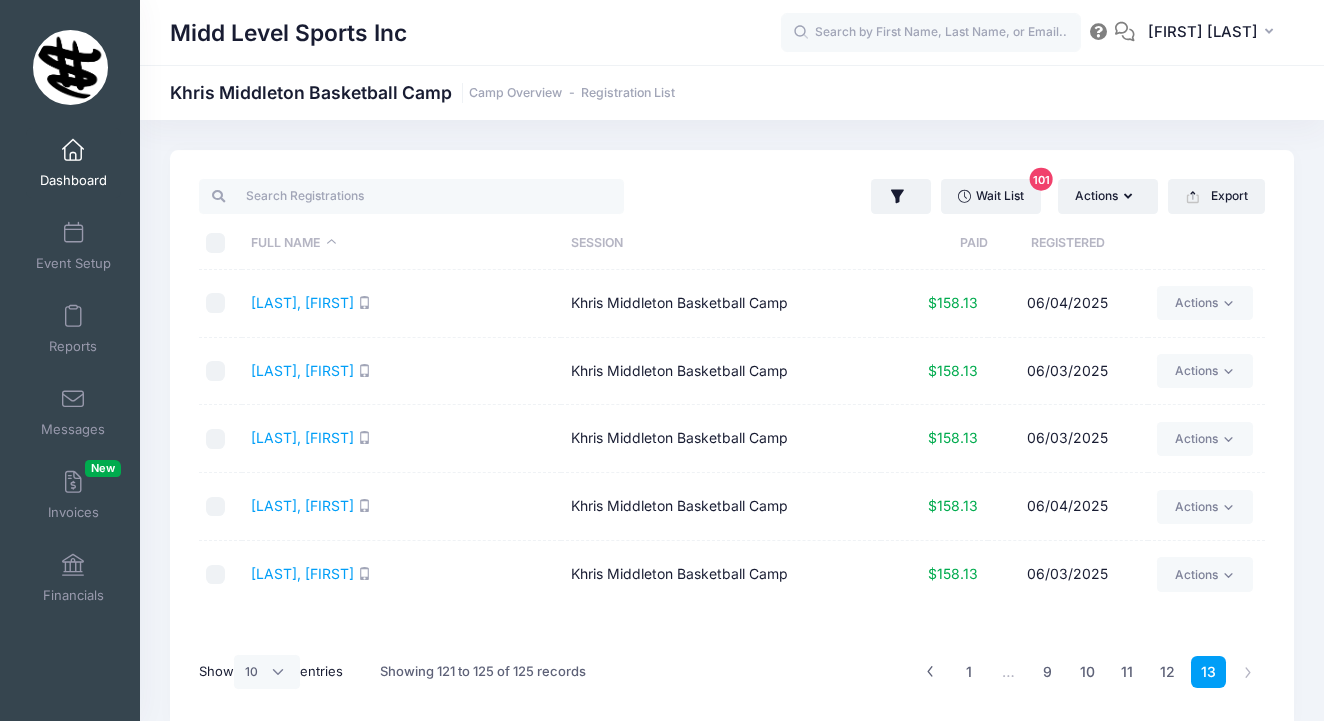 scroll, scrollTop: 0, scrollLeft: 0, axis: both 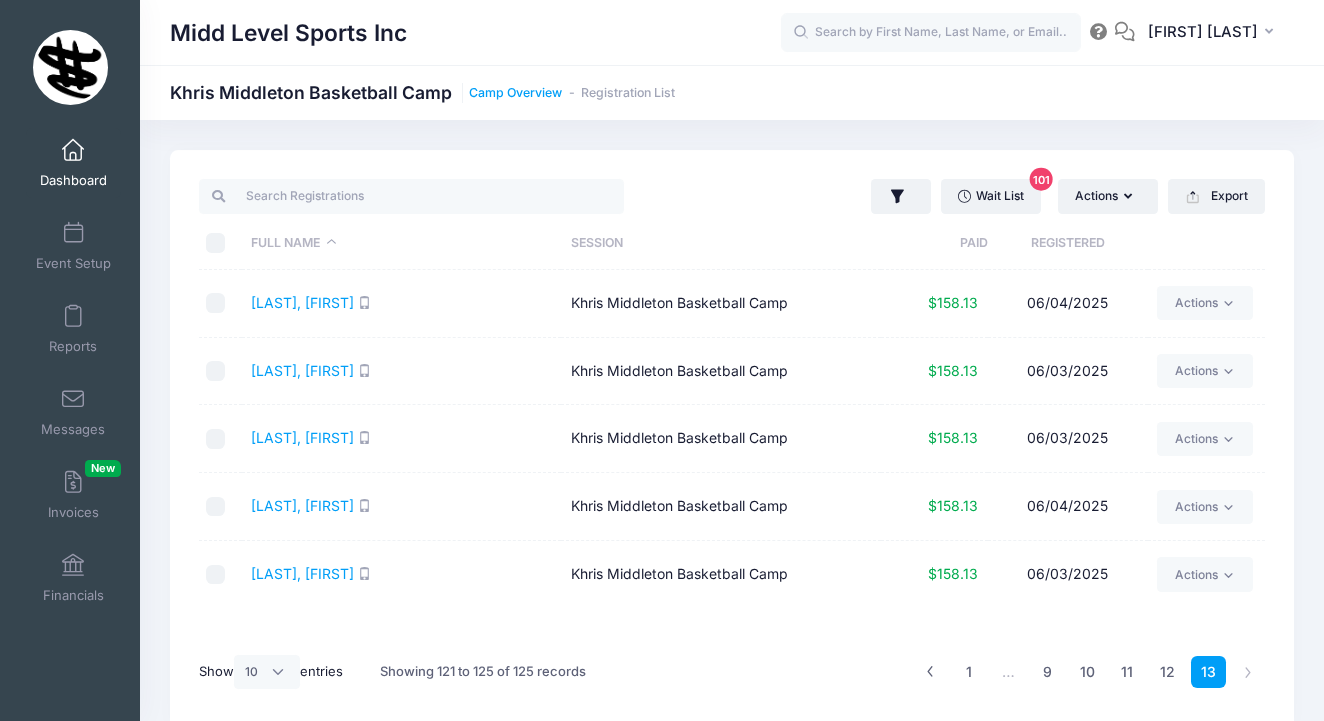 click on "Camp Overview" at bounding box center (515, 93) 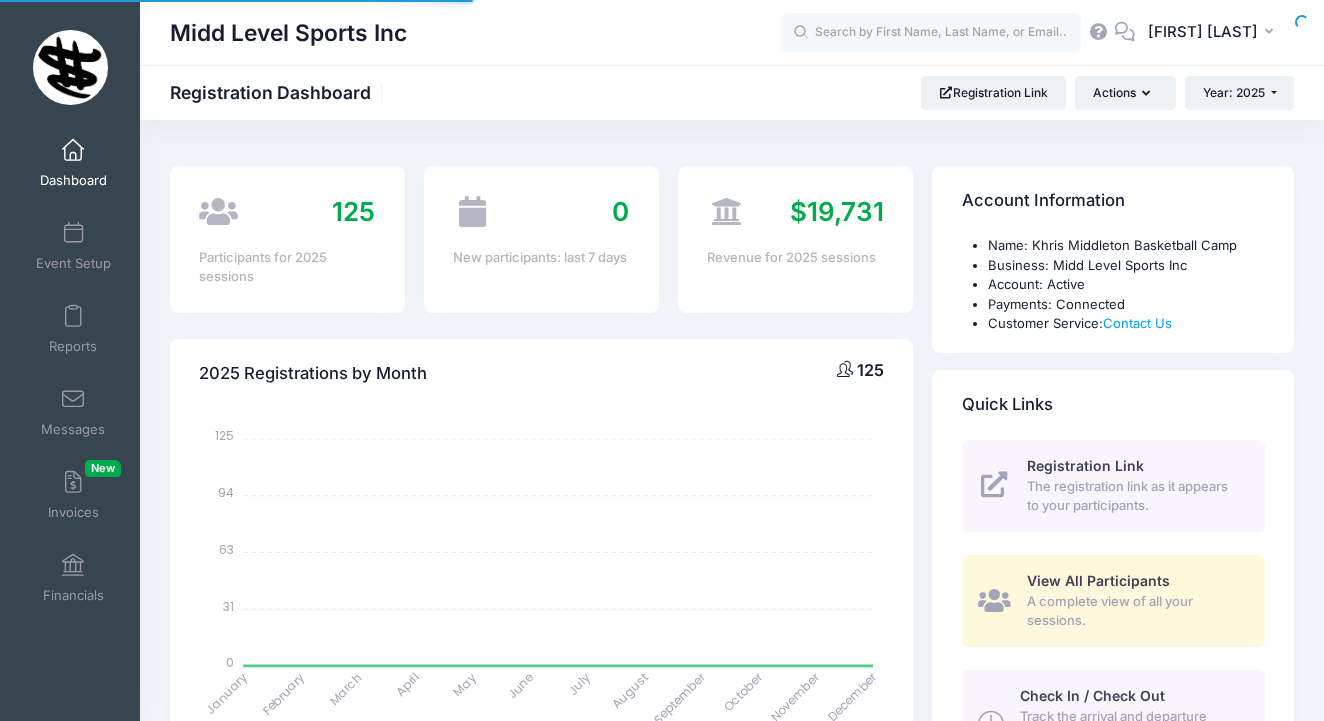 select 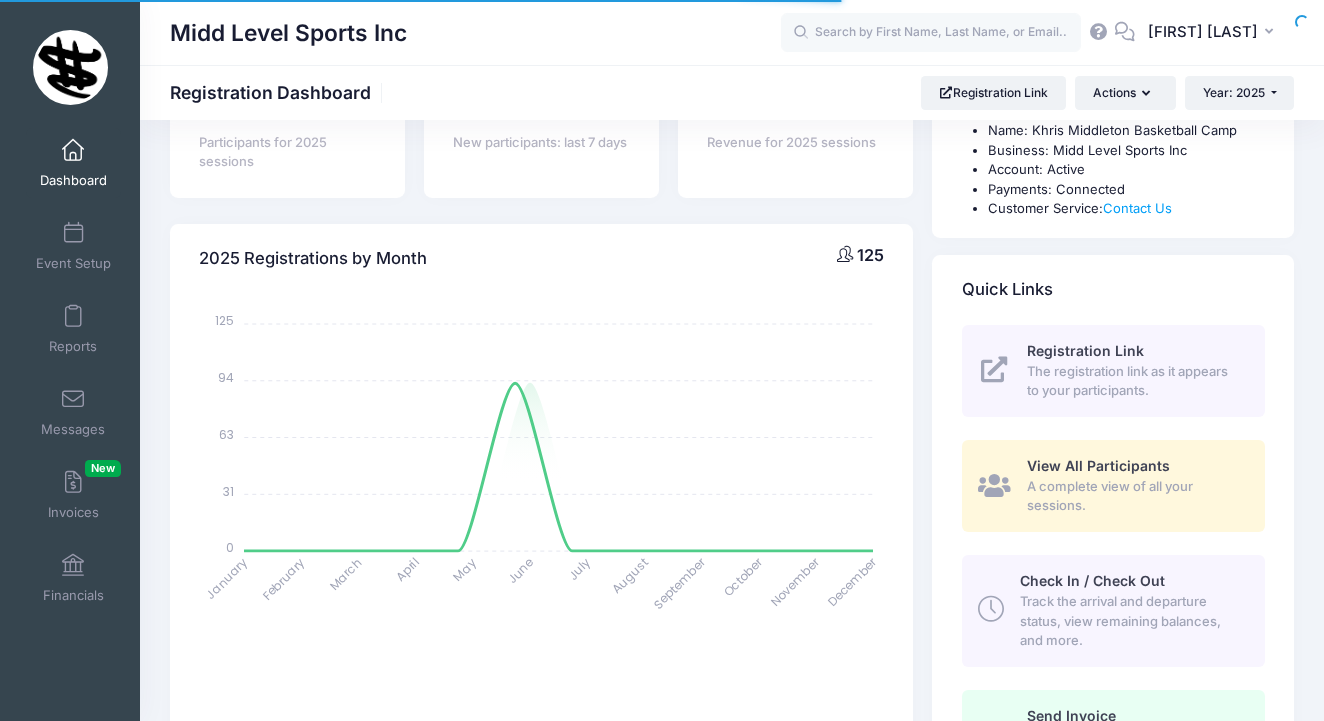 scroll, scrollTop: 117, scrollLeft: 0, axis: vertical 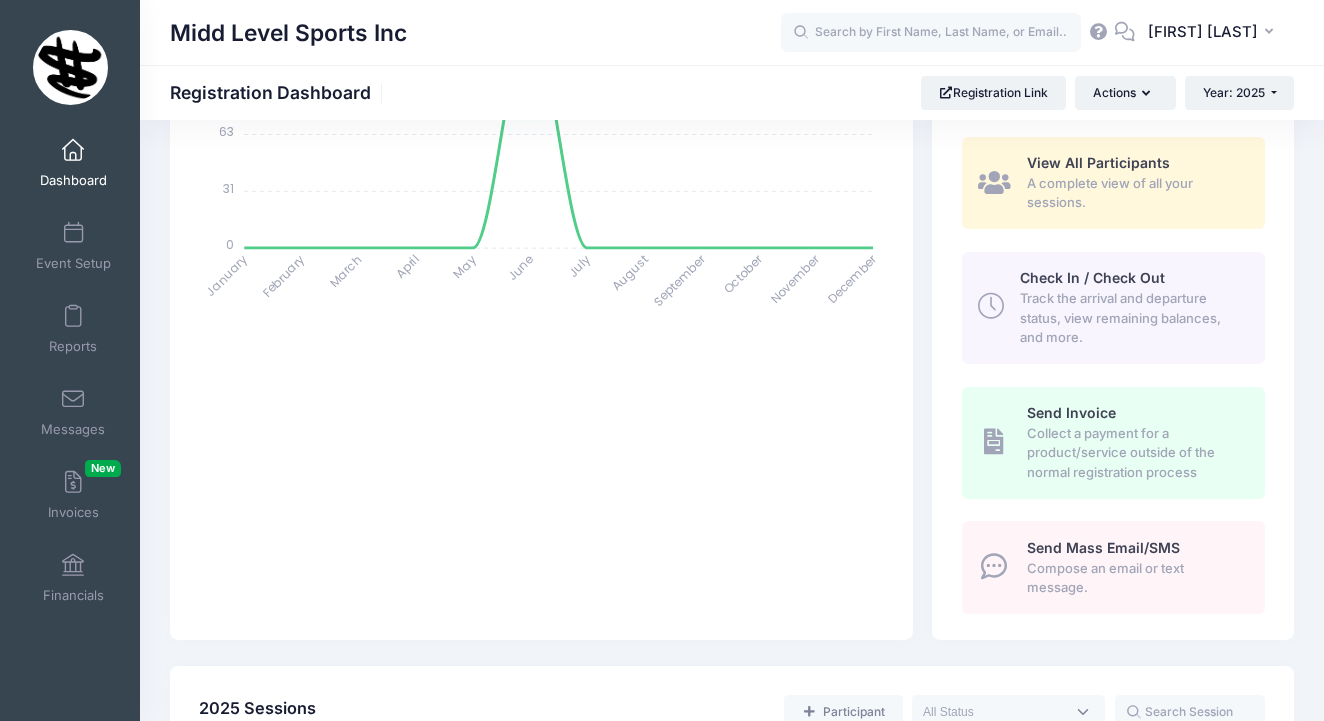 click on "Compose an email or text message." at bounding box center [1134, 578] 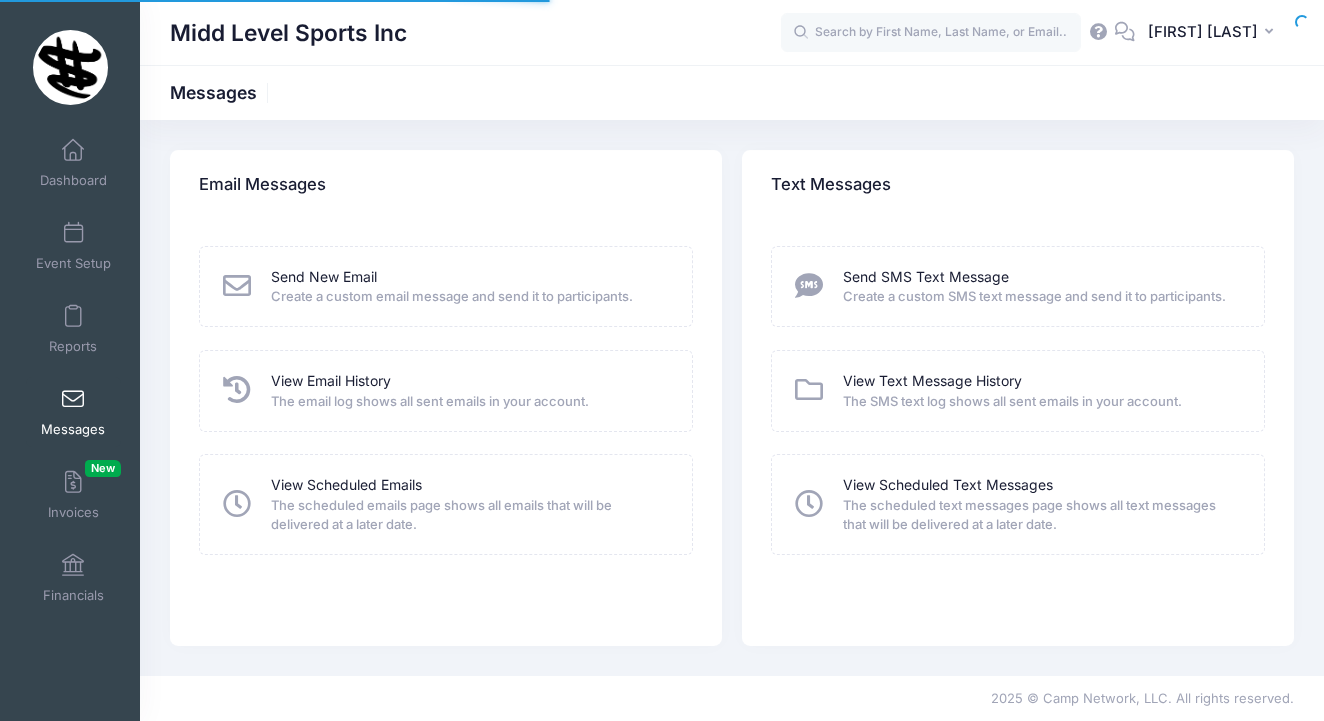 scroll, scrollTop: 0, scrollLeft: 0, axis: both 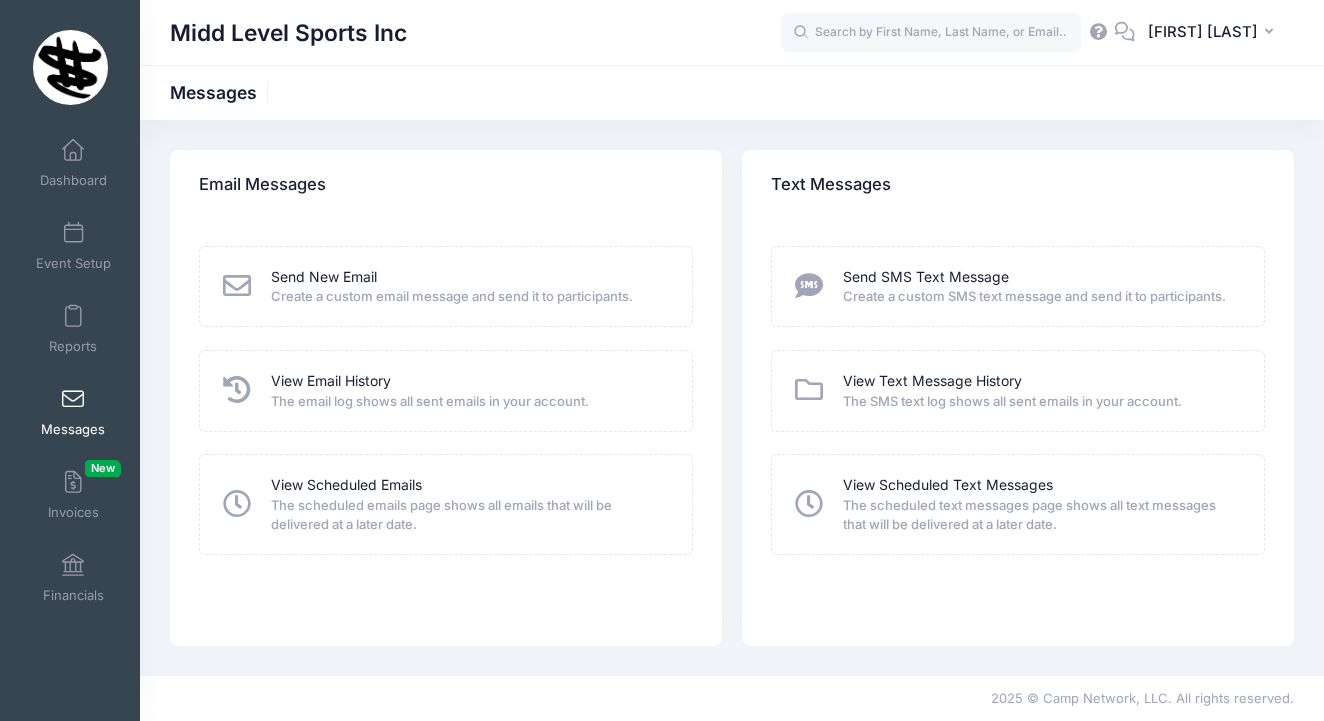 click on "Send New Email" at bounding box center [468, 277] 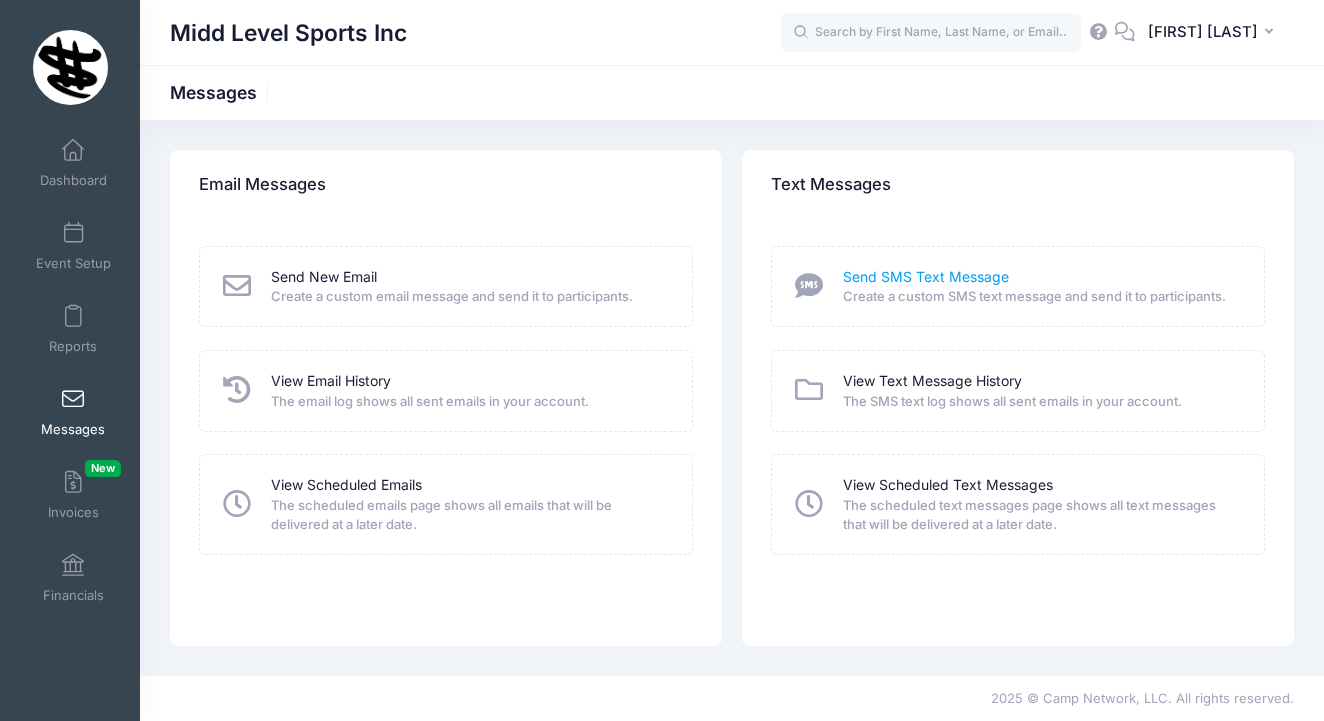 click on "Send SMS Text Message" at bounding box center [926, 277] 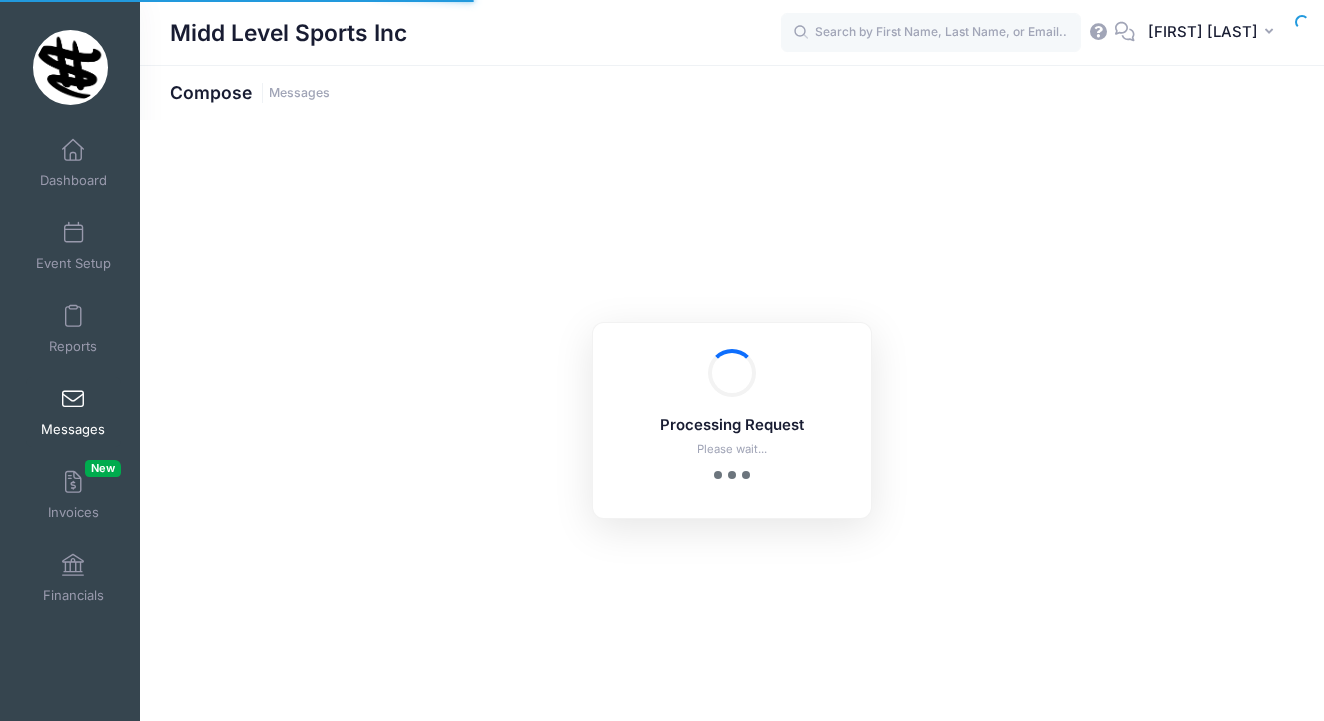 scroll, scrollTop: 0, scrollLeft: 0, axis: both 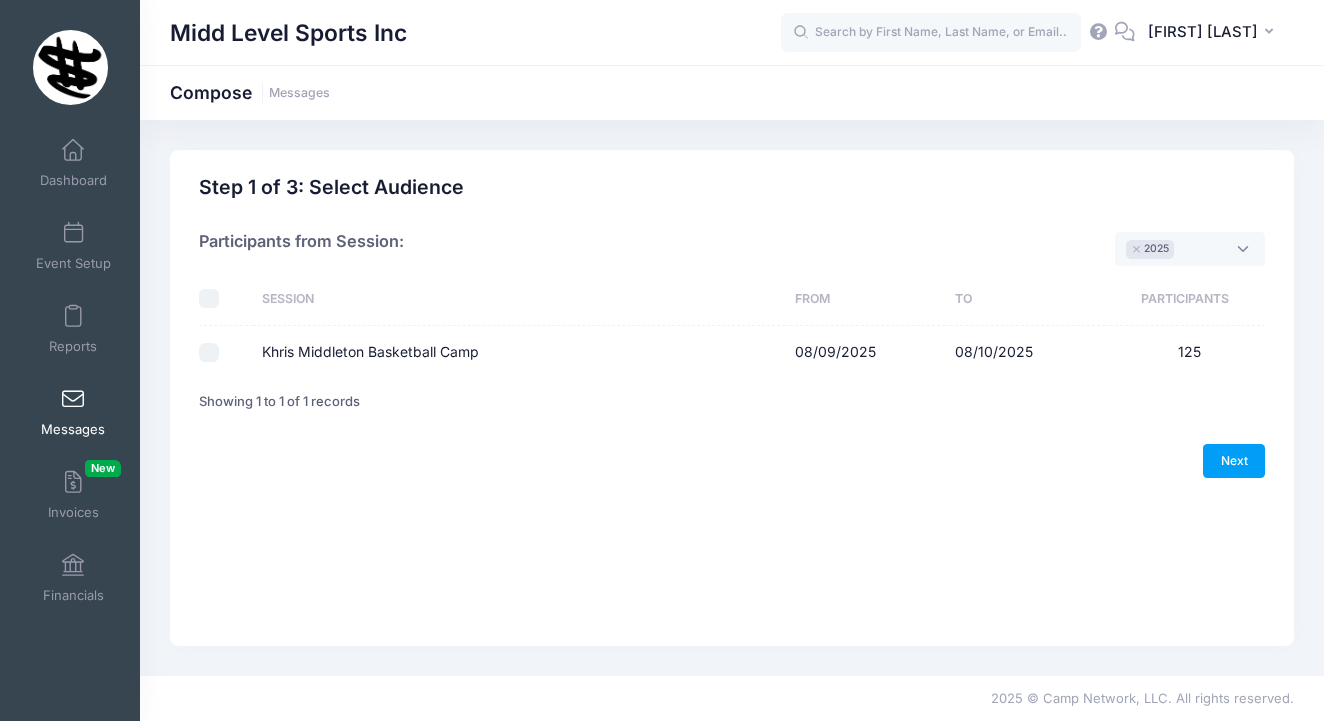 click on "Khris Middleton Basketball Camp" at bounding box center (209, 353) 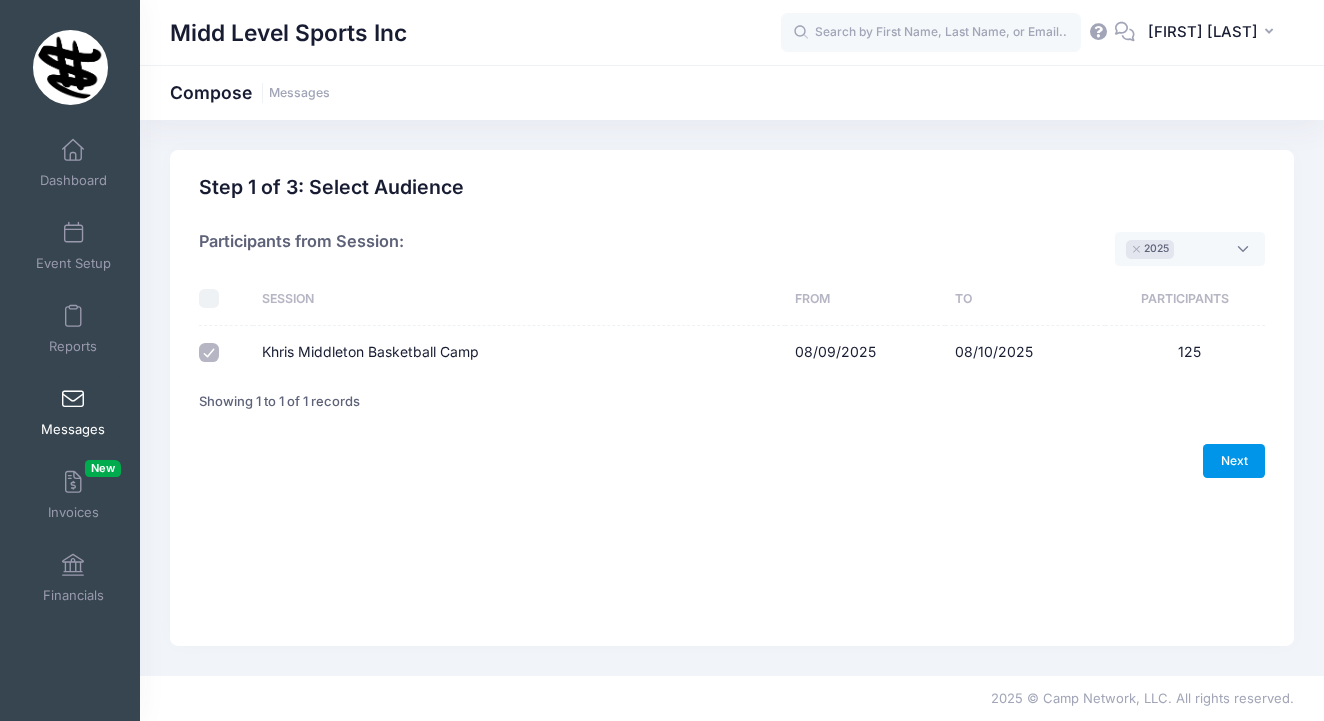 click on "Next" at bounding box center (1234, 461) 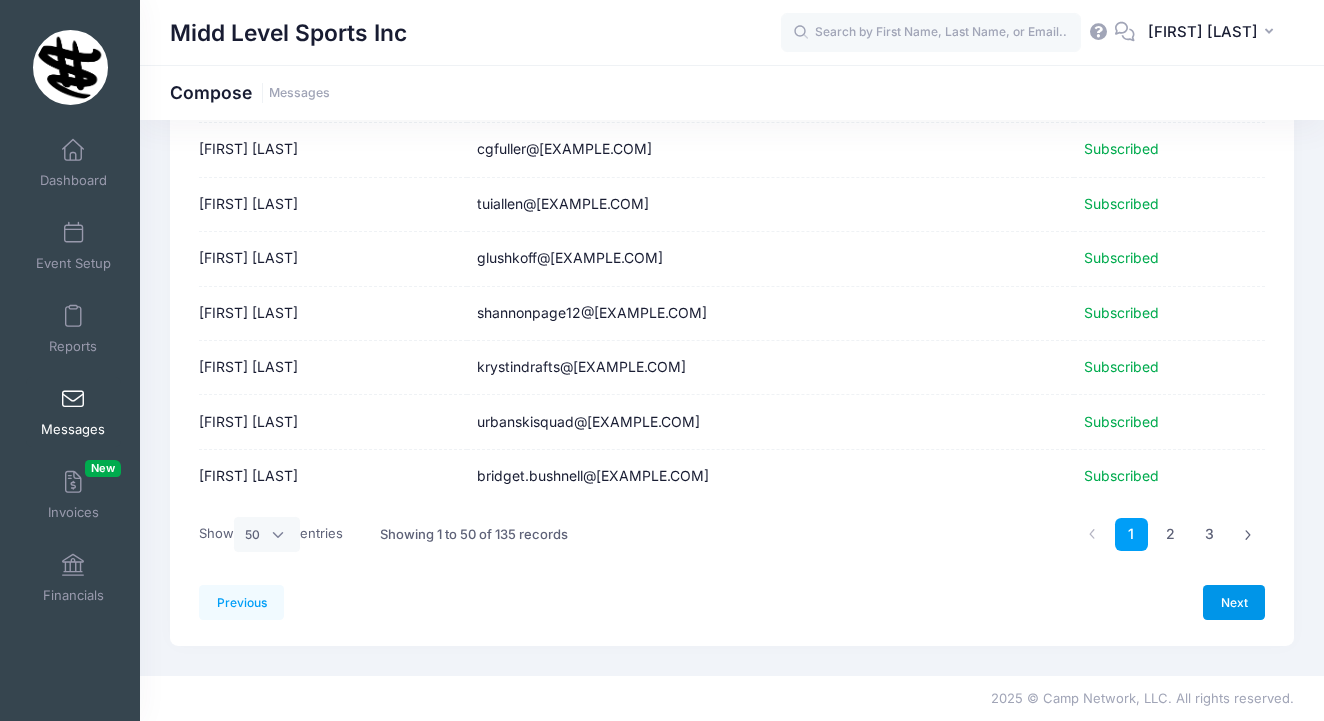scroll, scrollTop: 2520, scrollLeft: 0, axis: vertical 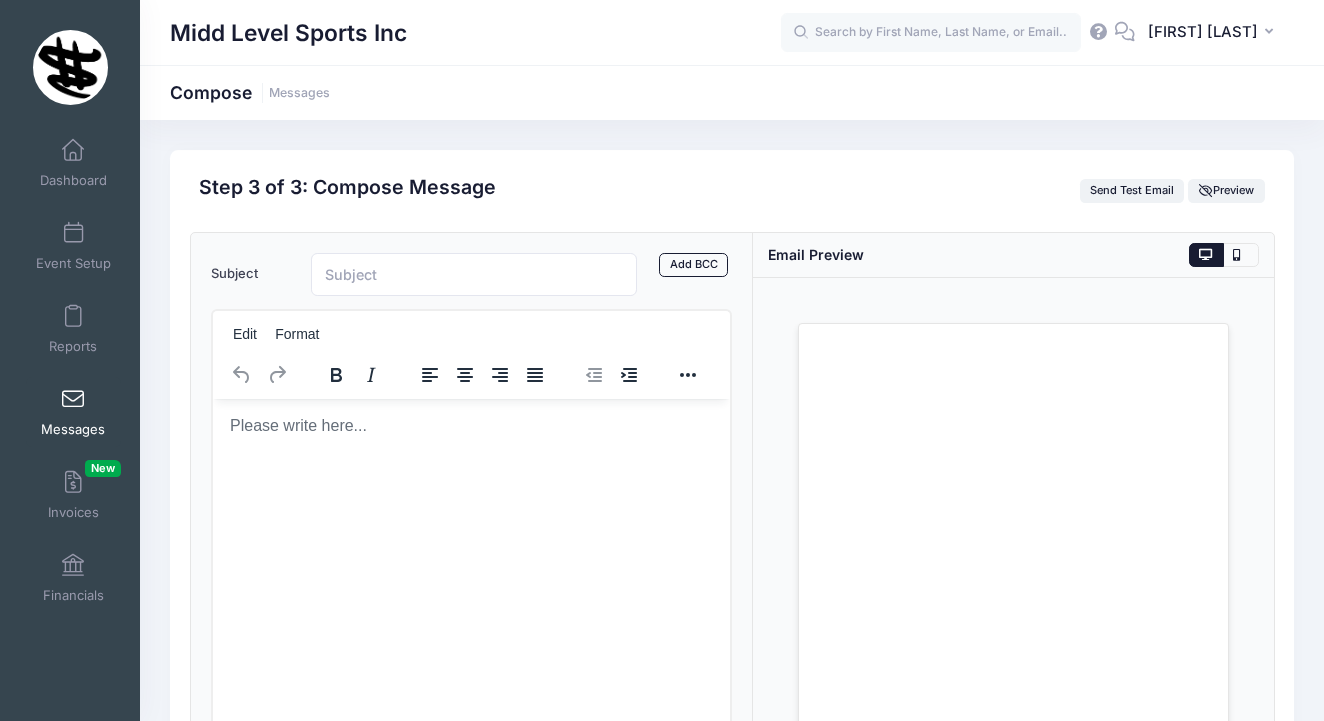 click on "Add BCC" at bounding box center (693, 265) 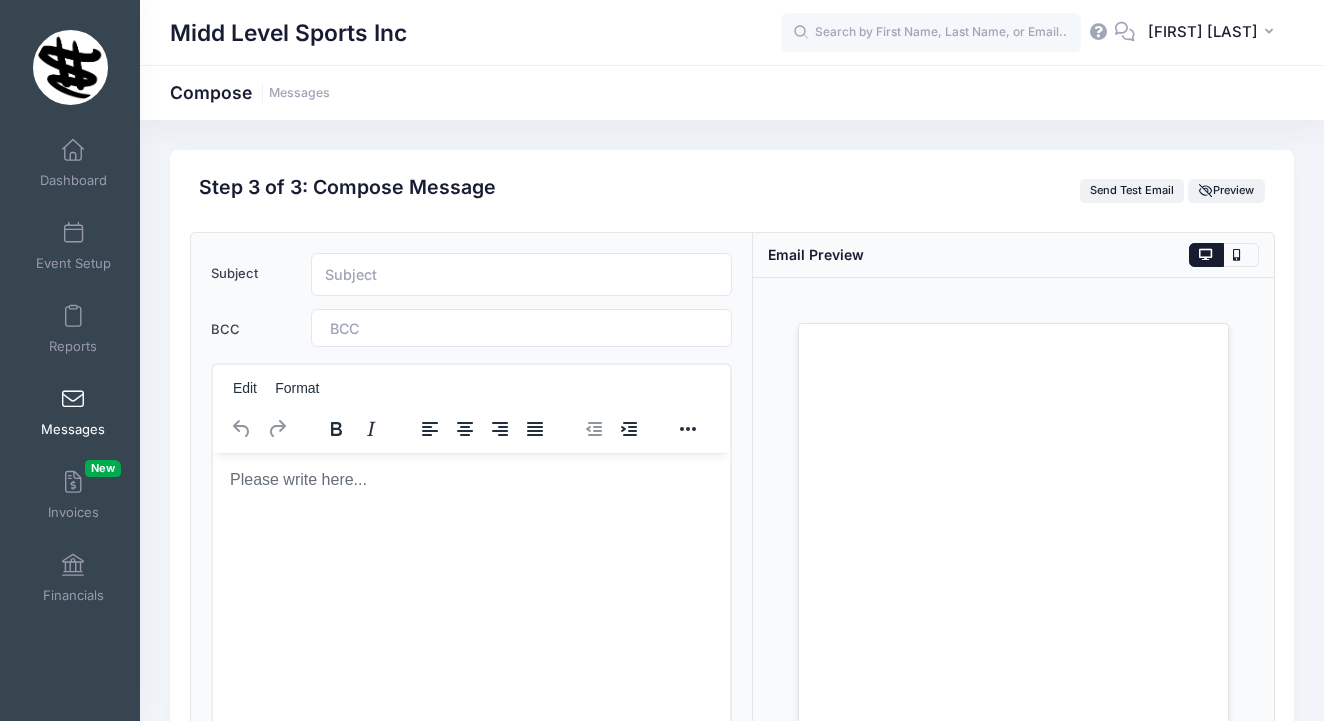 click at bounding box center [385, 328] 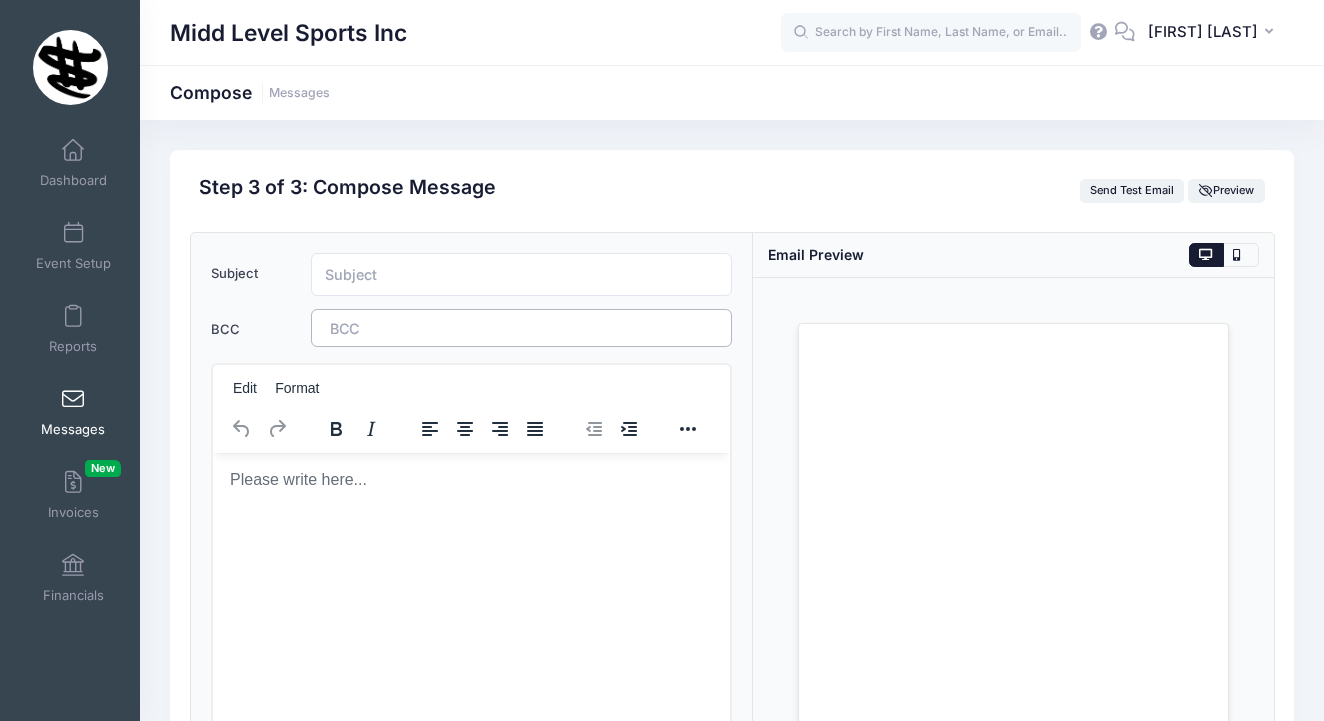 type 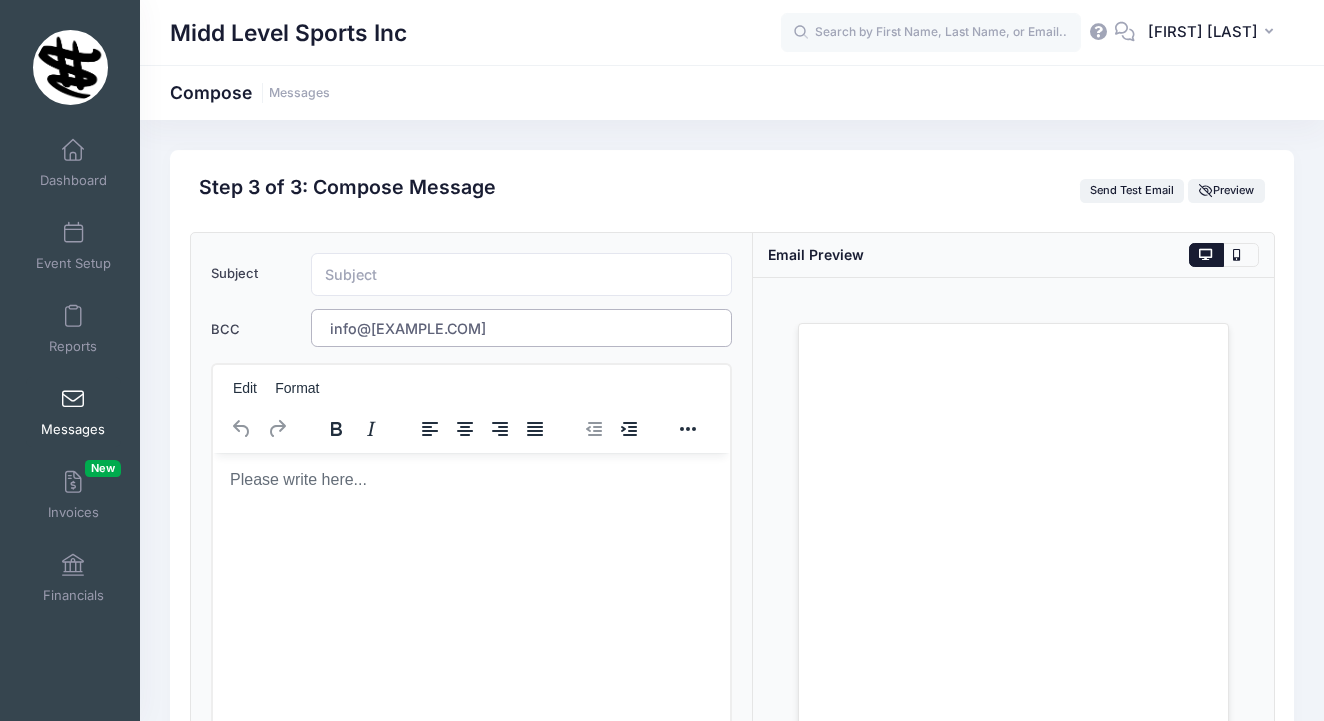click at bounding box center (470, 479) 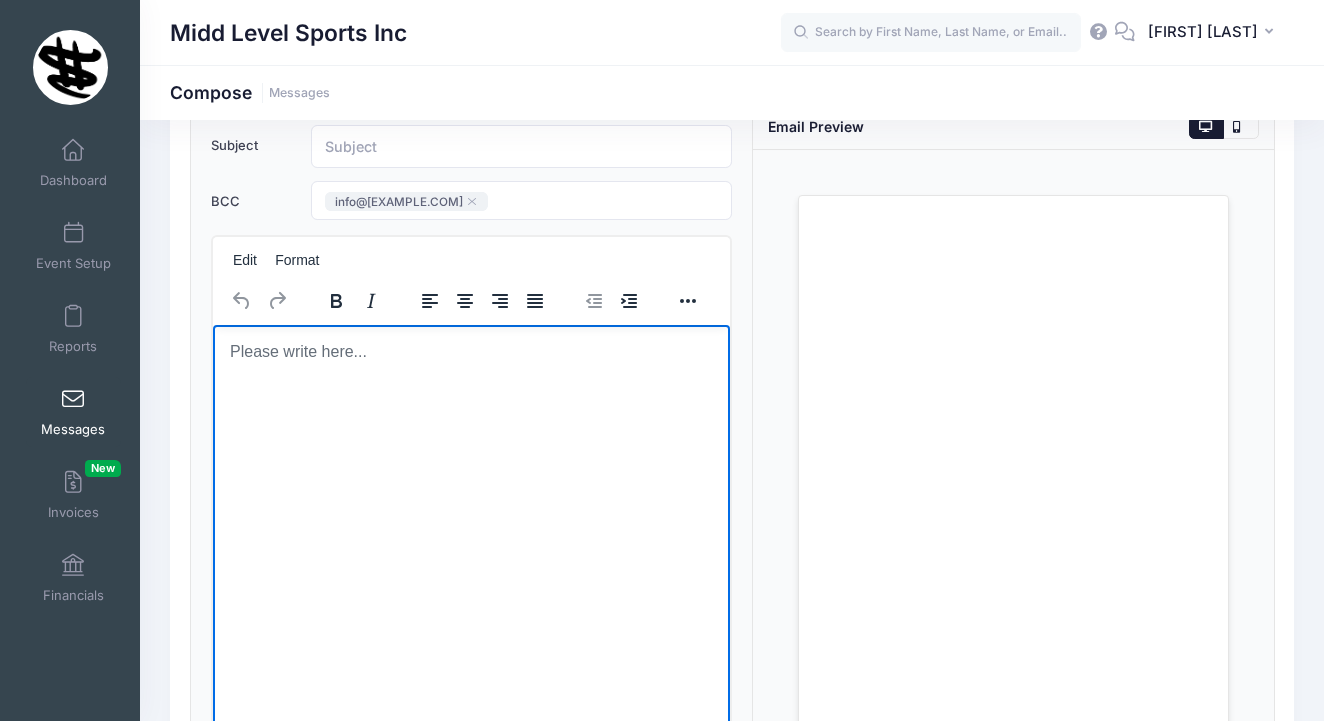 scroll, scrollTop: 122, scrollLeft: 0, axis: vertical 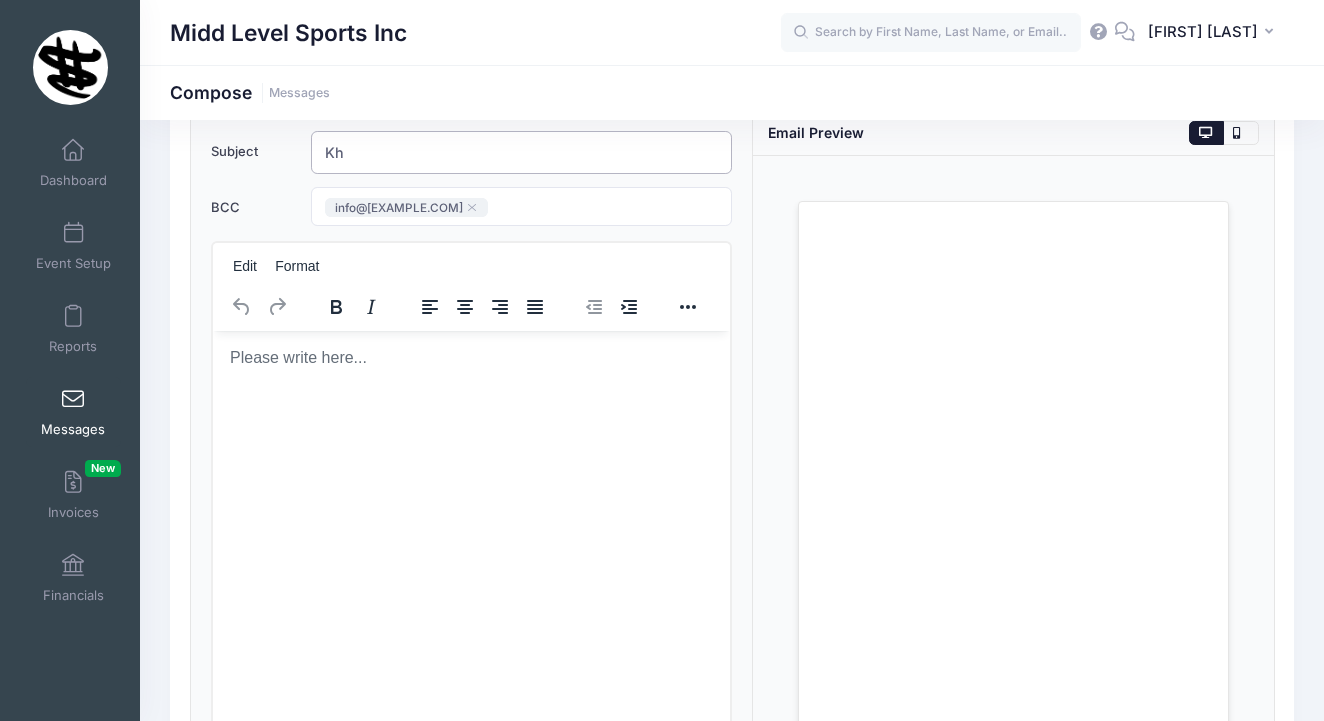 type on "K" 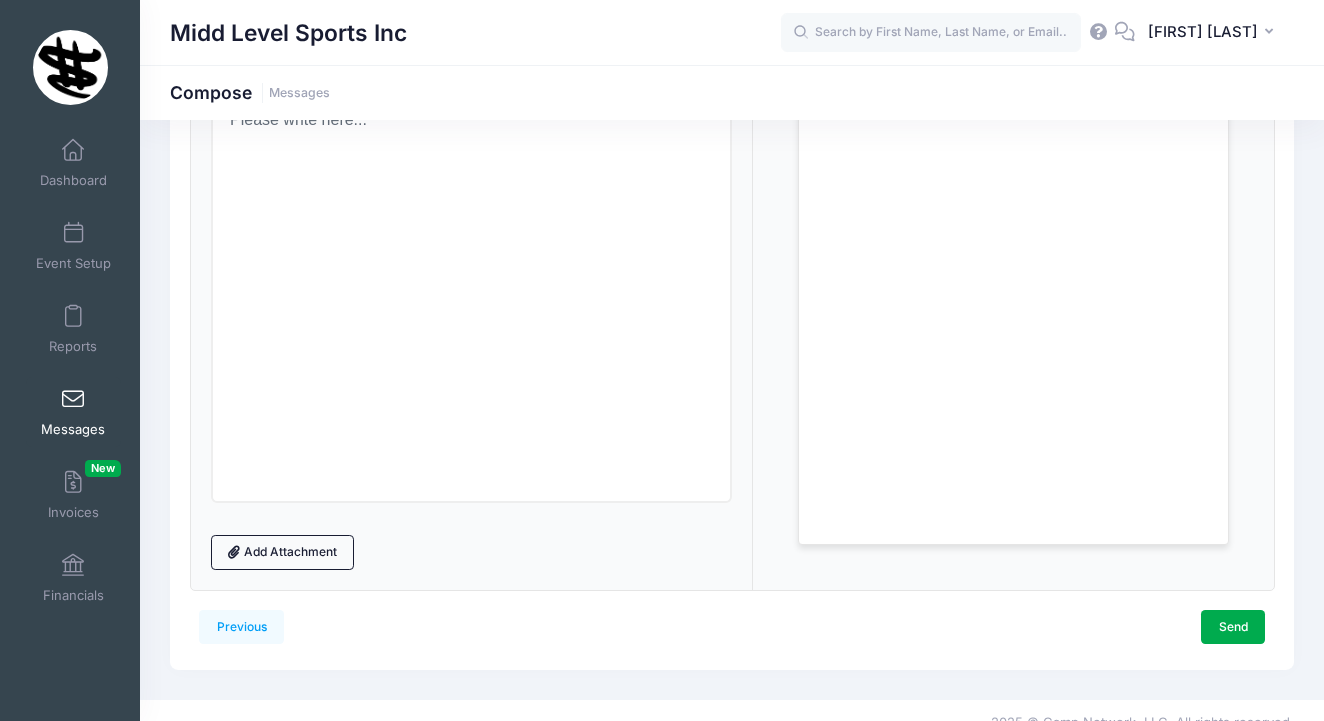 scroll, scrollTop: 368, scrollLeft: 0, axis: vertical 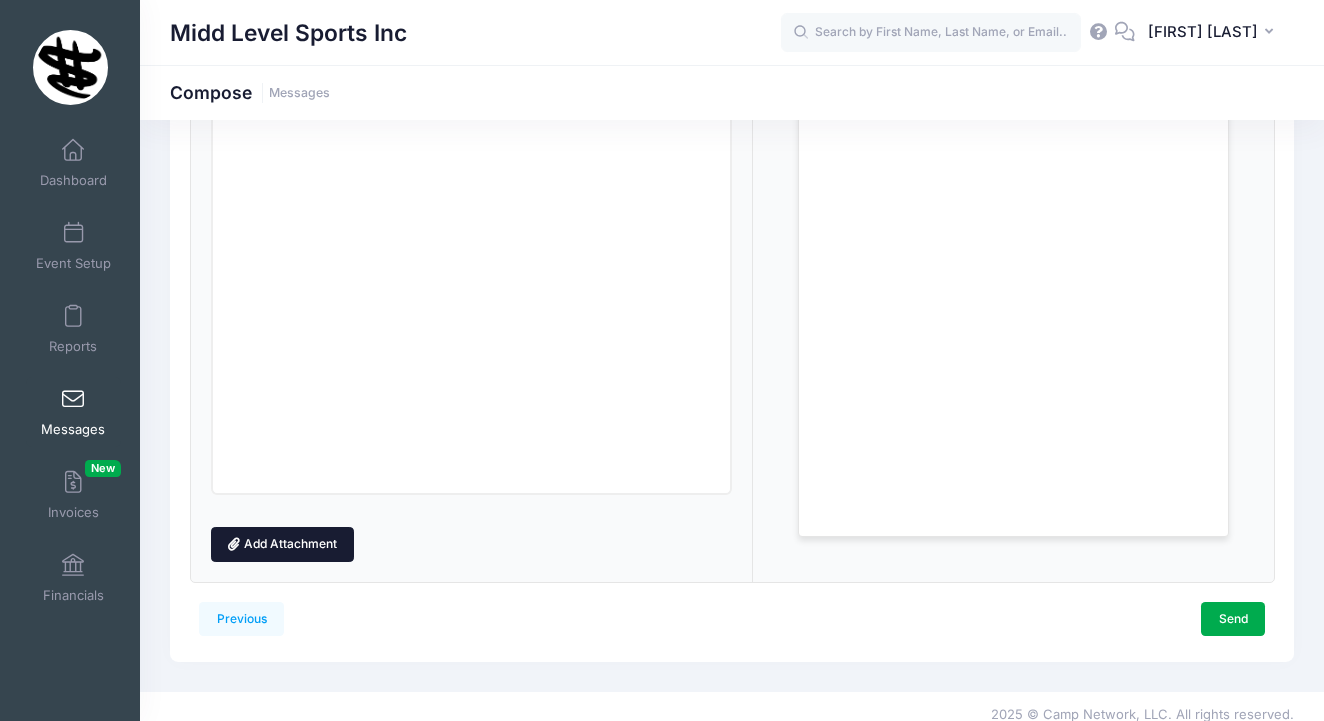 type on "Get Ready for the 2025 Khris Middleton Basketball Camp!" 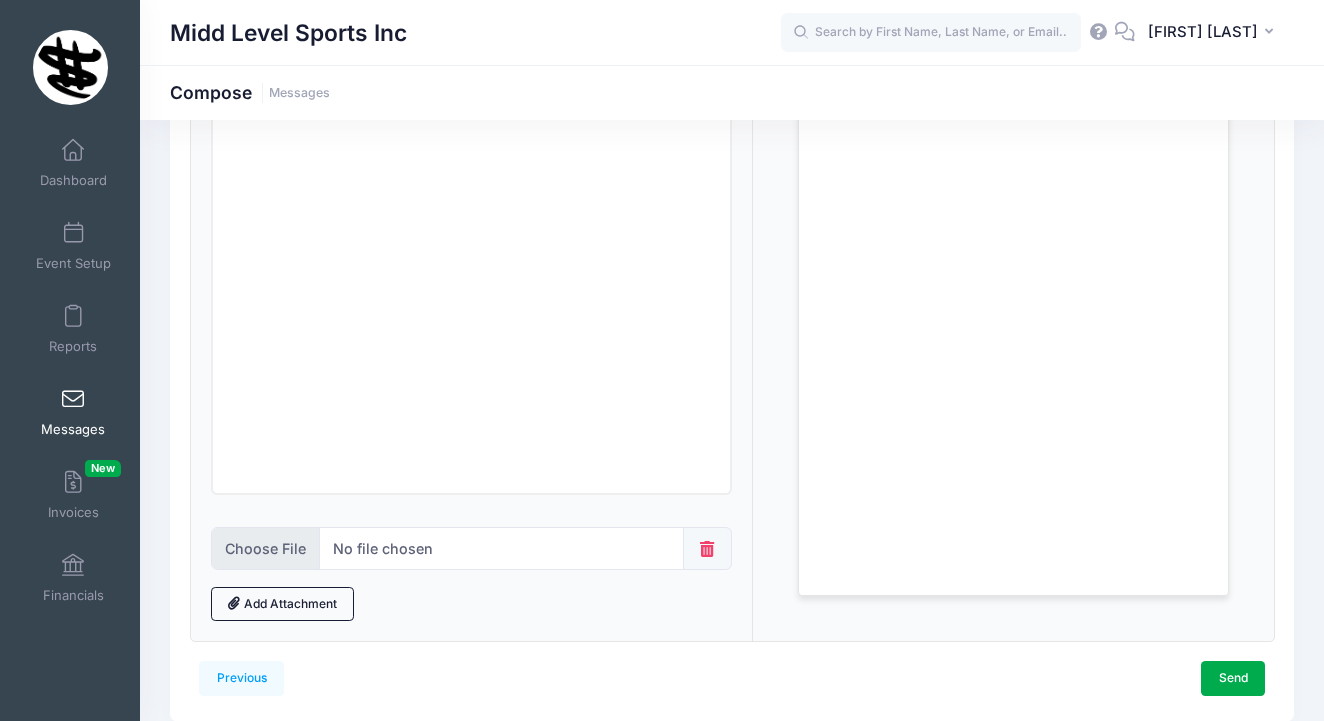 click at bounding box center [448, 548] 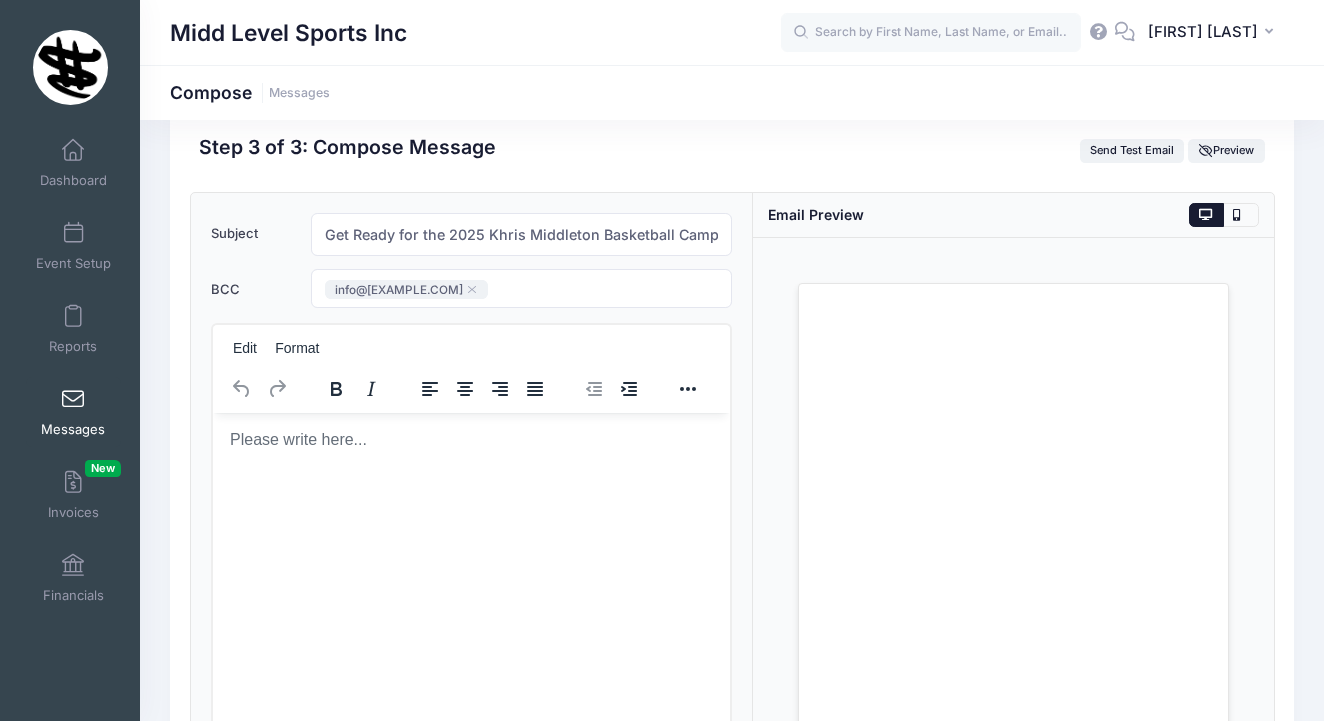 scroll, scrollTop: 37, scrollLeft: 0, axis: vertical 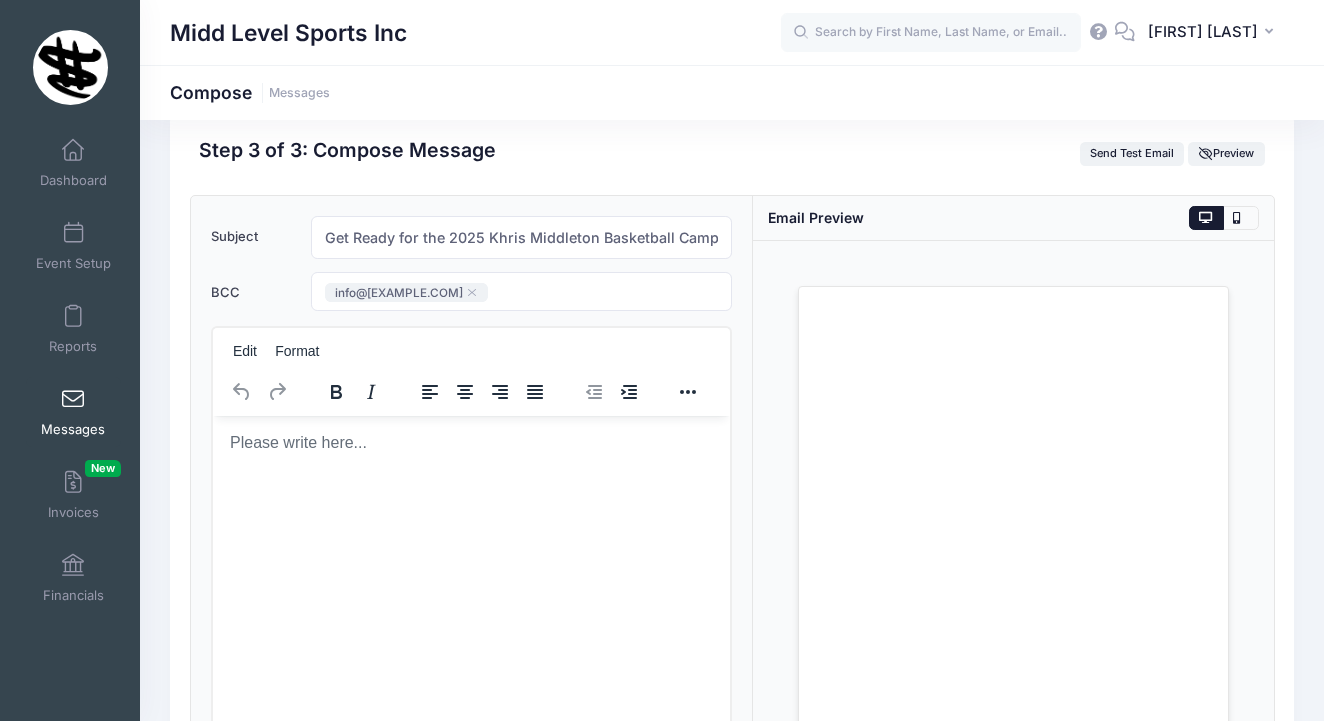 click at bounding box center [470, 442] 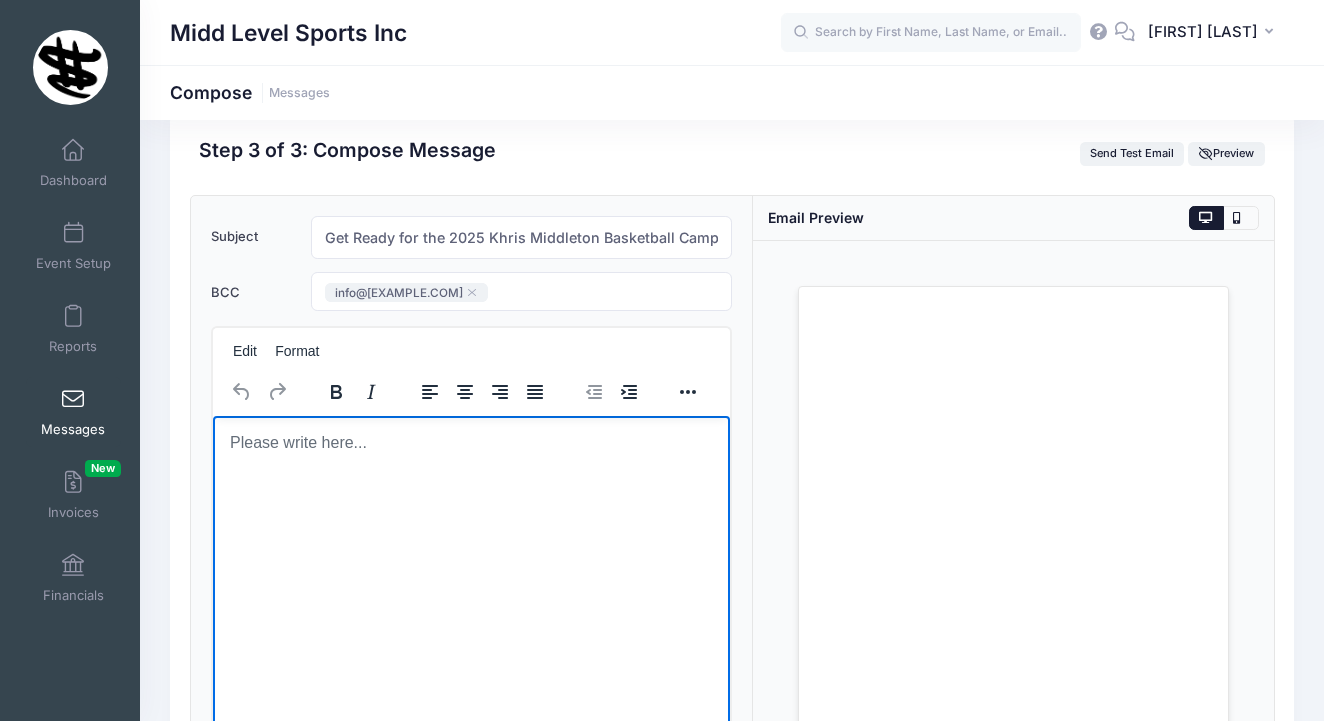 click at bounding box center (470, 442) 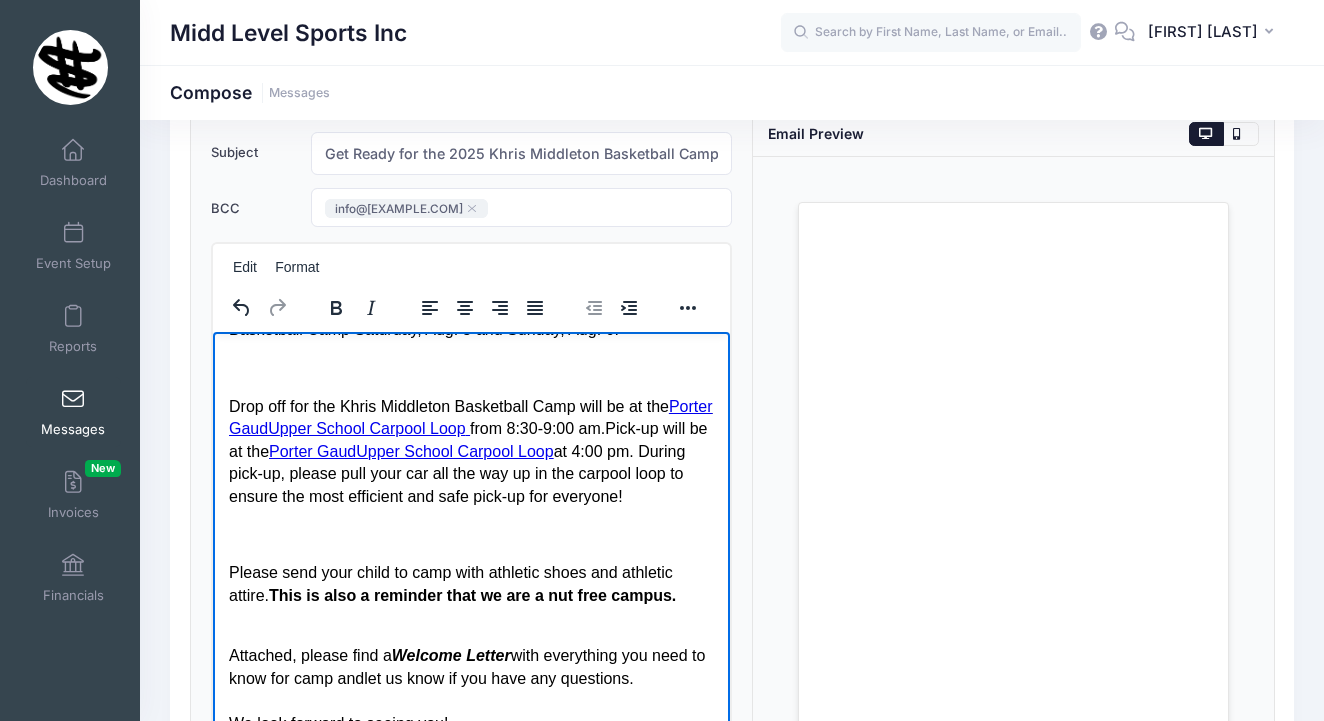 scroll, scrollTop: 125, scrollLeft: 0, axis: vertical 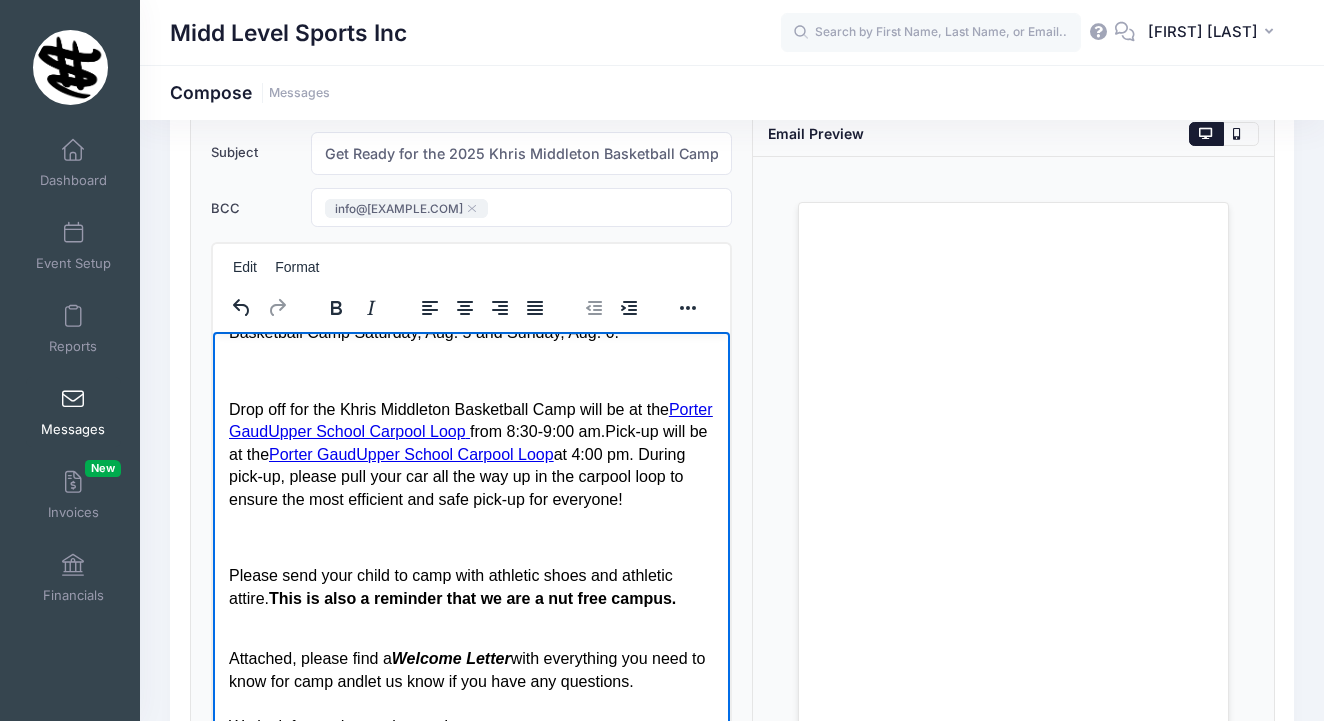 click on "U pper School Carpool Loop" at bounding box center (365, 430) 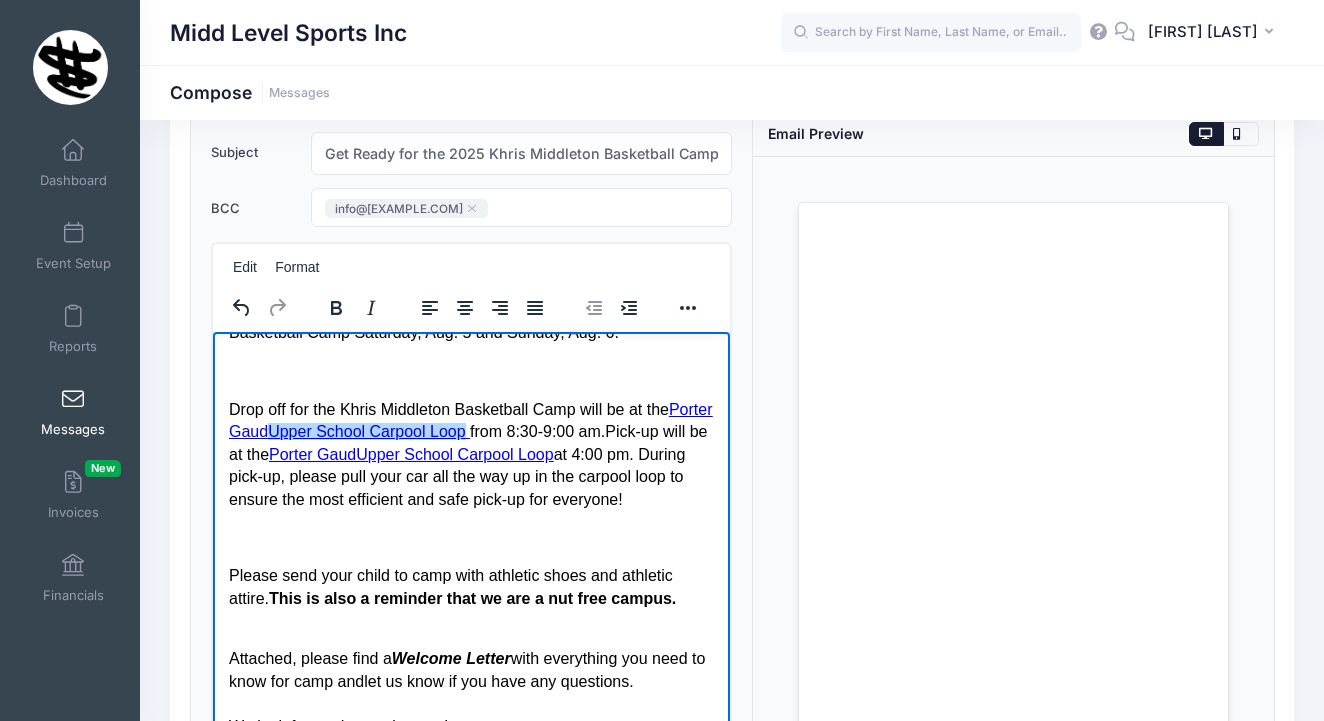 click on "U pper School Carpool Loop" at bounding box center (365, 430) 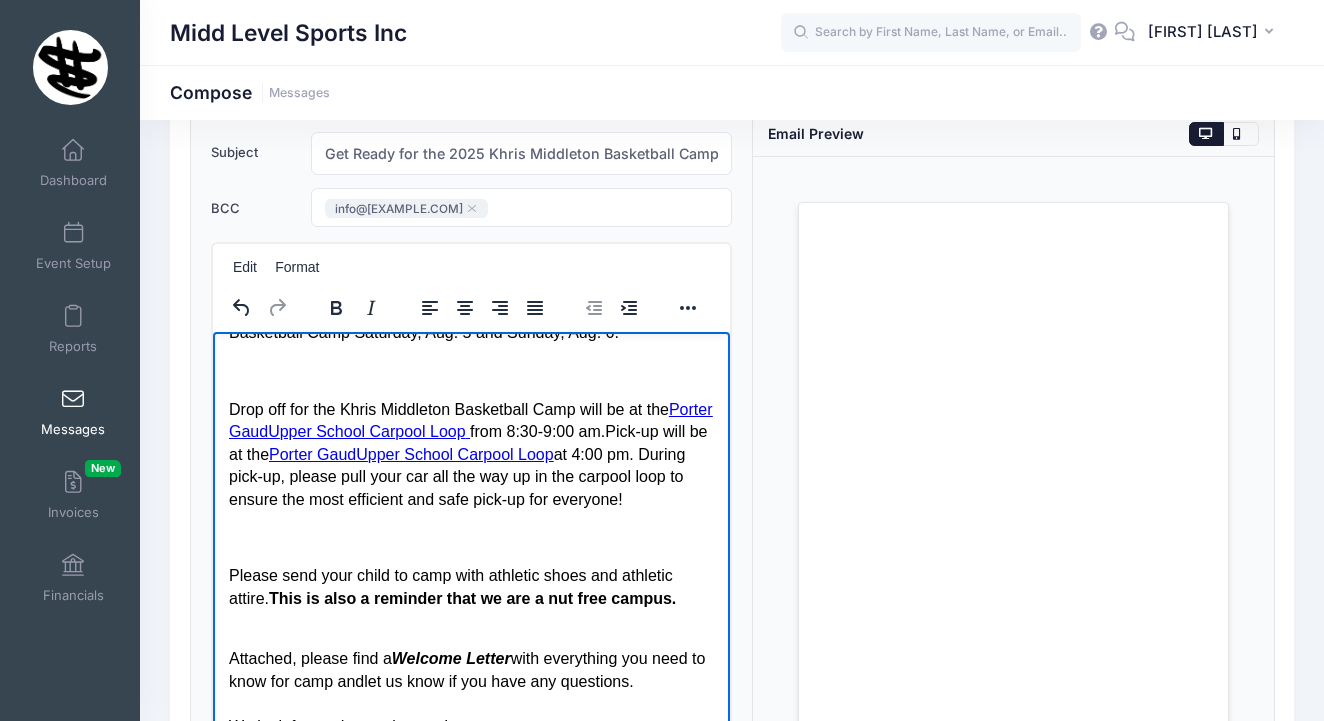 click on "Drop off for the Khris Middleton Basketball Camp will be at the  Porter Gaud  U pper School Carpool Loop   from 8:30-9:00 am.  Pick-up will be at the  Porter Gaud  U pper School Carpool Loop  at 4:00 pm. During pick-up, please pull your car all the way up in the carpool loop to ensure the most efficient and safe pick-up for everyone!" at bounding box center [470, 454] 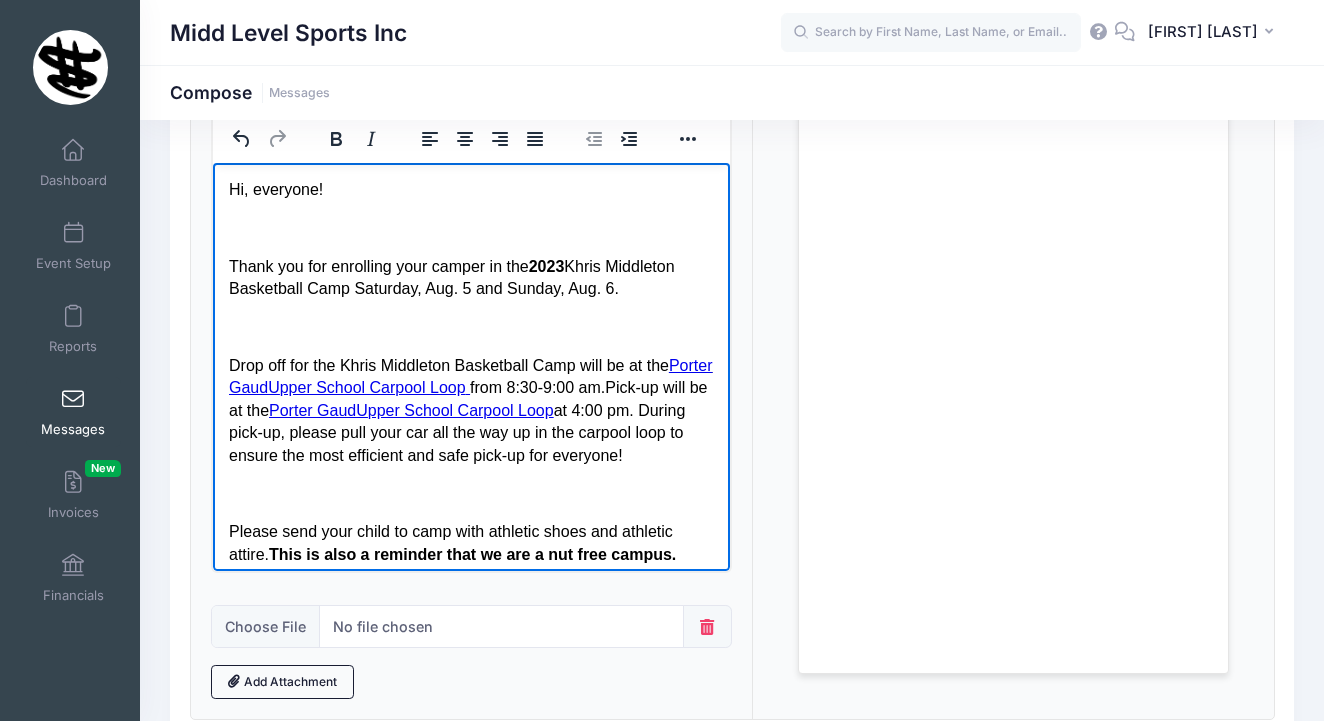 scroll, scrollTop: 0, scrollLeft: 0, axis: both 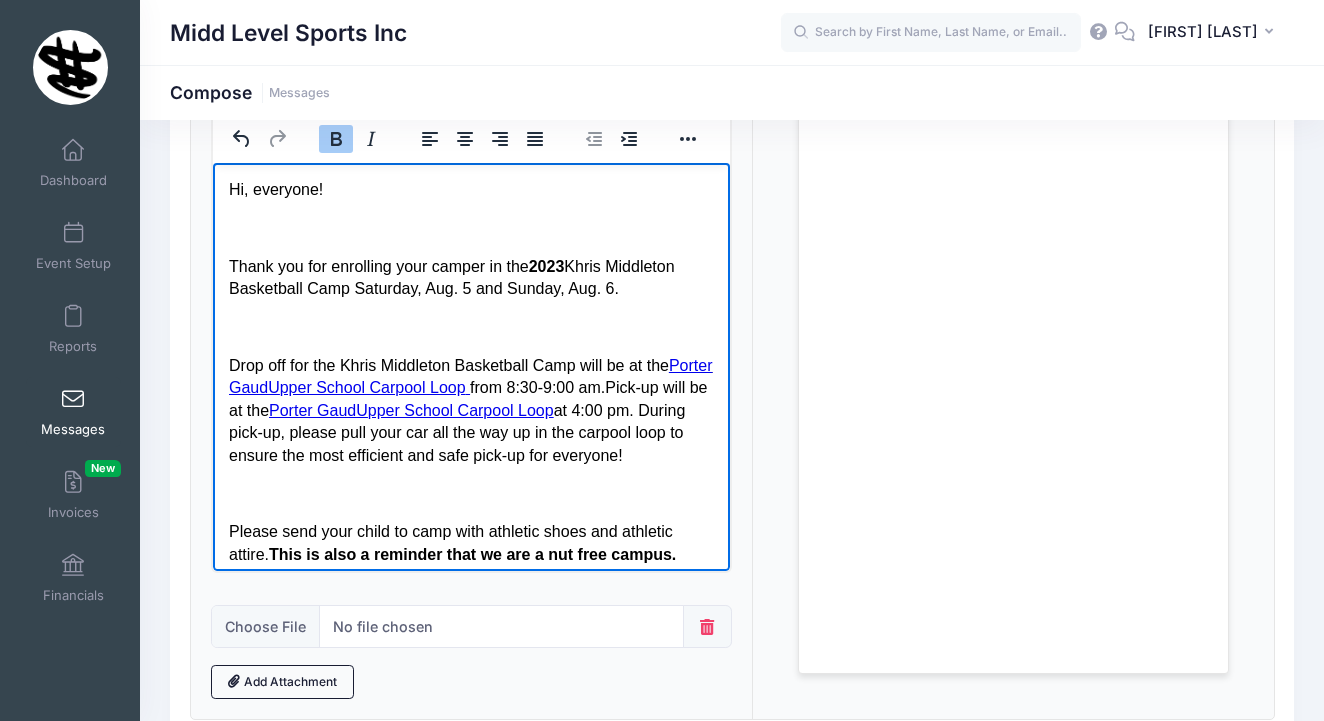 type 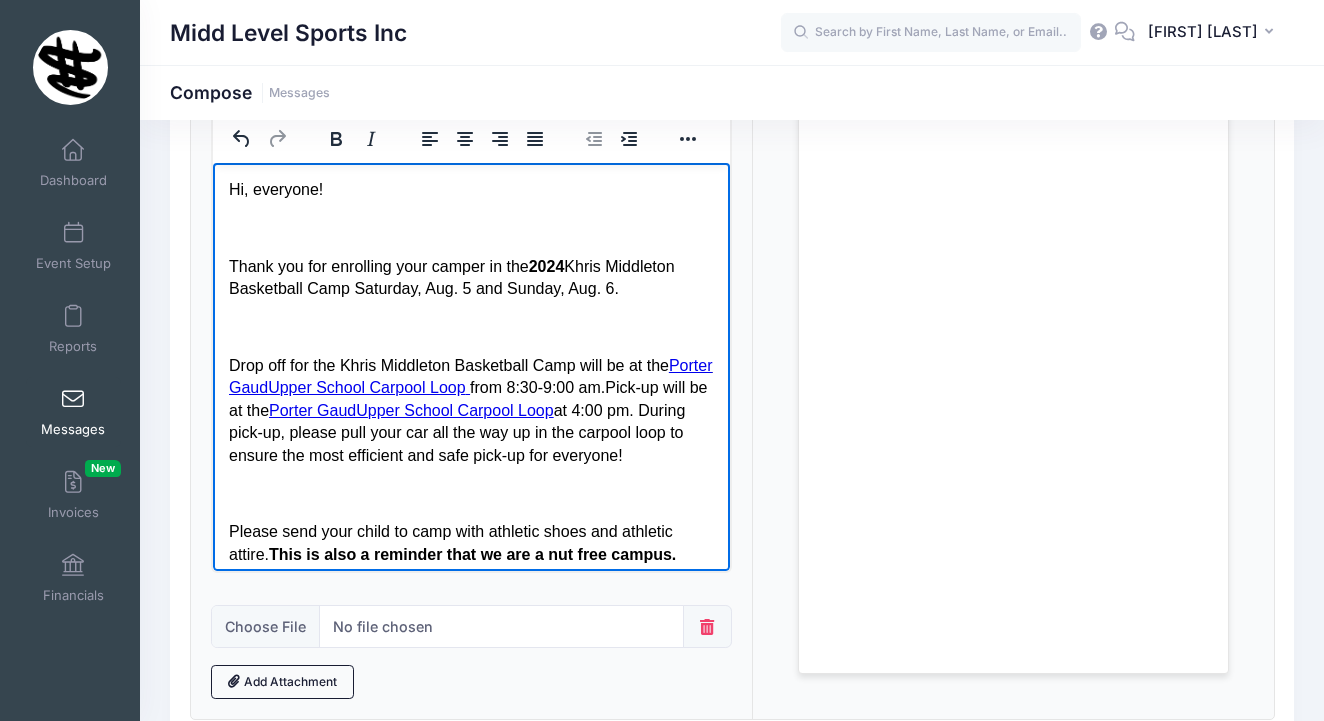 click on "Thank you for enrolling your camper in the  2024  Khris Middleton Basketball Camp Saturday, Aug. 5 and Sunday, Aug. 6." at bounding box center [451, 276] 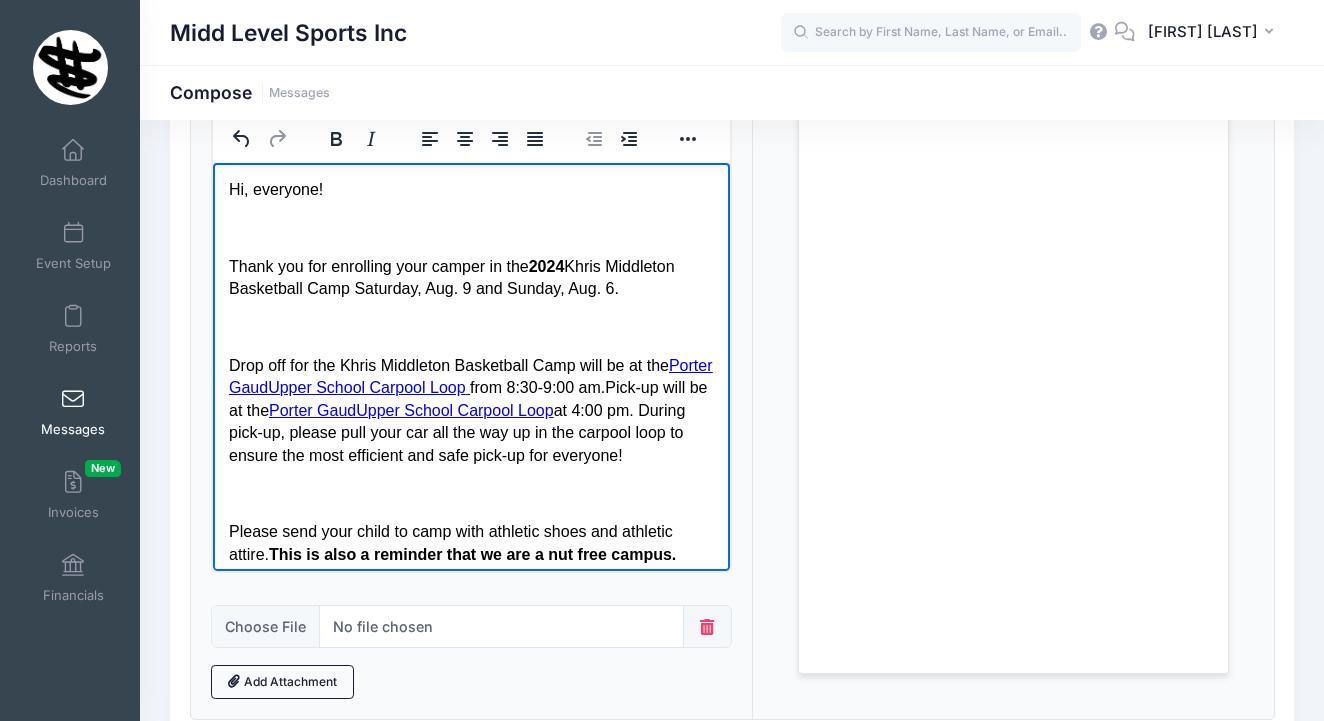 click on "Thank you for enrolling your camper in the  2024  Khris Middleton Basketball Camp Saturday, Aug. 9 and Sunday, Aug. 6." at bounding box center (451, 276) 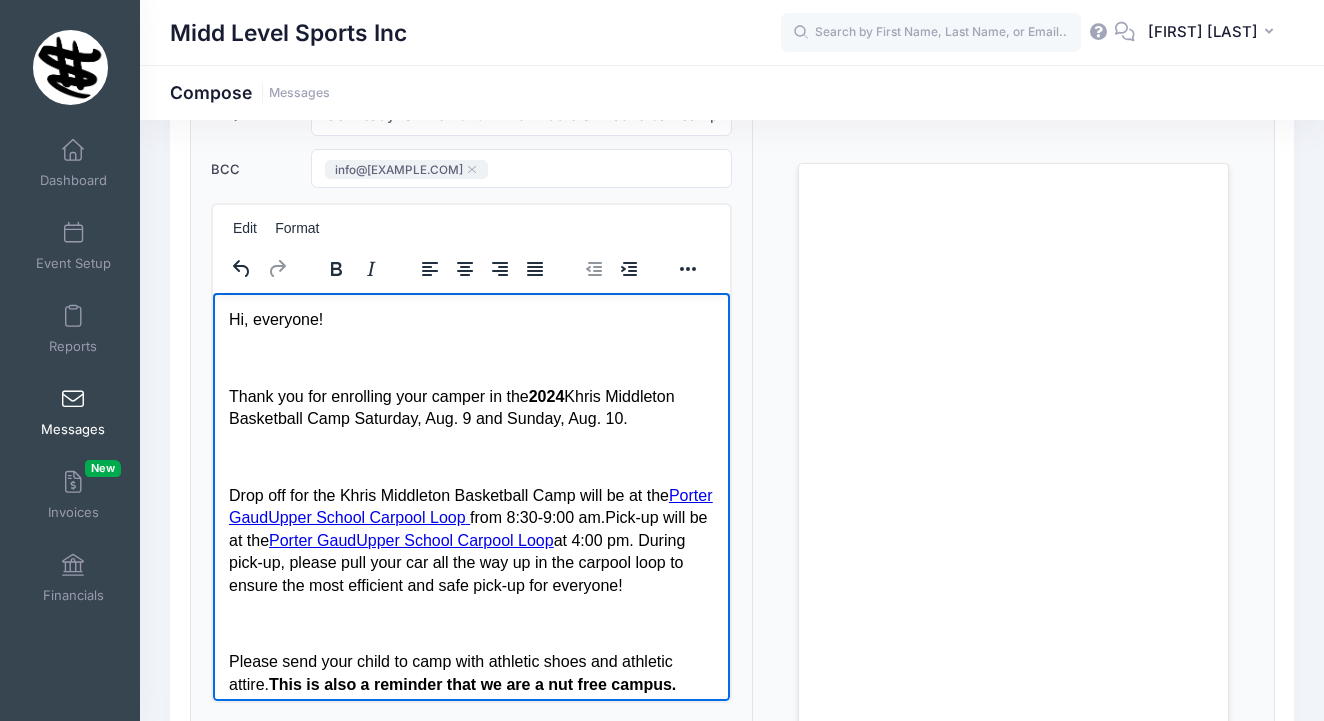 scroll, scrollTop: 156, scrollLeft: 0, axis: vertical 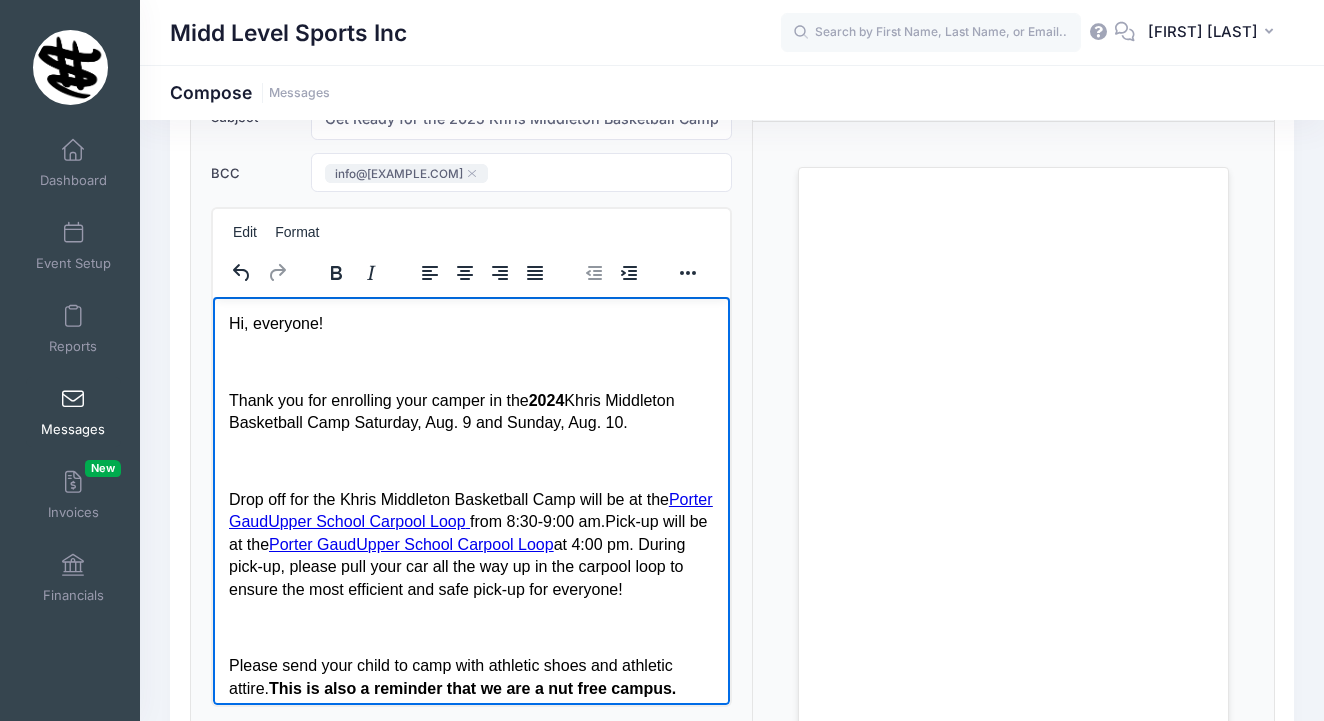 click on "Thank you for enrolling your camper in the  2024  Khris Middleton Basketball Camp Saturday, Aug. 9 and Sunday, Aug. 10." at bounding box center [451, 410] 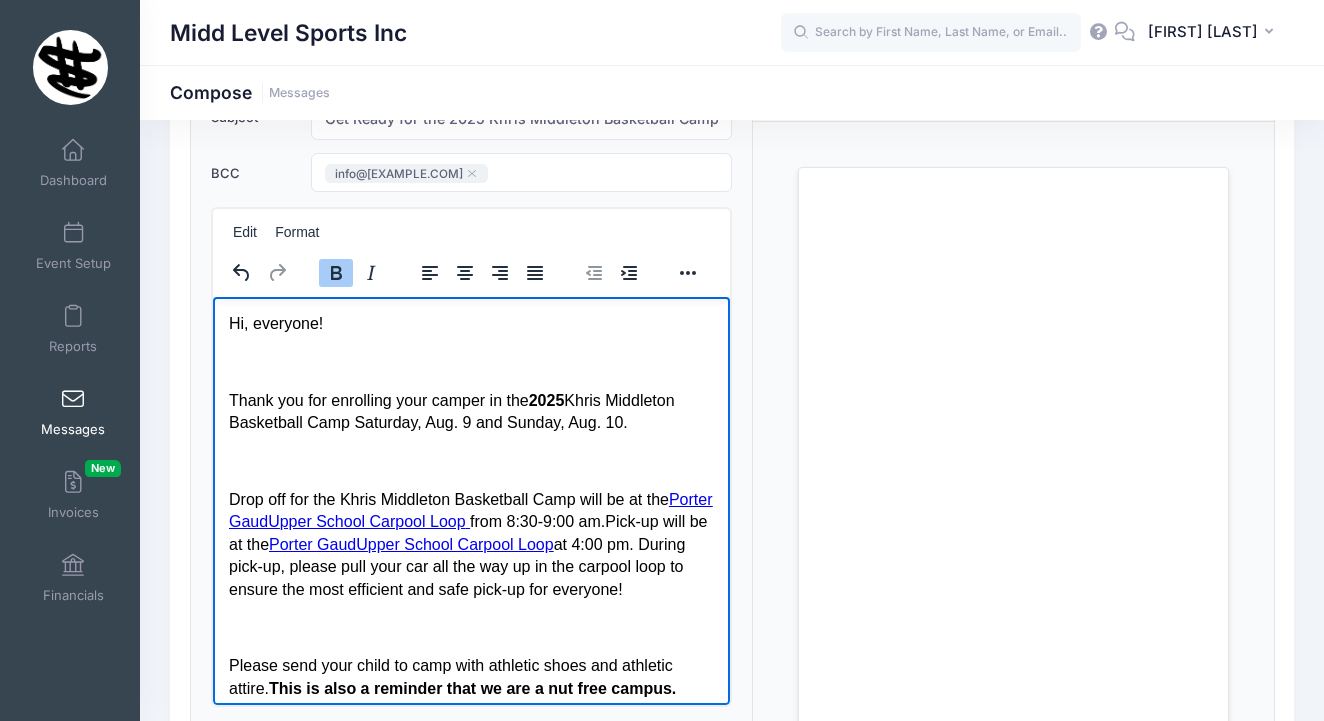 click on "Hi, everyone! Thank you for enrolling your camper in the  2025  Khris Middleton Basketball Camp Saturday, Aug. 9 and Sunday, Aug. 10.   Drop off for the Khris Middleton Basketball Camp will be at the  Porter Gaud  U pper School Carpool Loop   from 8:30-9:00 am.  Pick-up will be at the  Porter Gaud  U pper School Carpool Loop  at 4:00 pm. During pick-up, please pull your car all the way up in the carpool loop to ensure the most efficient and safe pick-up for everyone! Please send your child to camp with athletic shoes and athletic attire.  This is also a reminder that we are a nut free campus. Attached, please find a  Welcome Letter  with everything you need to know for camp and  let us know if you have any questions.  We look forward to seeing you!" at bounding box center [470, 569] 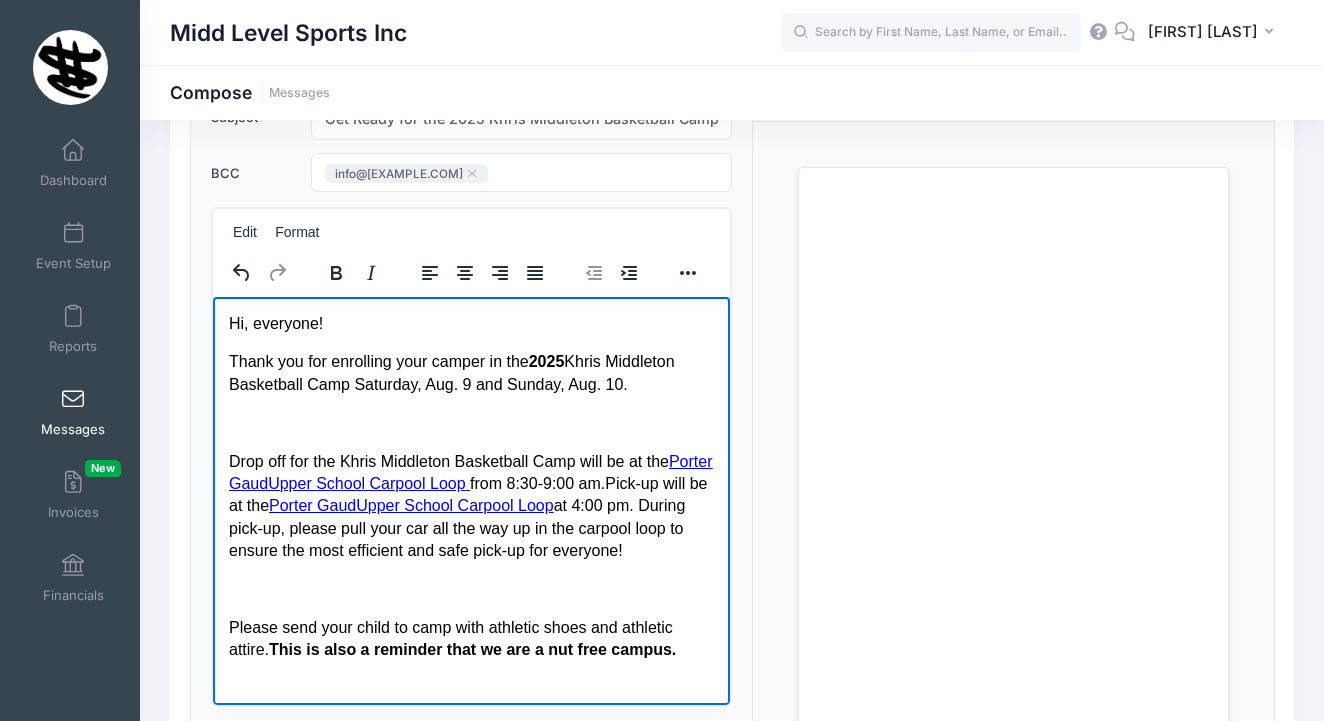 click on "Hi, everyone! Thank you for enrolling your camper in the  2025  Khris Middleton Basketball Camp Saturday, Aug. 9 and Sunday, Aug. 10.   Drop off for the Khris Middleton Basketball Camp will be at the  Porter Gaud  U pper School Carpool Loop   from 8:30-9:00 am.  Pick-up will be at the  Porter Gaud  U pper School Carpool Loop  at 4:00 pm. During pick-up, please pull your car all the way up in the carpool loop to ensure the most efficient and safe pick-up for everyone! Please send your child to camp with athletic shoes and athletic attire.  This is also a reminder that we are a nut free campus. Attached, please find a  Welcome Letter  with everything you need to know for camp and  let us know if you have any questions.  We look forward to seeing you!" at bounding box center (470, 550) 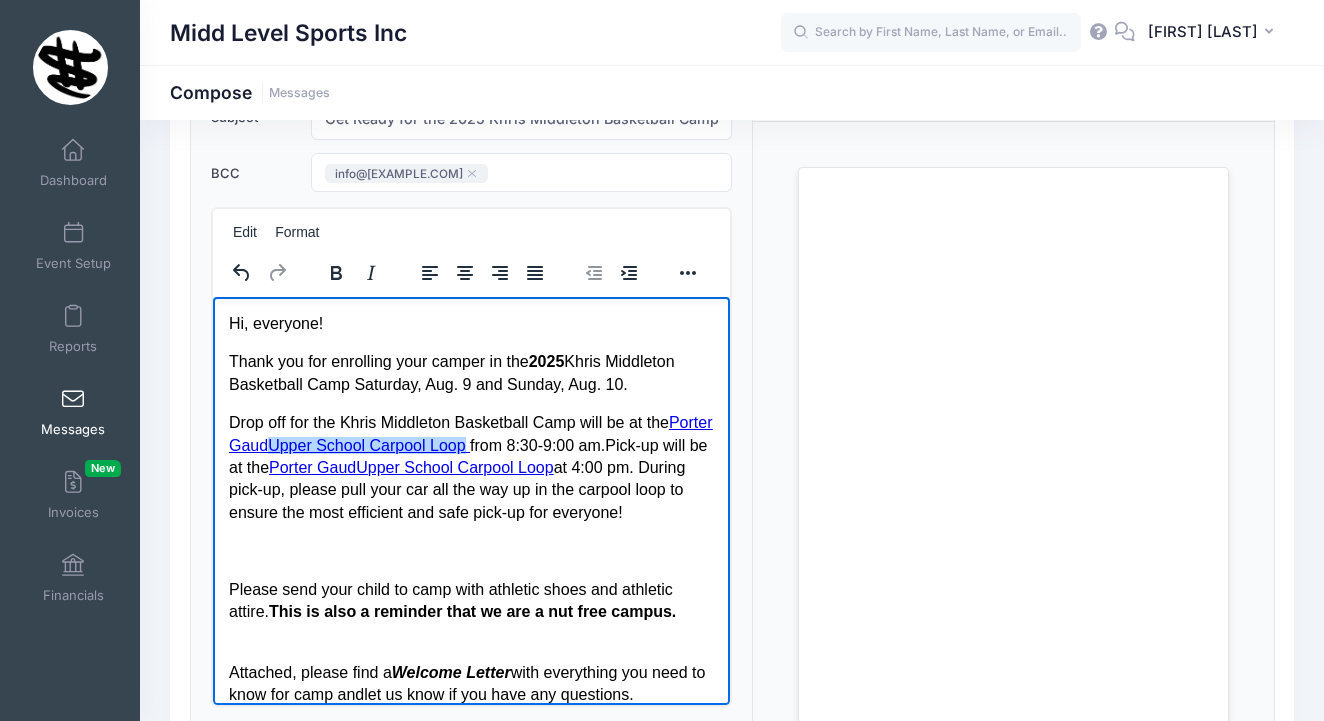 click on "U pper School Carpool Loop" at bounding box center (365, 444) 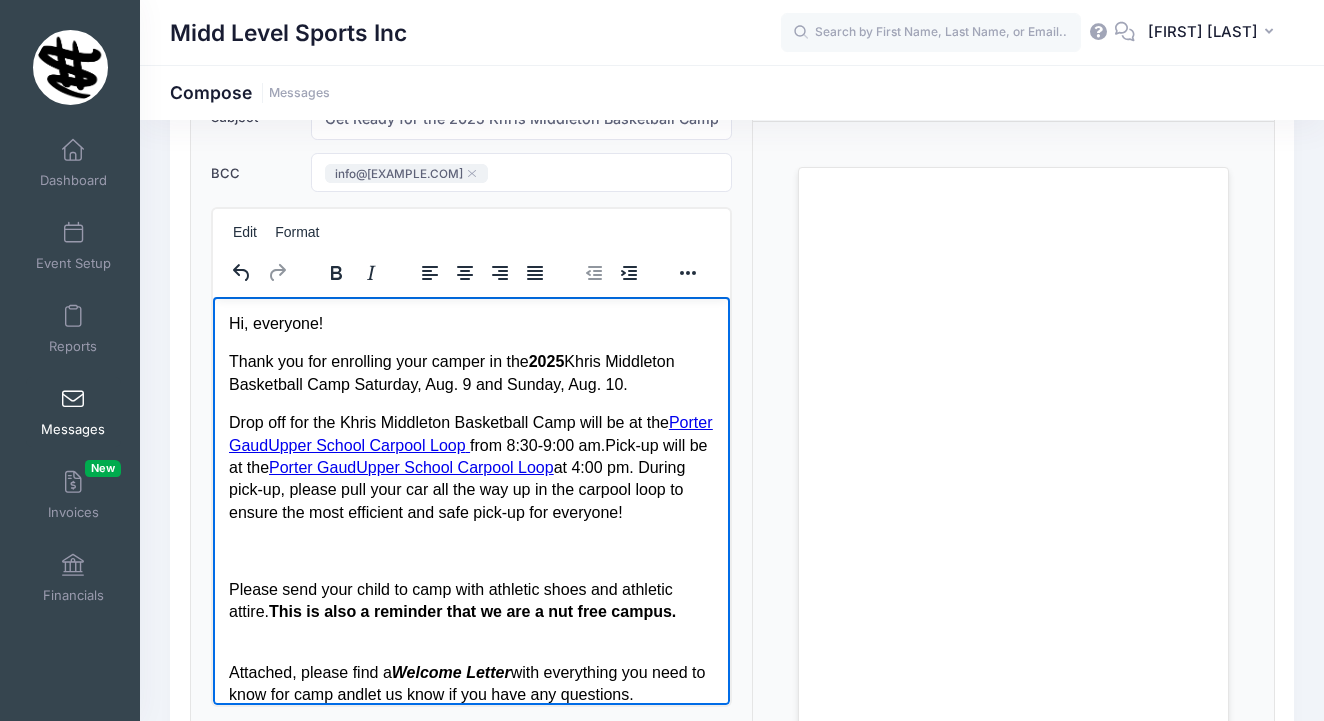 click on "Drop off for the Khris Middleton Basketball Camp will be at the  Porter Gaud  U pper School Carpool Loop   from 8:30-9:00 am." at bounding box center [470, 432] 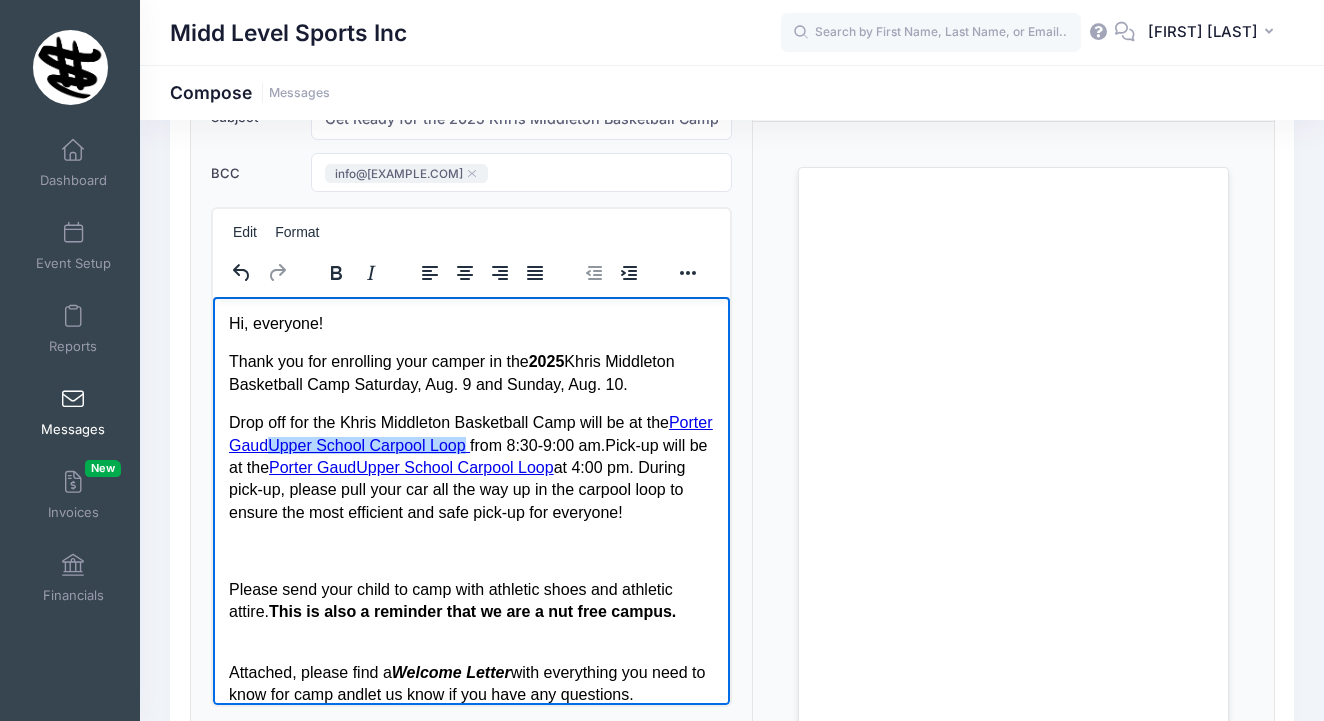 click on "Drop off for the Khris Middleton Basketball Camp will be at the  Porter Gaud  U pper School Carpool Loop   from 8:30-9:00 am.  Pick-up will be at the  Porter Gaud  U pper School Carpool Loop  at 4:00 pm. During pick-up, please pull your car all the way up in the carpool loop to ensure the most efficient and safe pick-up for everyone!" at bounding box center [470, 467] 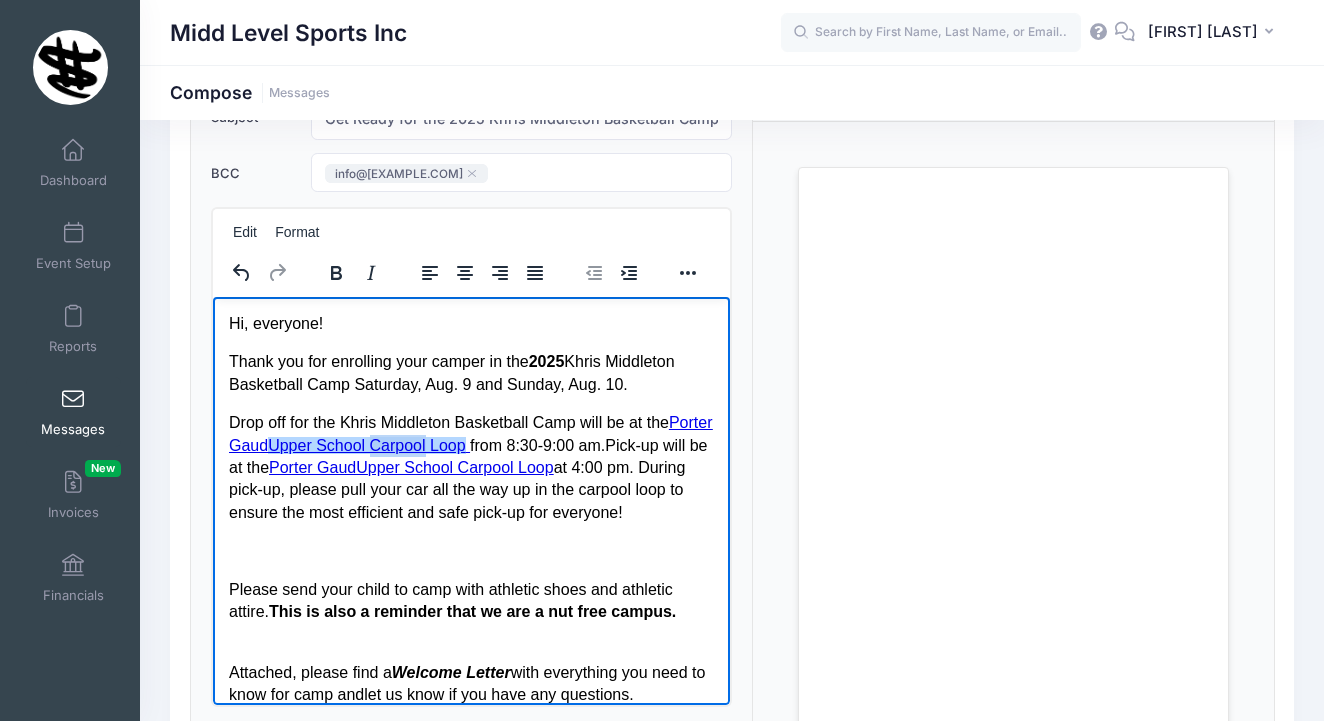 click on "U pper School Carpool Loop" at bounding box center [365, 444] 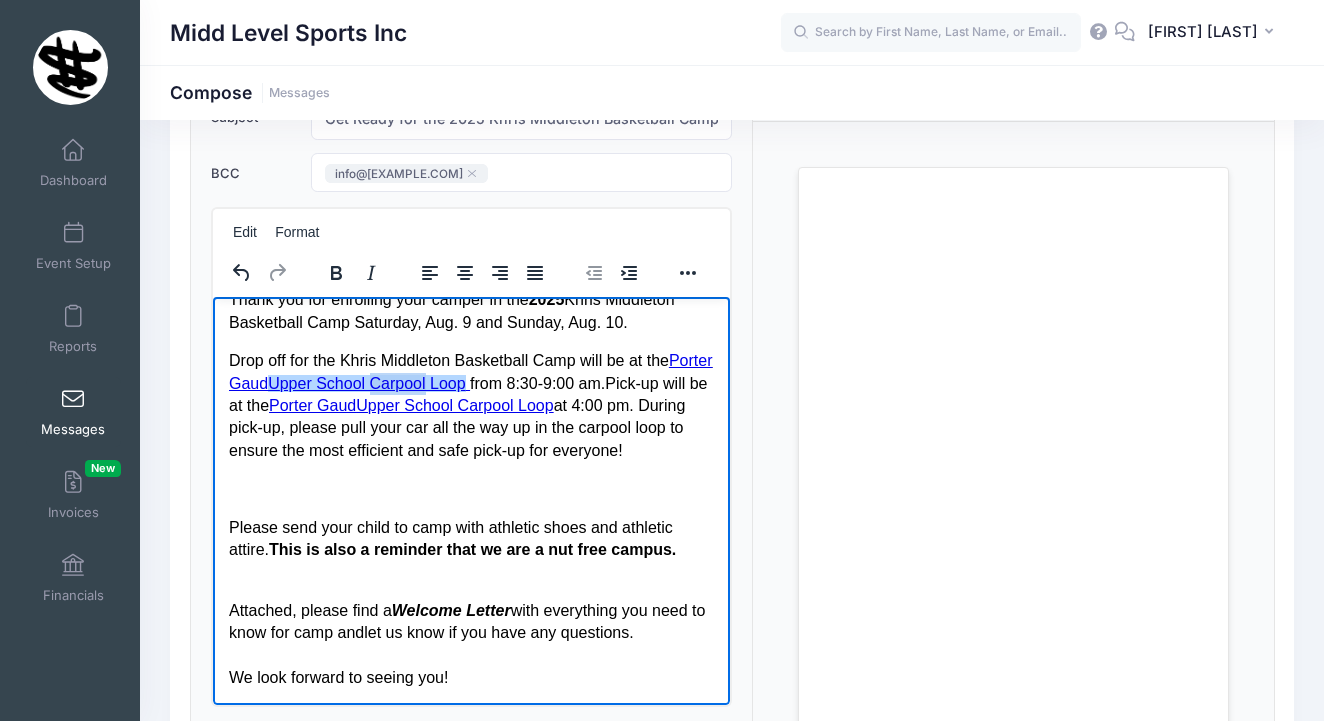 click on "This is also a reminder that we are a nut free campus." at bounding box center (471, 548) 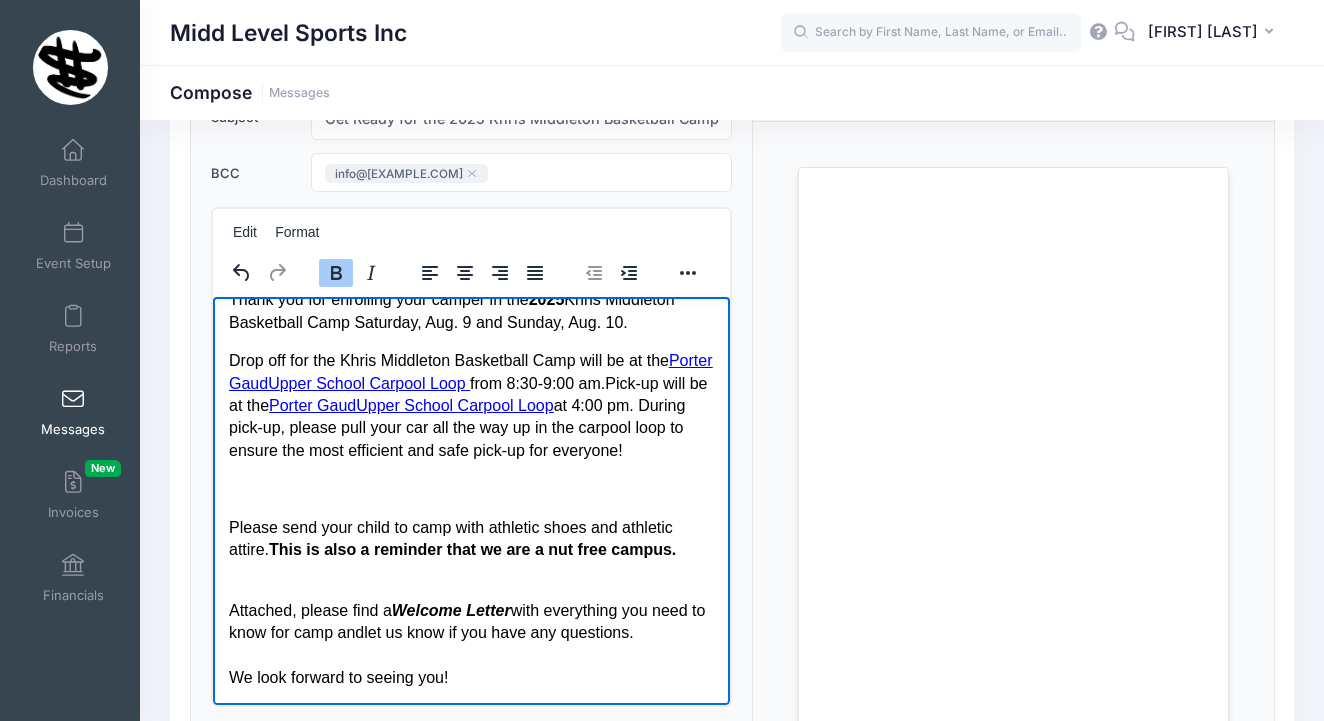 click at bounding box center [470, 488] 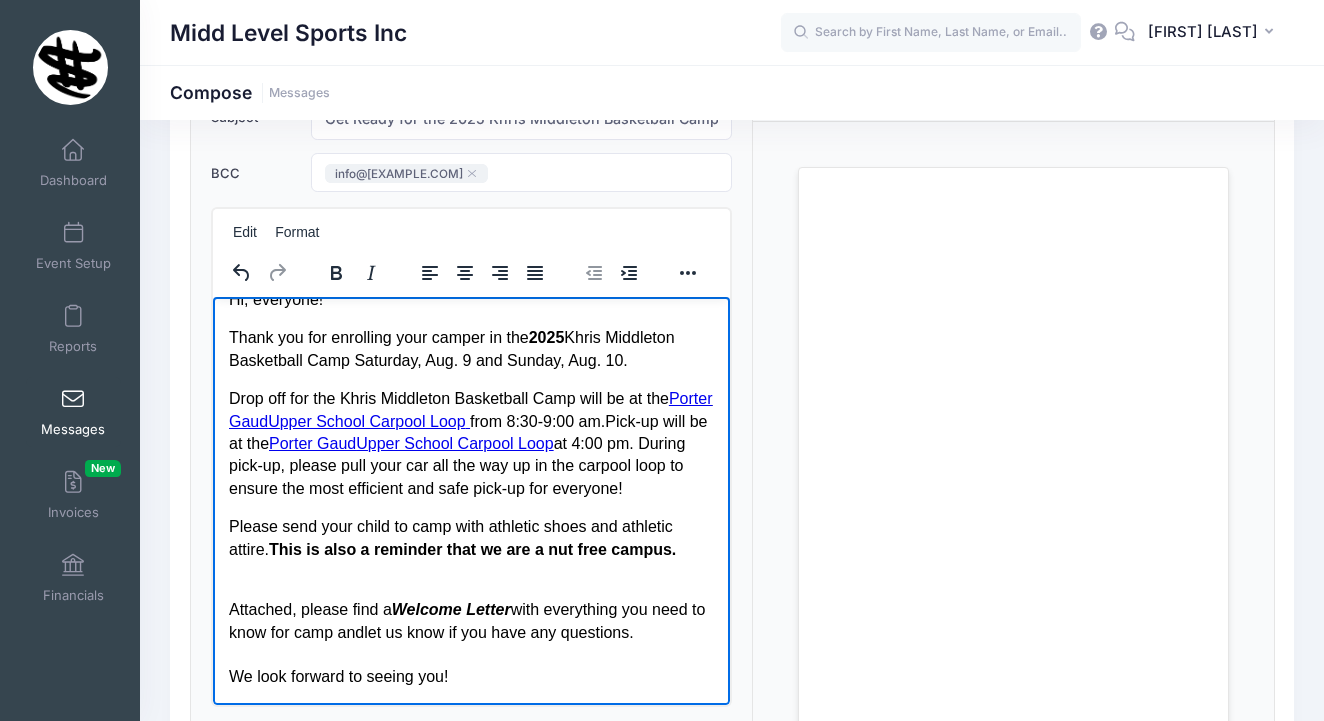 scroll, scrollTop: 53, scrollLeft: 0, axis: vertical 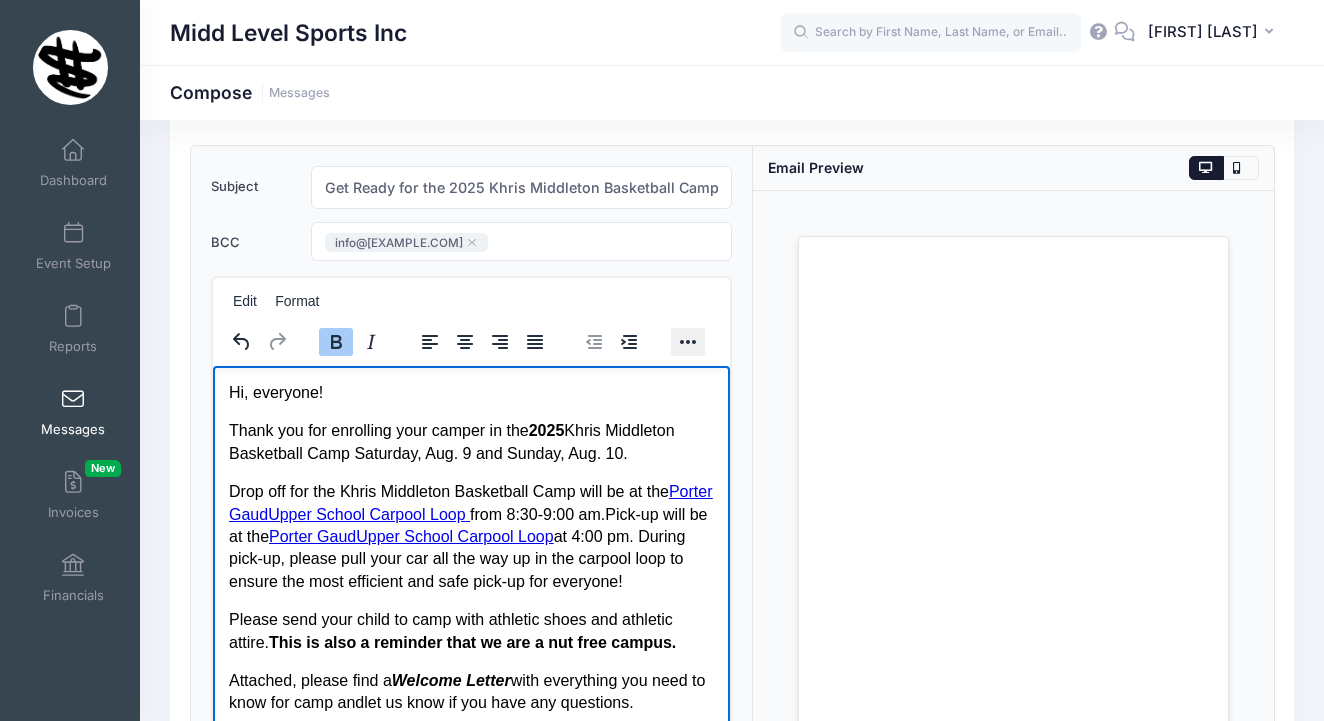 click 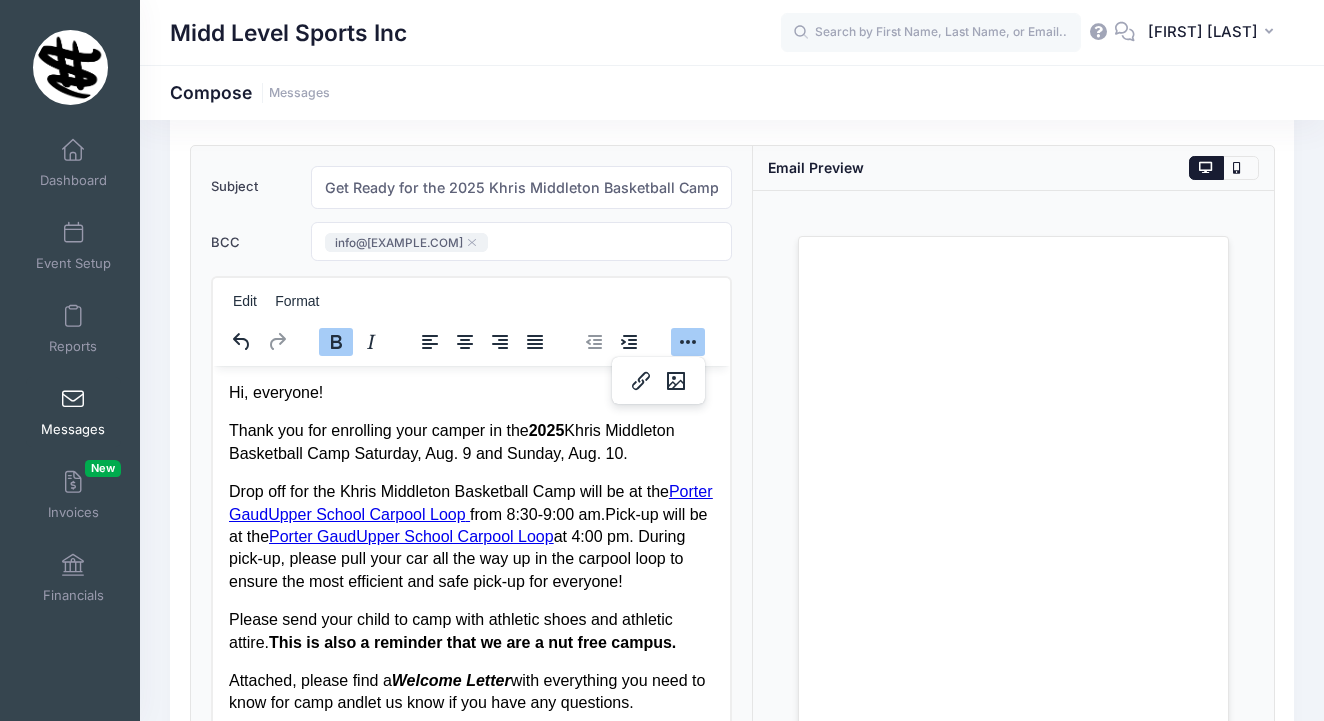 click on "Thank you for enrolling your camper in the  2025  Khris Middleton Basketball Camp Saturday, Aug. 9 and Sunday, Aug. 10." at bounding box center (470, 441) 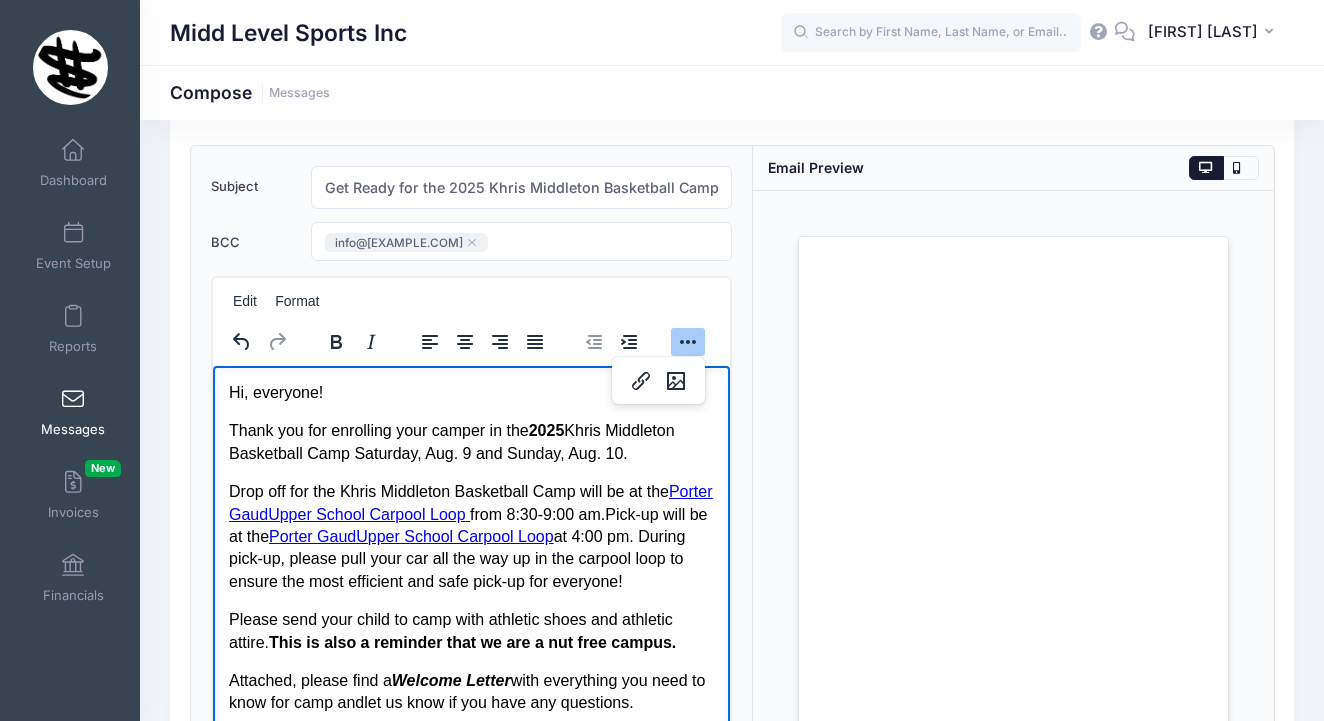 click on "U pper School Carpool Loop" at bounding box center (365, 513) 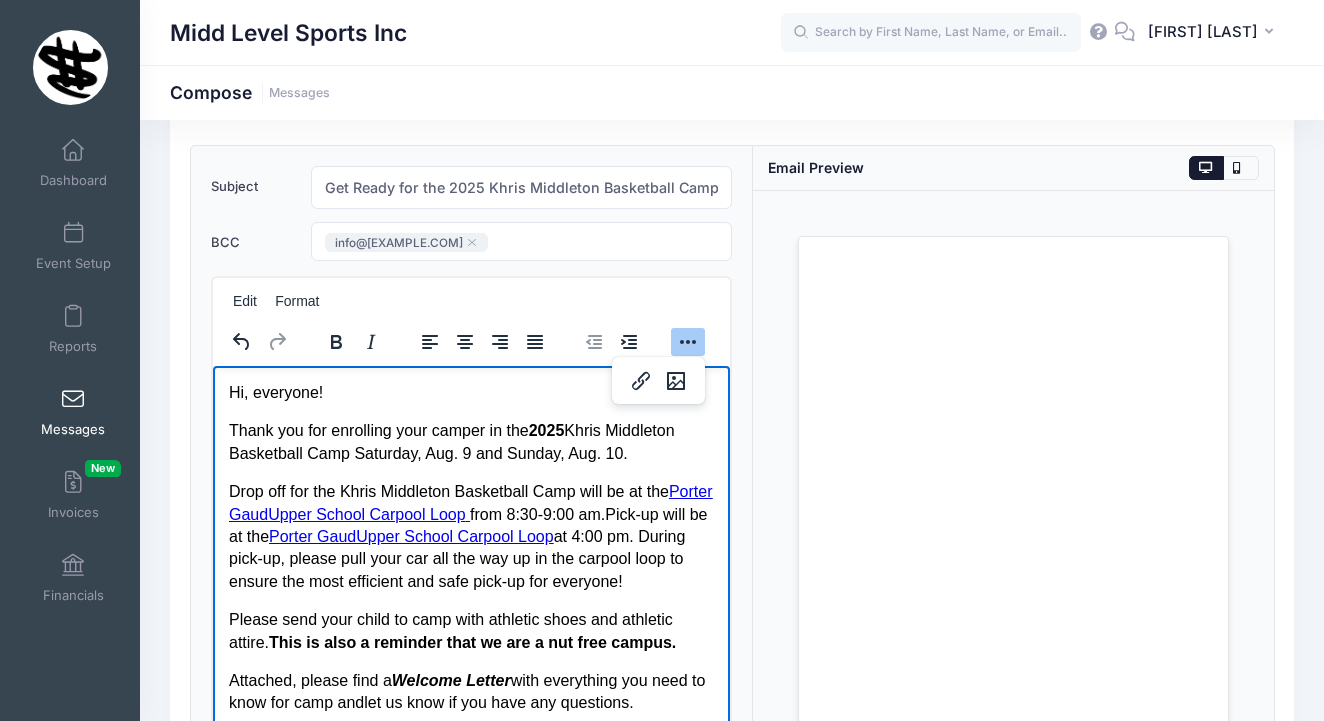 click on "Drop off for the Khris Middleton Basketball Camp will be at the  Porter Gaud  U pper School Carpool Loop   from 8:30-9:00 am." at bounding box center (470, 501) 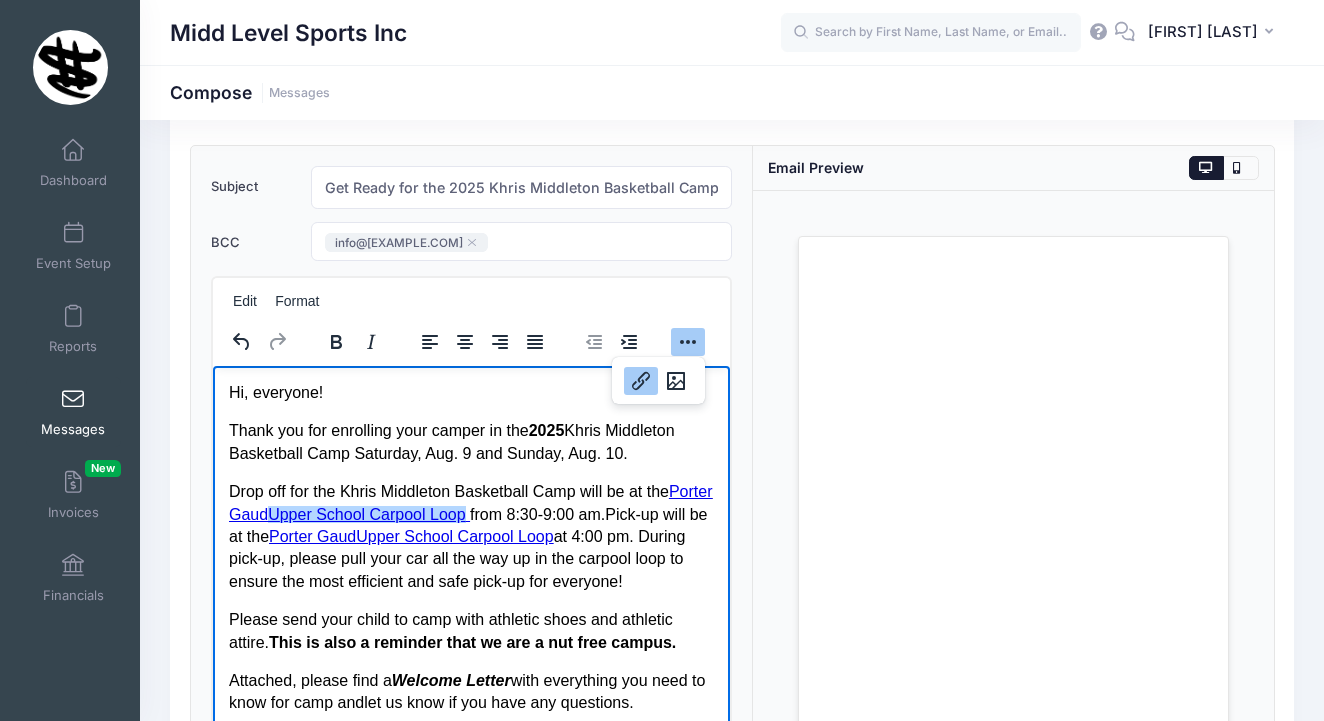 click on "U pper School Carpool Loop" at bounding box center (365, 513) 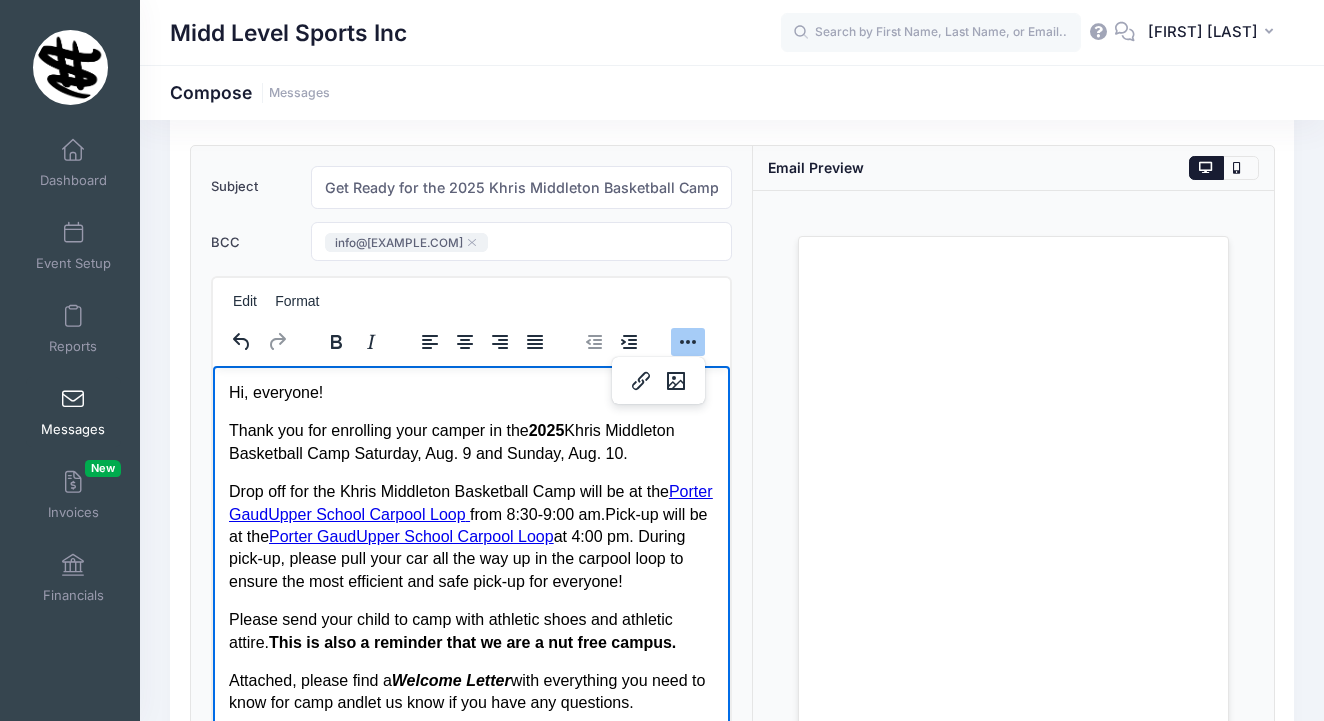 click on "Drop off for the Khris Middleton Basketball Camp will be at the  Porter Gaud  U pper School Carpool Loop   from 8:30-9:00 am.  Pick-up will be at the  Porter Gaud  U pper School Carpool Loop  at 4:00 pm. During pick-up, please pull your car all the way up in the carpool loop to ensure the most efficient and safe pick-up for everyone!" at bounding box center [470, 536] 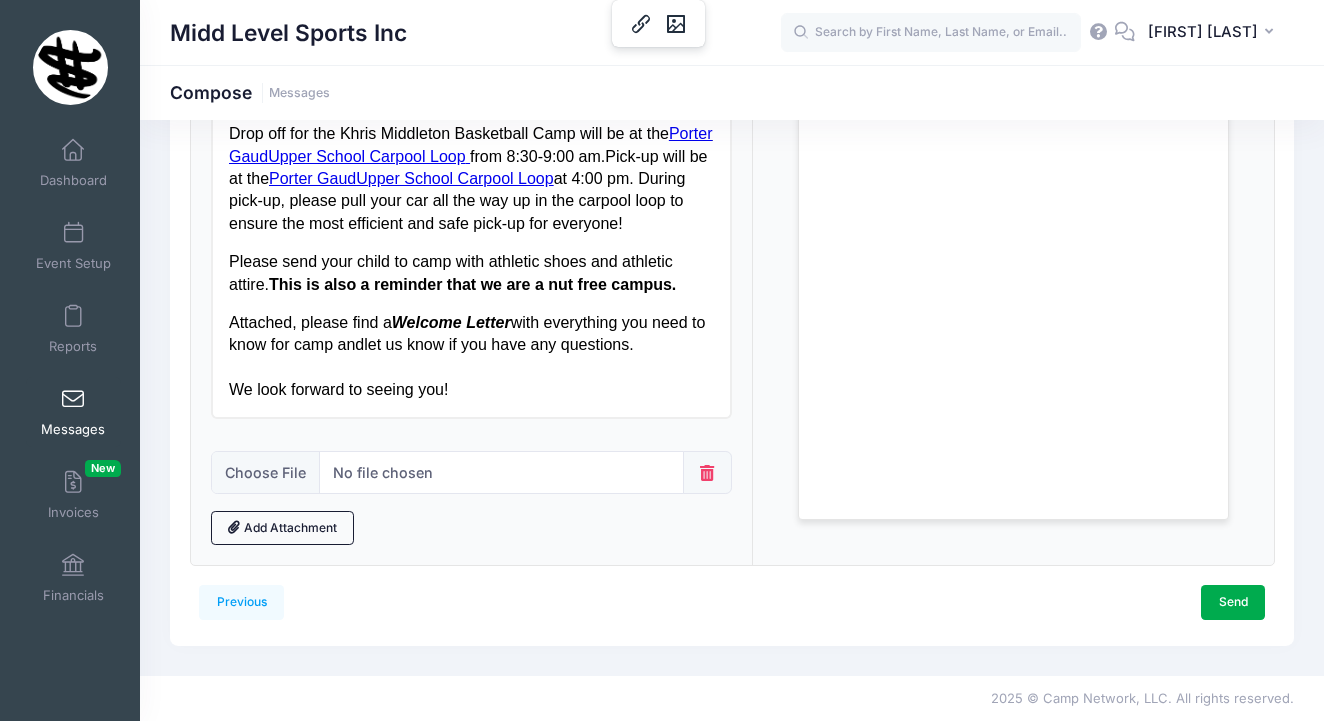scroll, scrollTop: 443, scrollLeft: 0, axis: vertical 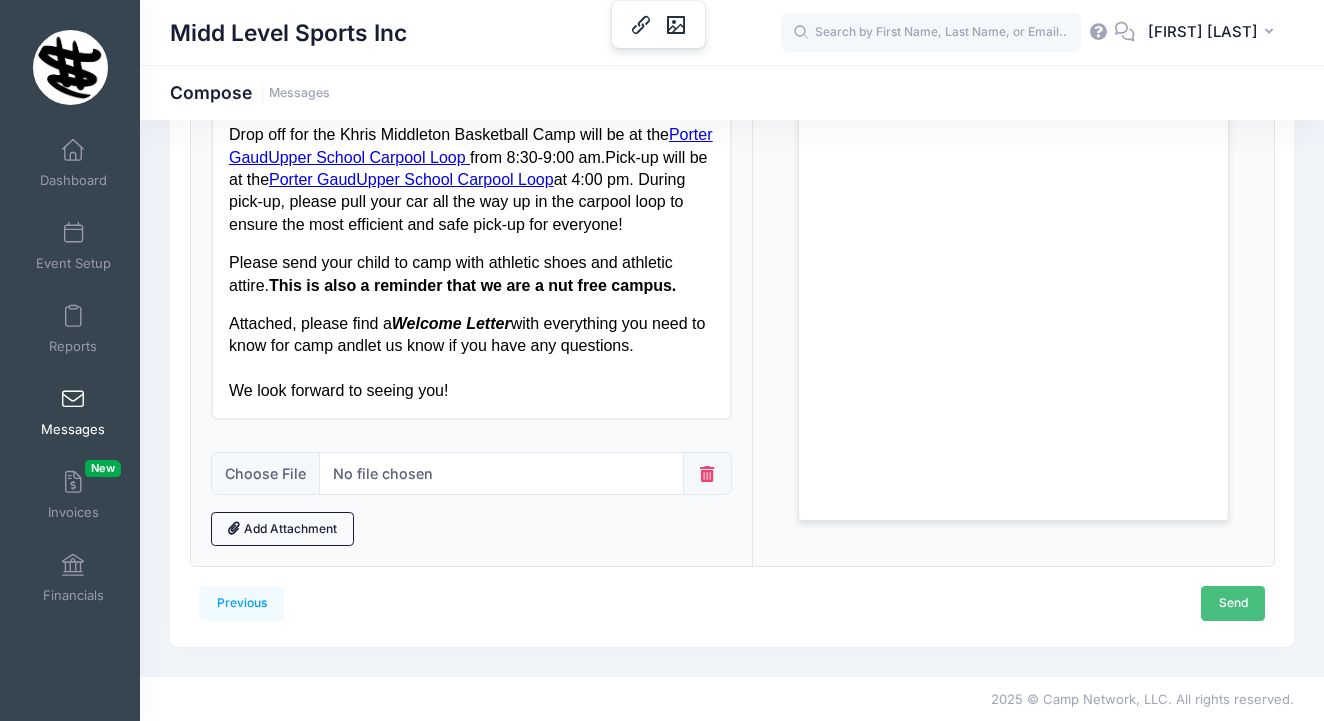 click on "Send" at bounding box center (1233, 603) 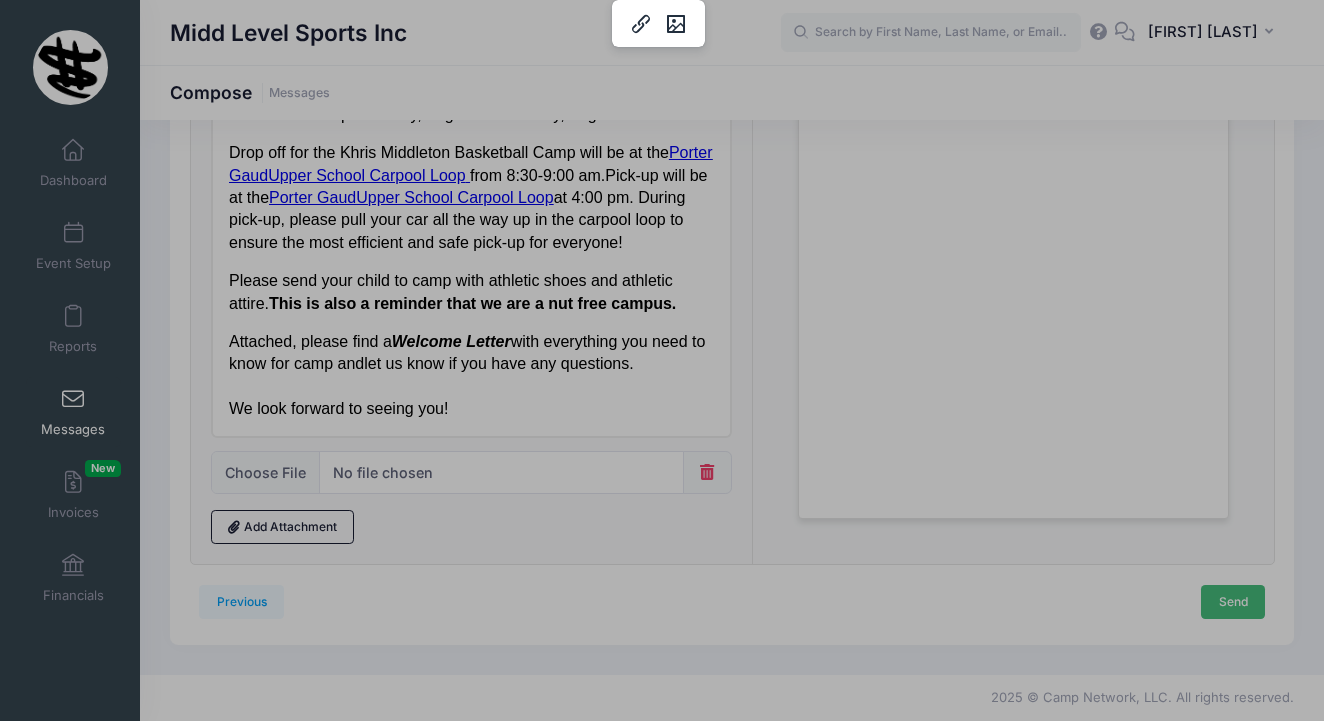 scroll, scrollTop: 0, scrollLeft: 0, axis: both 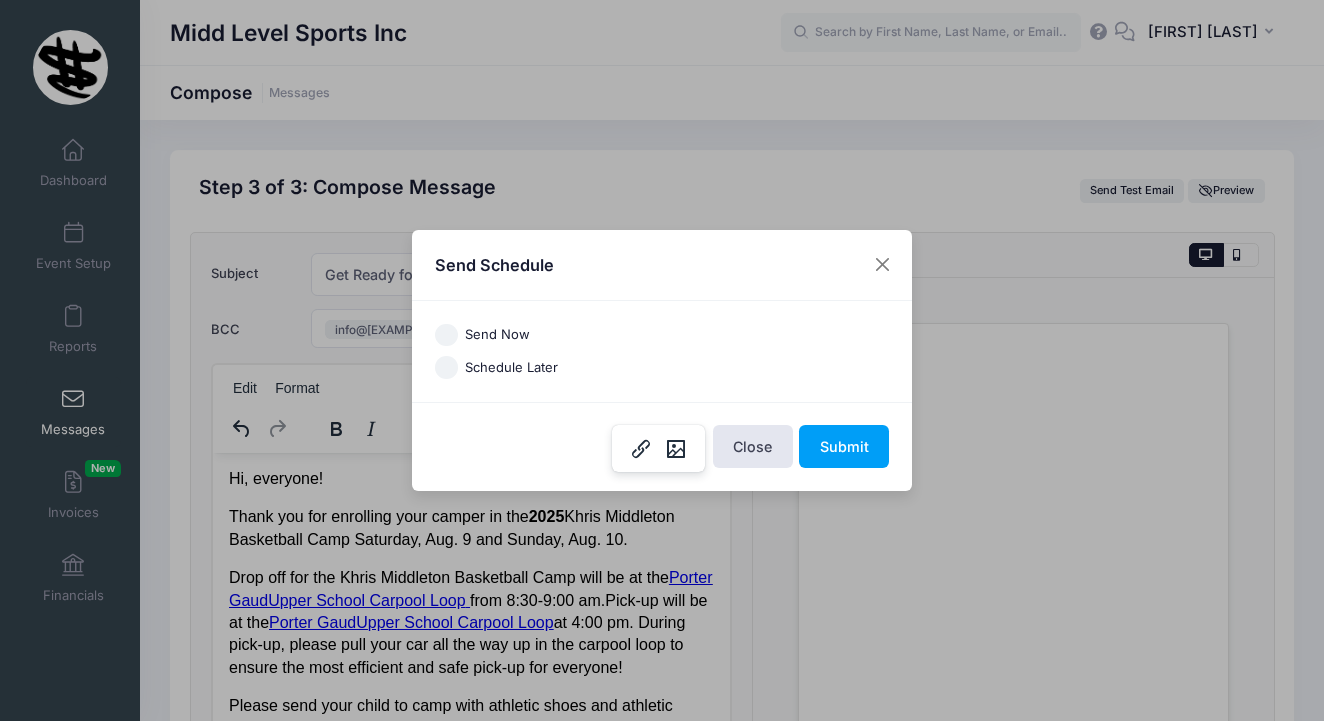 click on "Send Now" at bounding box center (497, 335) 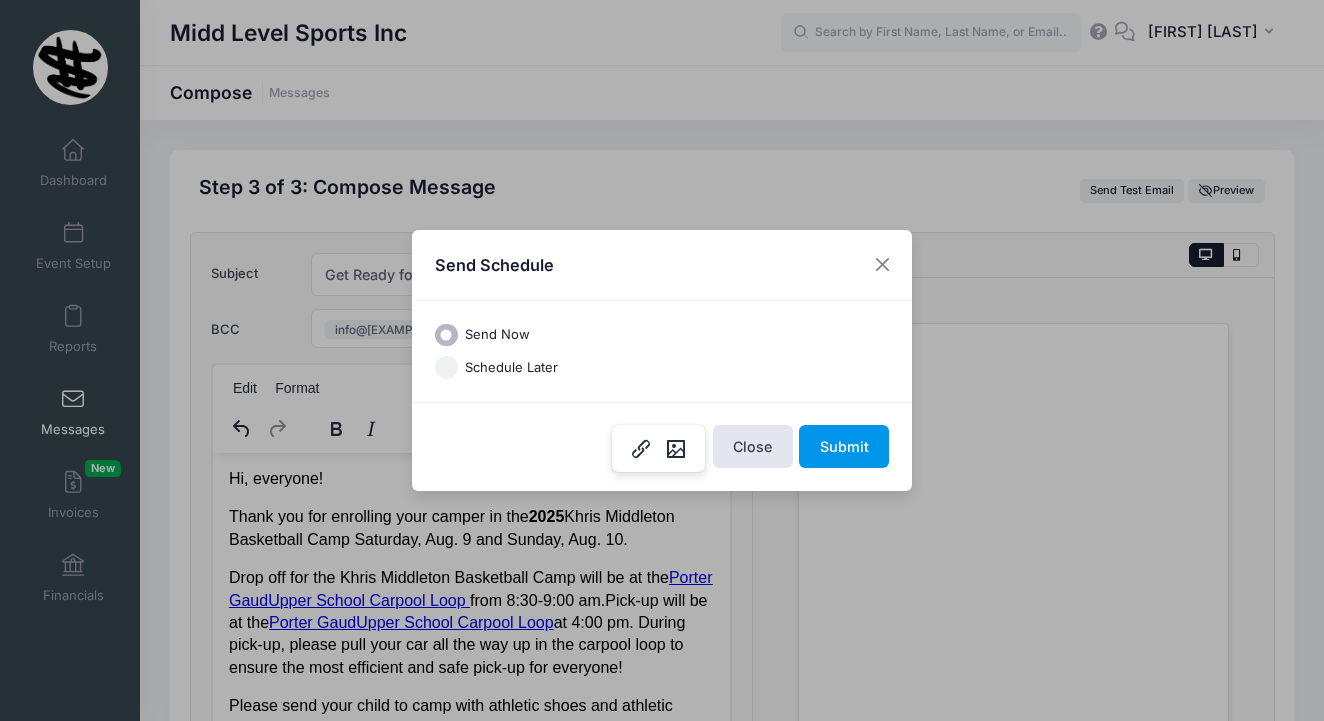 click on "Submit" at bounding box center (844, 446) 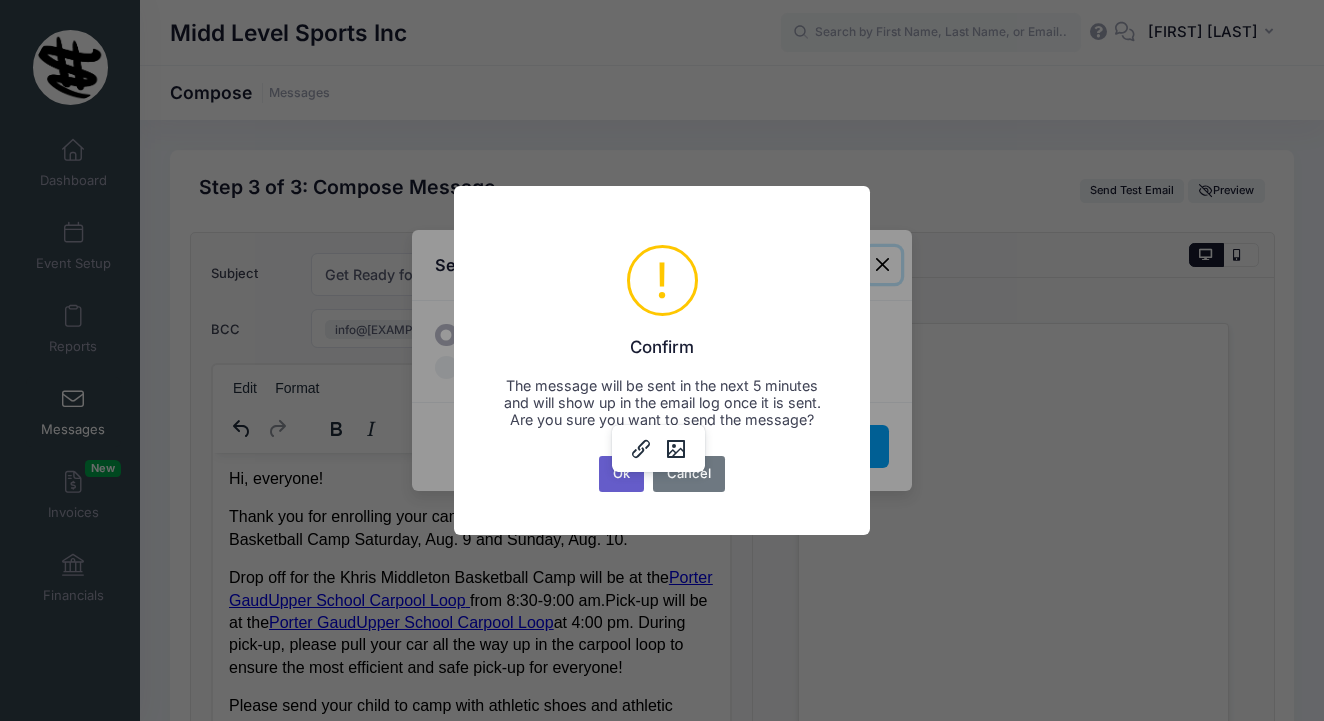 click on "Ok" at bounding box center (622, 474) 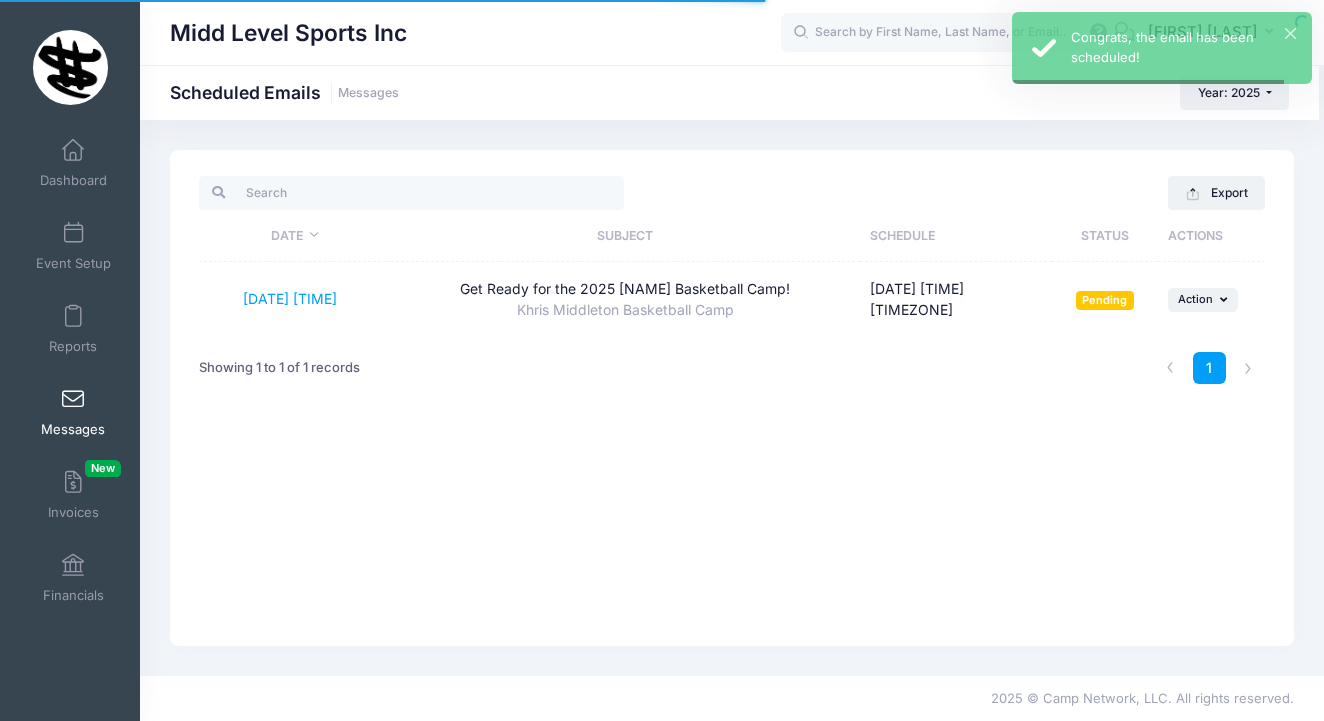scroll, scrollTop: 0, scrollLeft: 0, axis: both 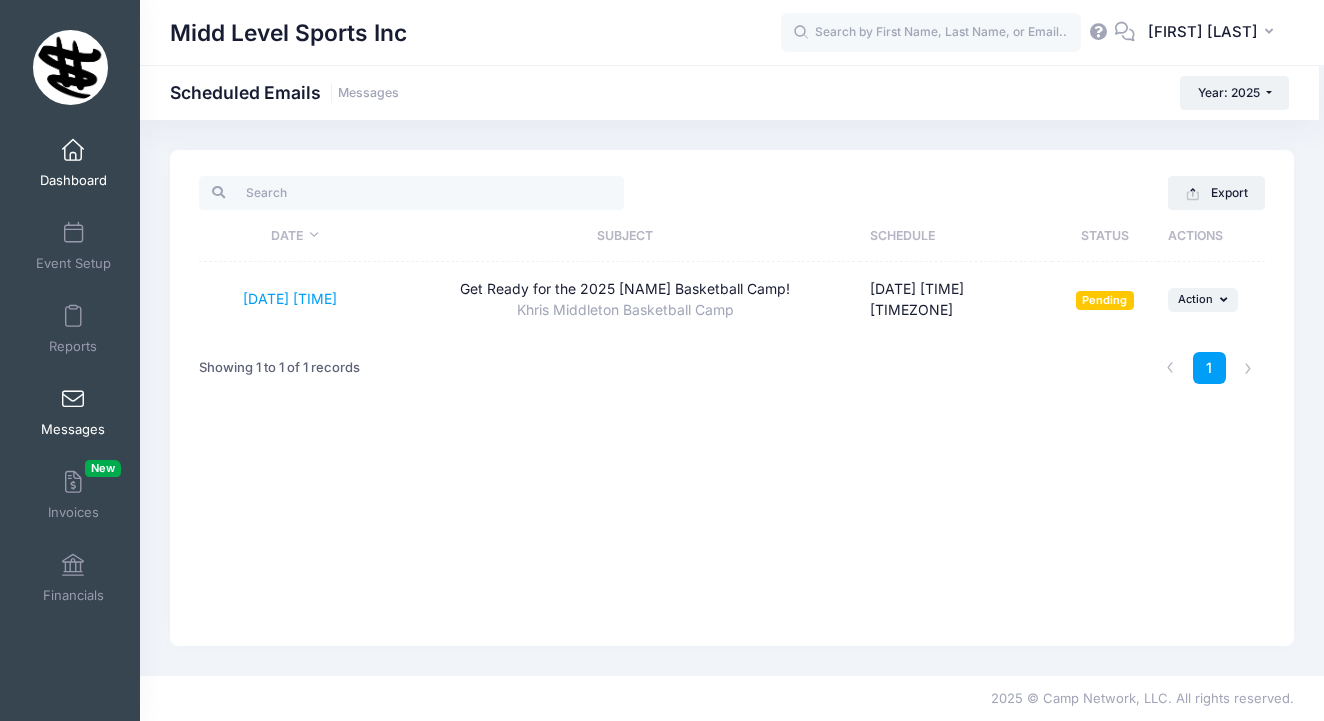 click on "Dashboard" at bounding box center [73, 180] 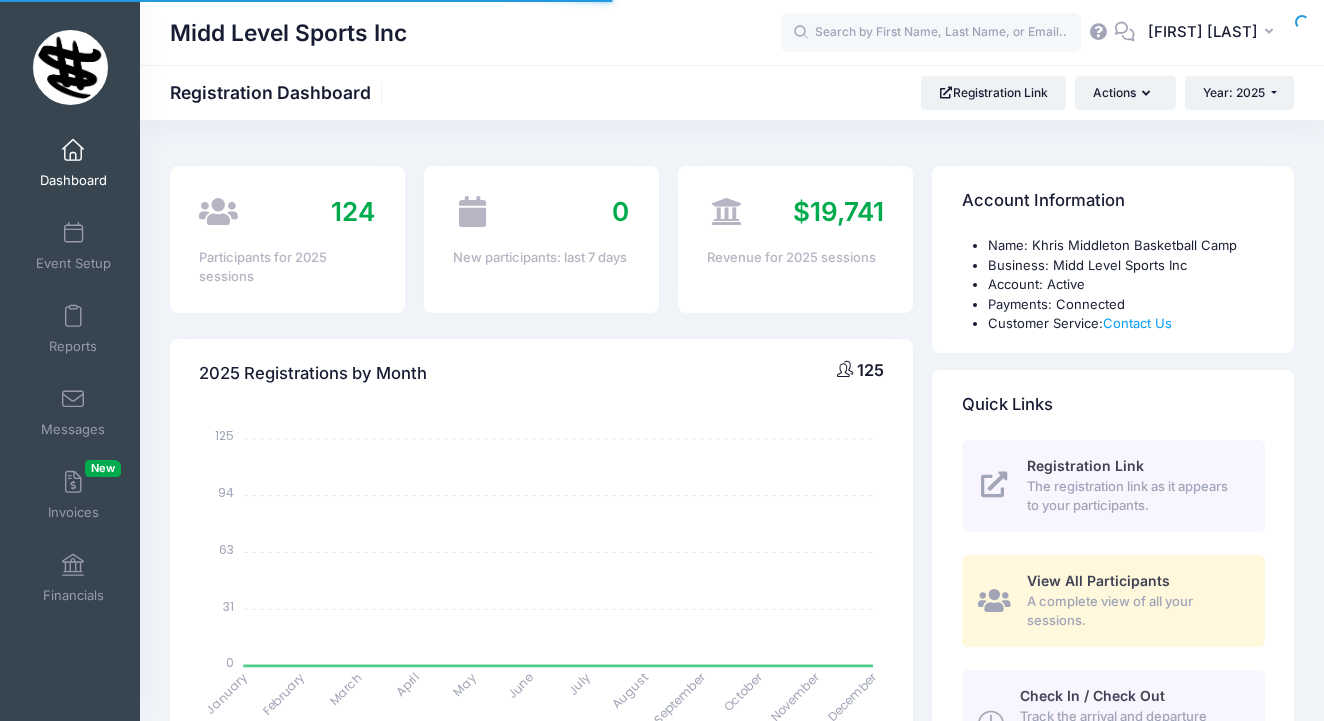 select 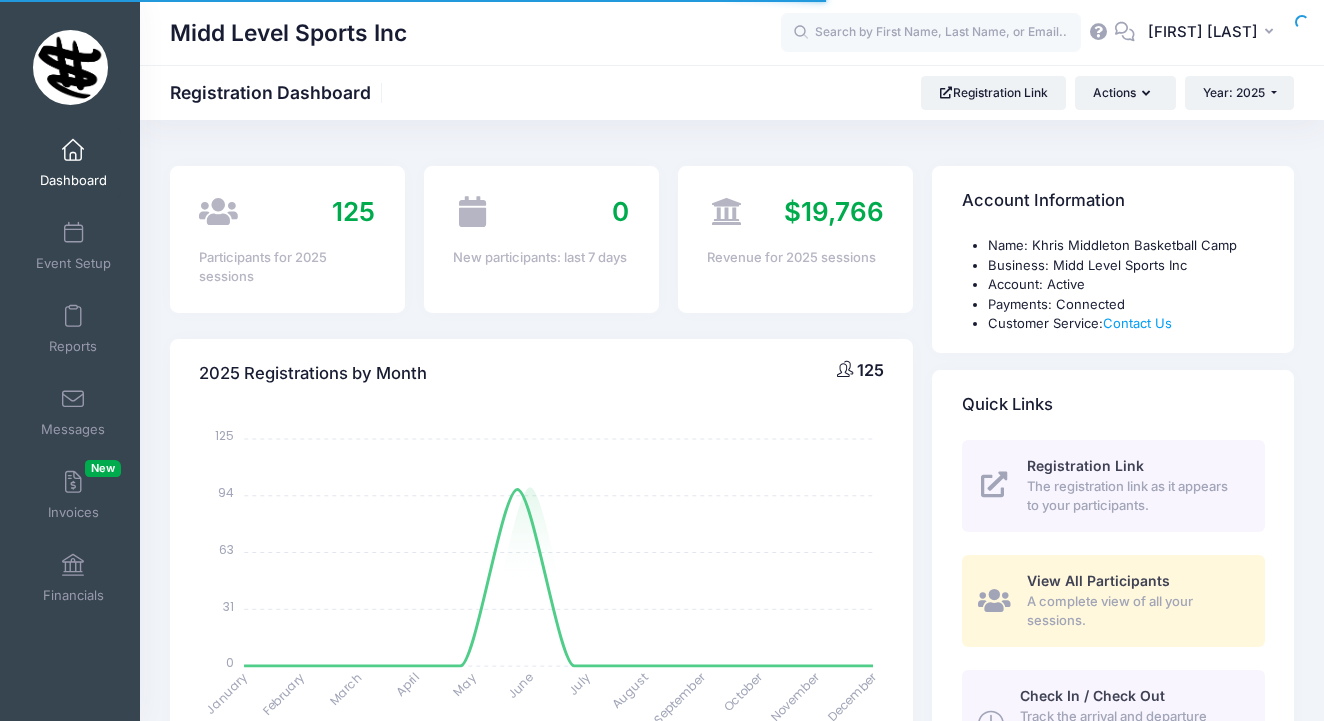 scroll, scrollTop: 0, scrollLeft: 0, axis: both 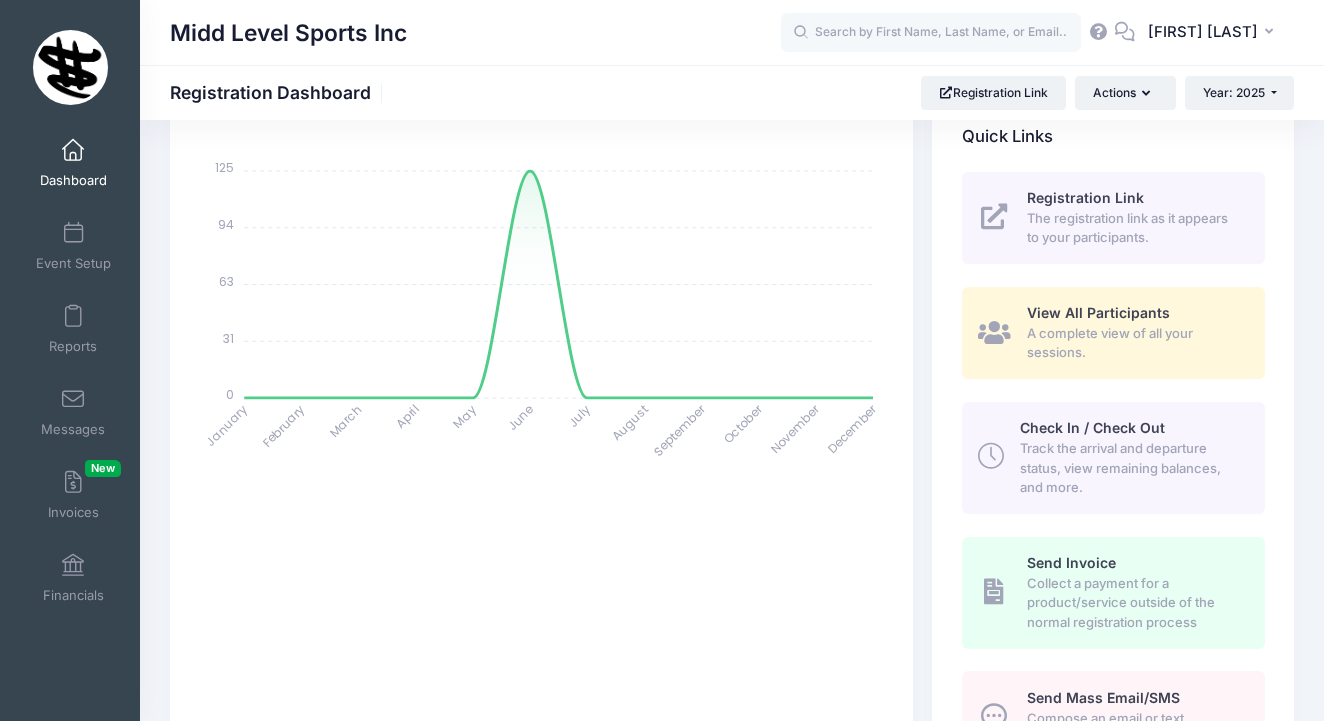click on "View All Participants
A complete view of all your sessions." at bounding box center (1134, 333) 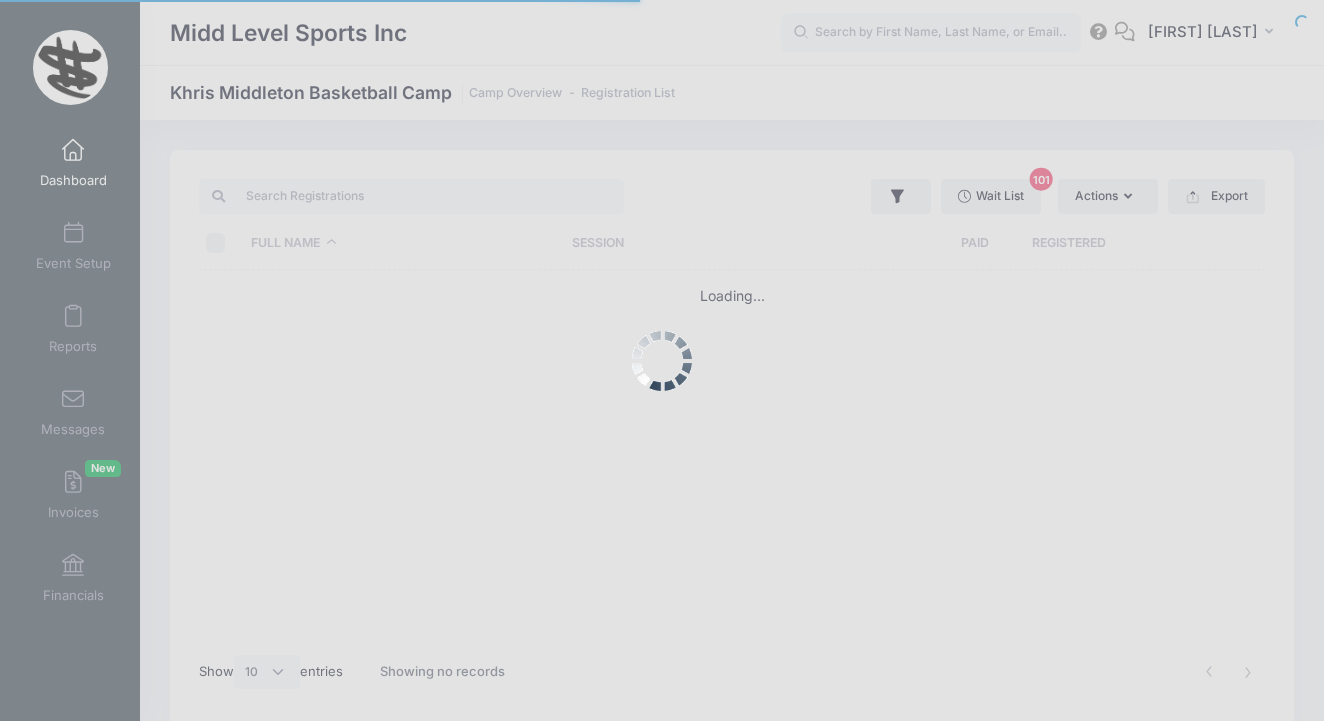 select on "10" 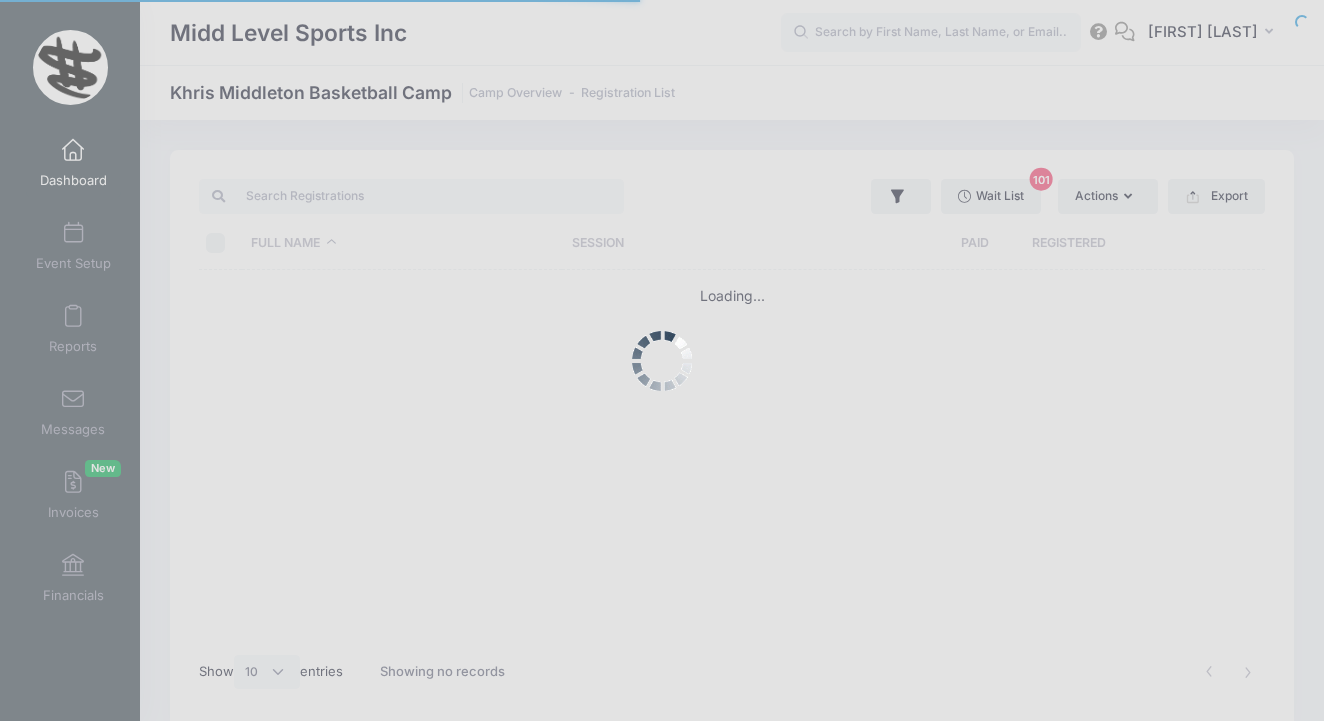 scroll, scrollTop: 0, scrollLeft: 0, axis: both 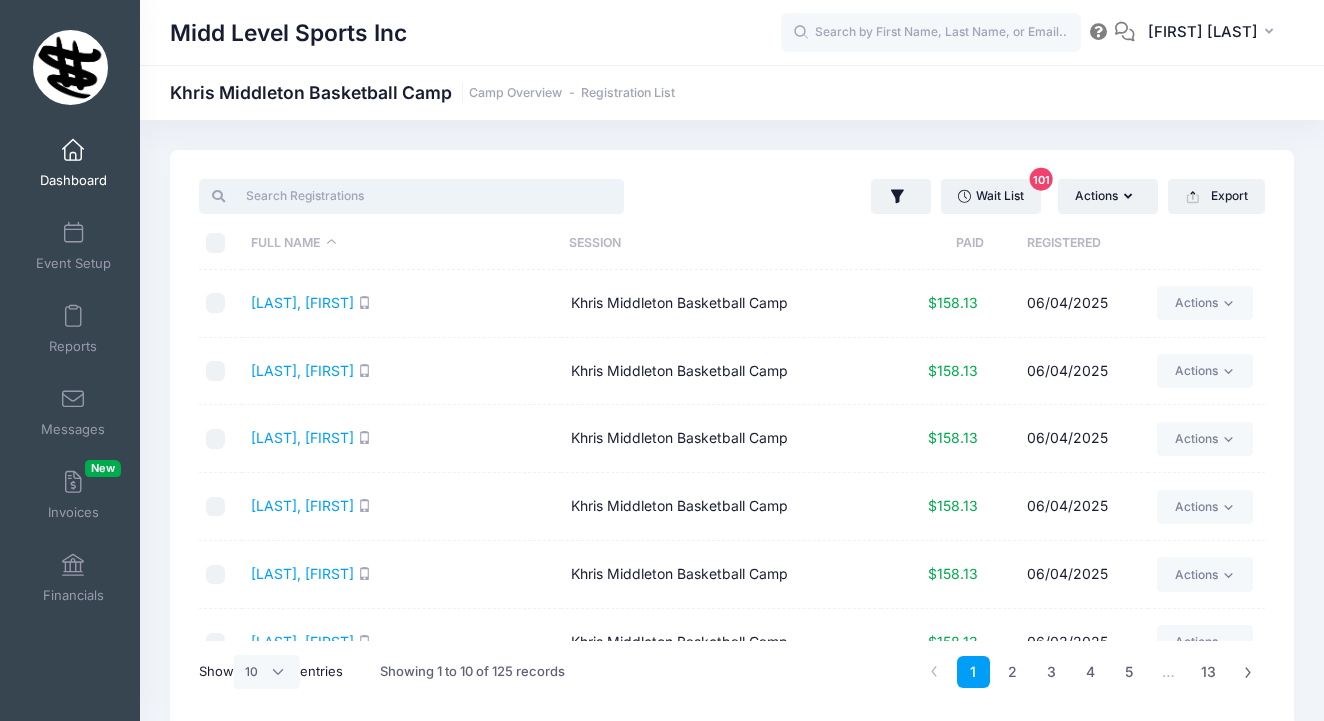 click at bounding box center [411, 196] 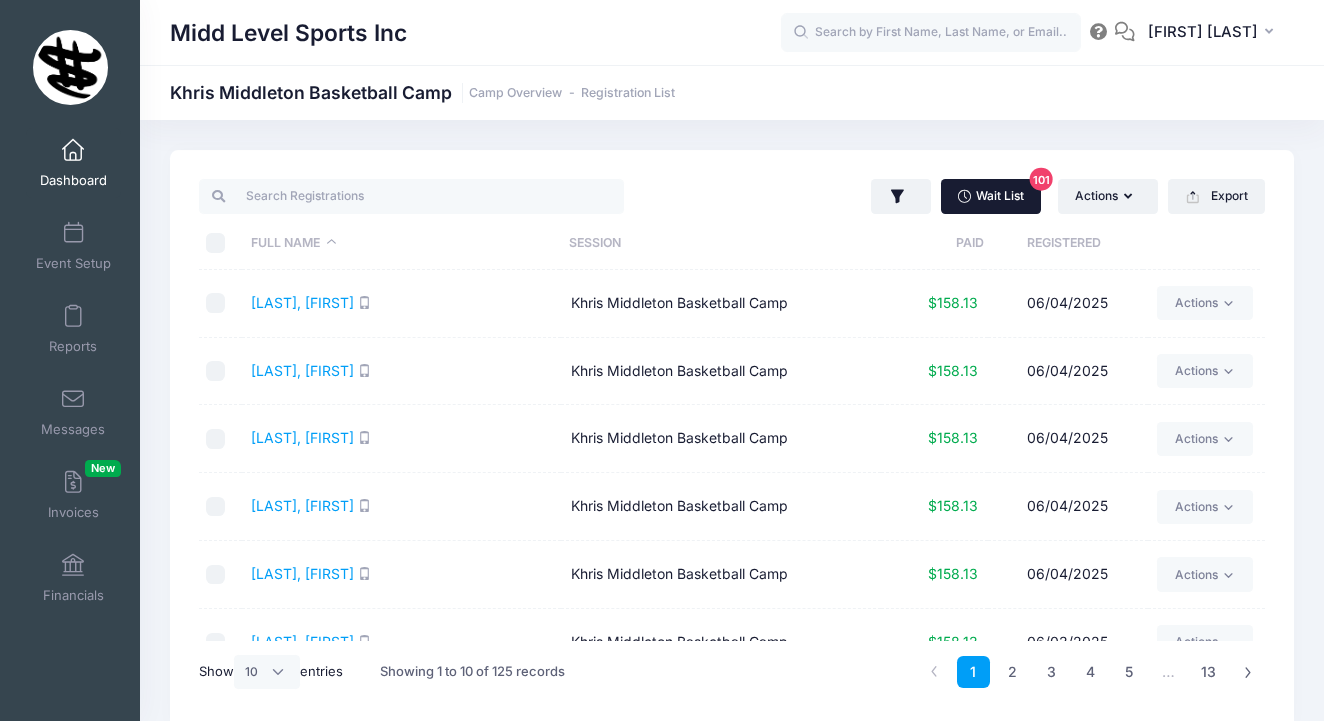 click on "Wait List
101" at bounding box center [991, 196] 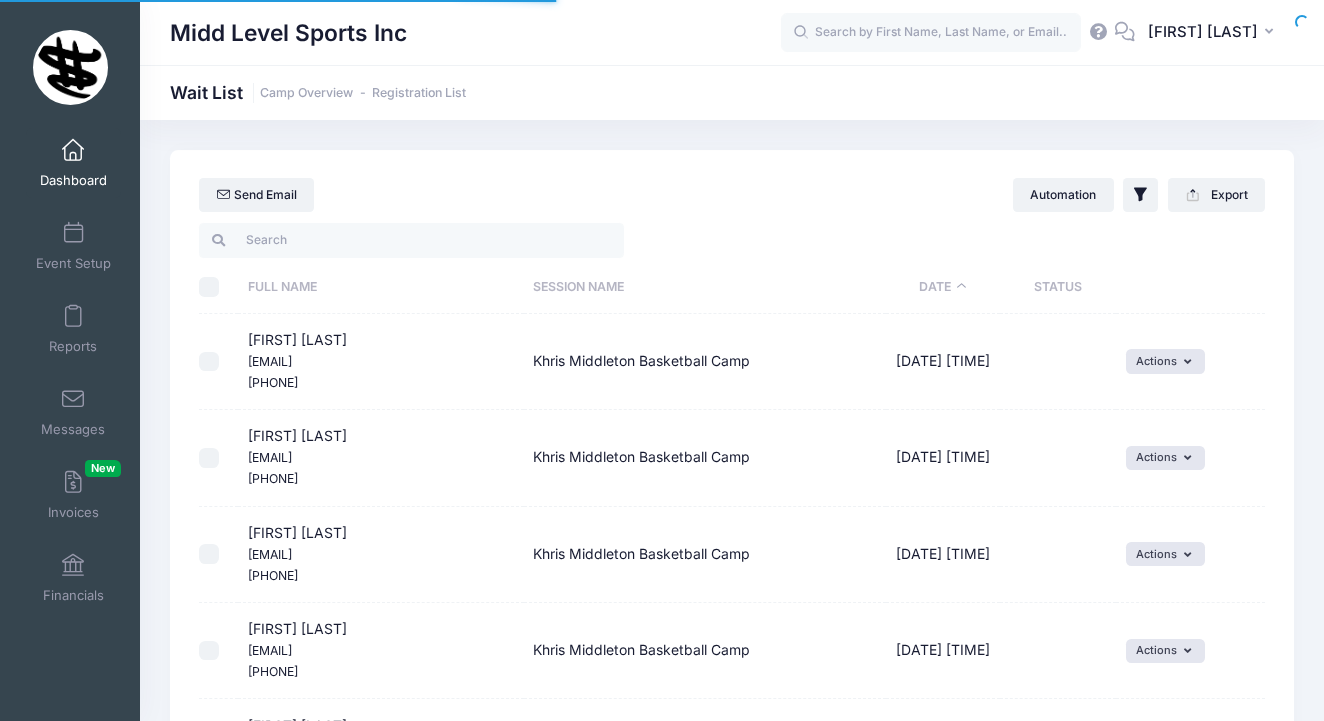 select on "50" 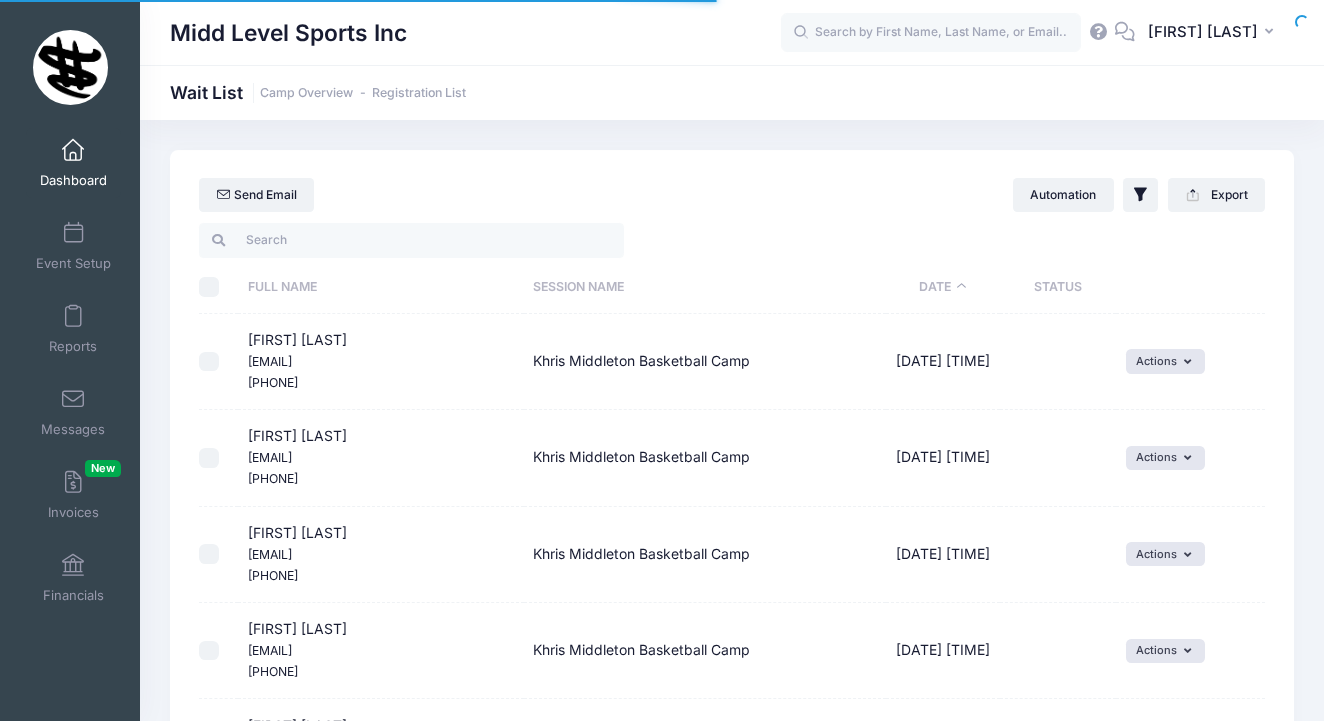 scroll, scrollTop: 0, scrollLeft: 0, axis: both 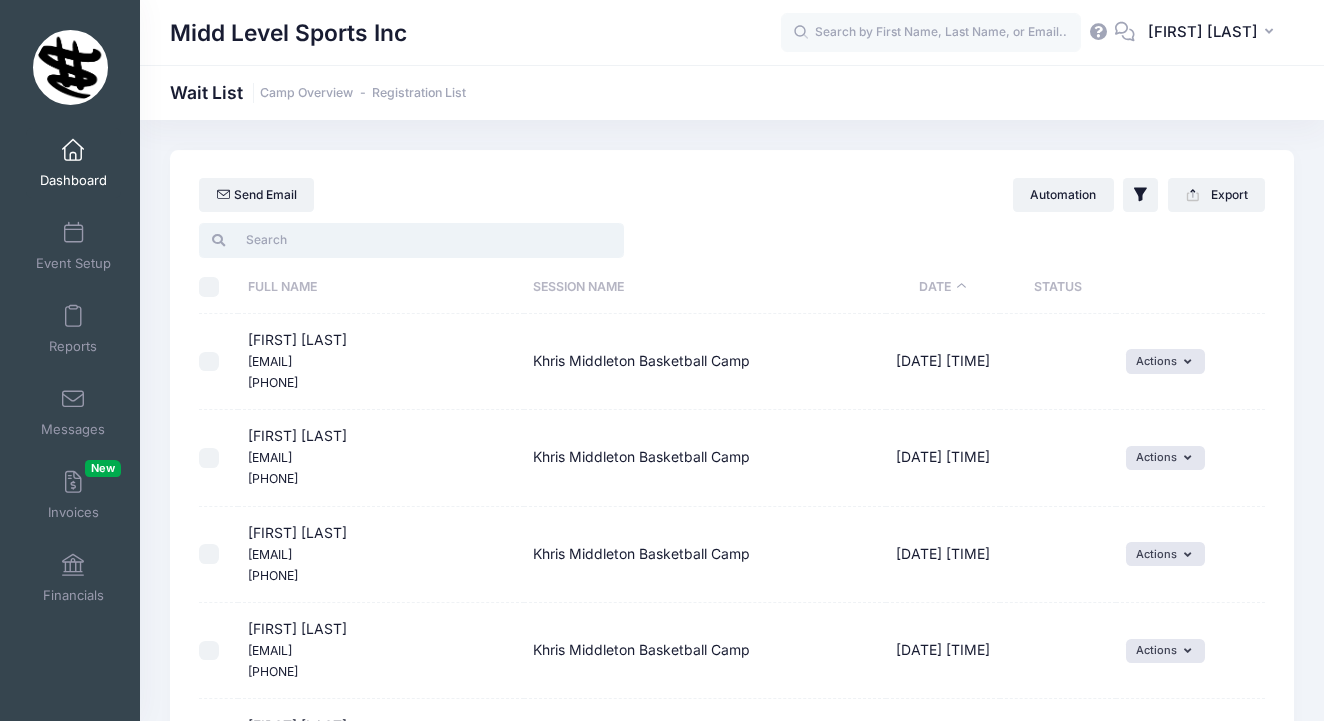 click at bounding box center [411, 240] 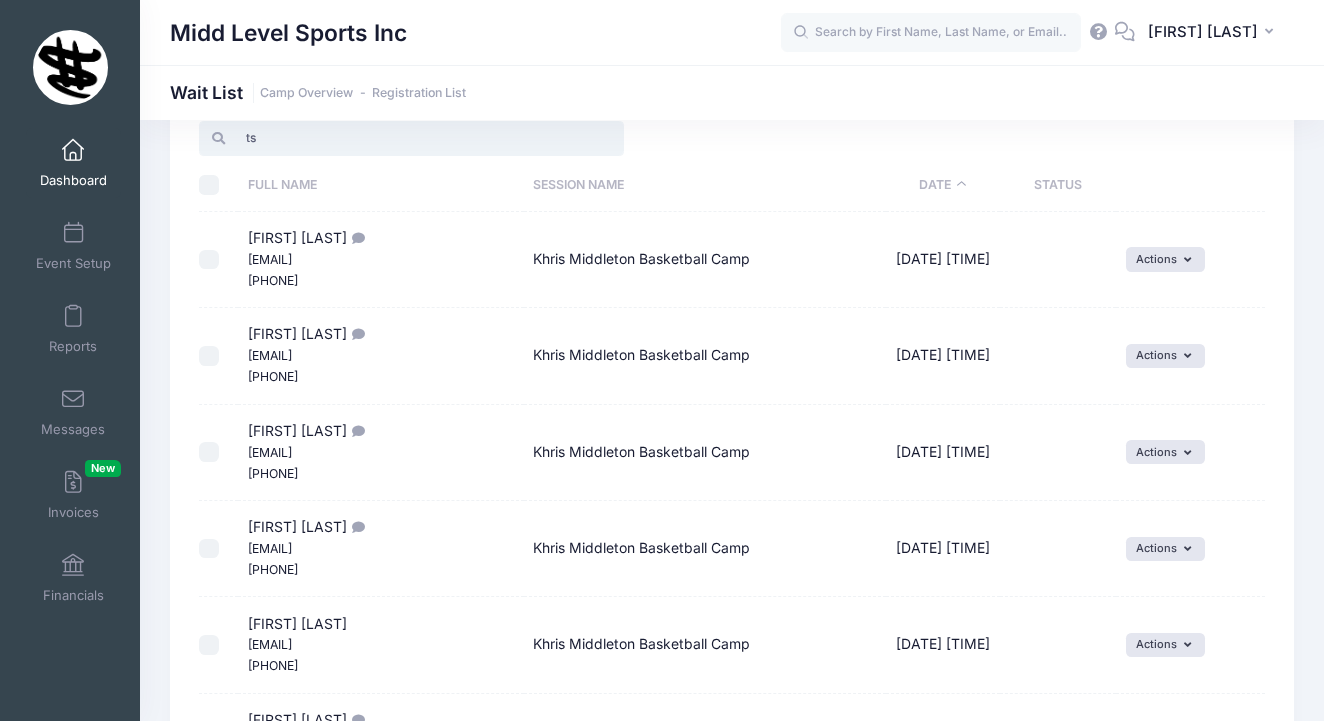 scroll, scrollTop: 100, scrollLeft: 0, axis: vertical 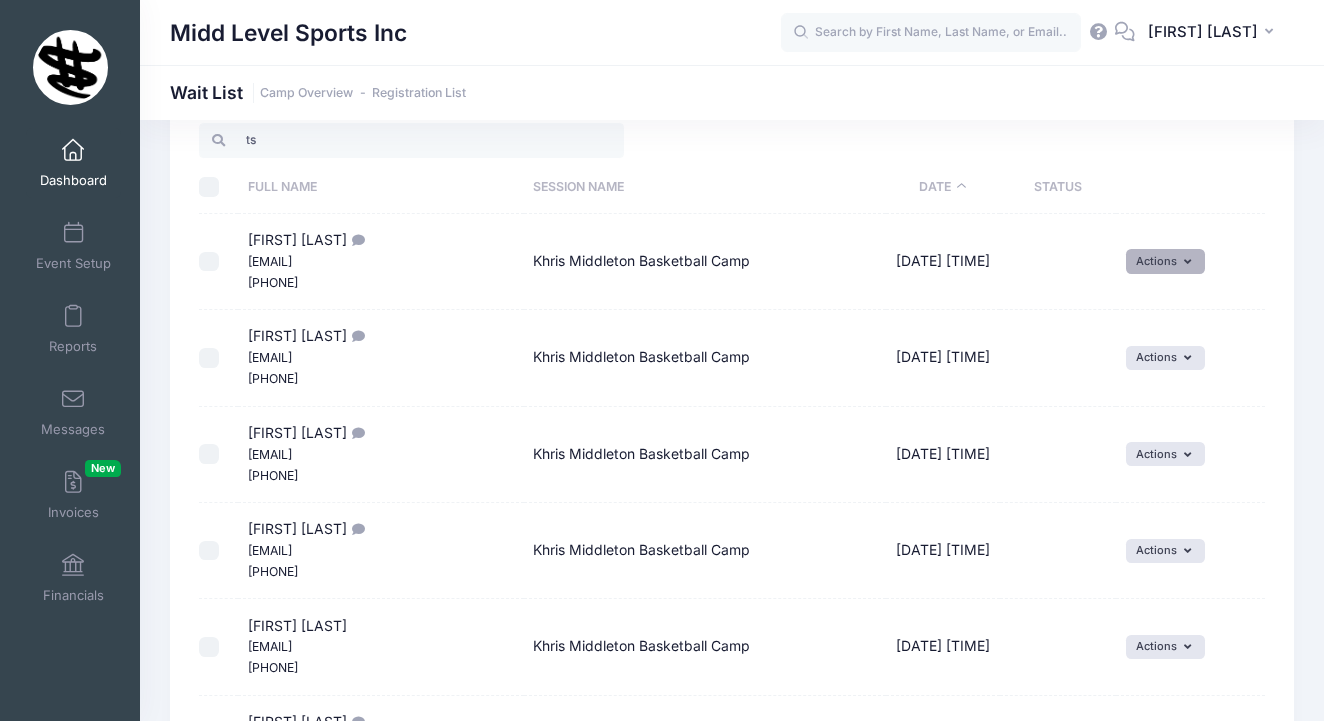 click on "Actions" at bounding box center [1165, 261] 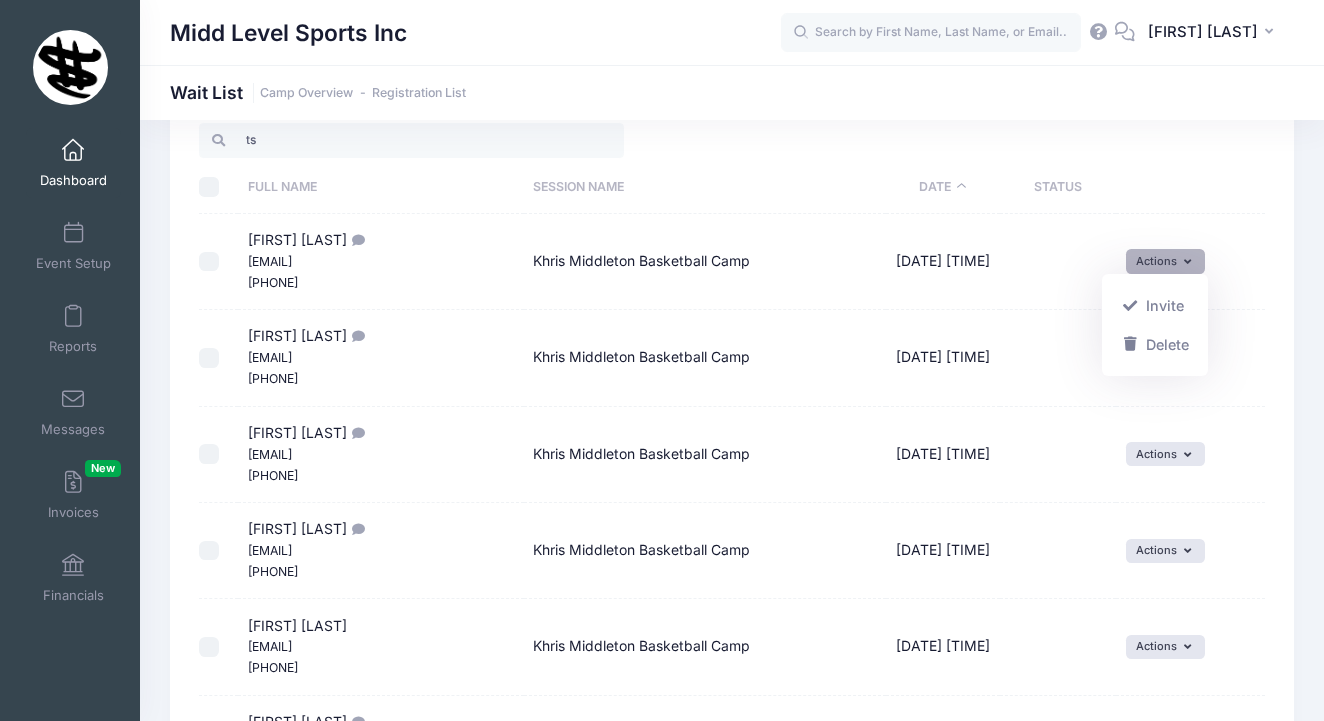 click on "Actions" at bounding box center (1165, 261) 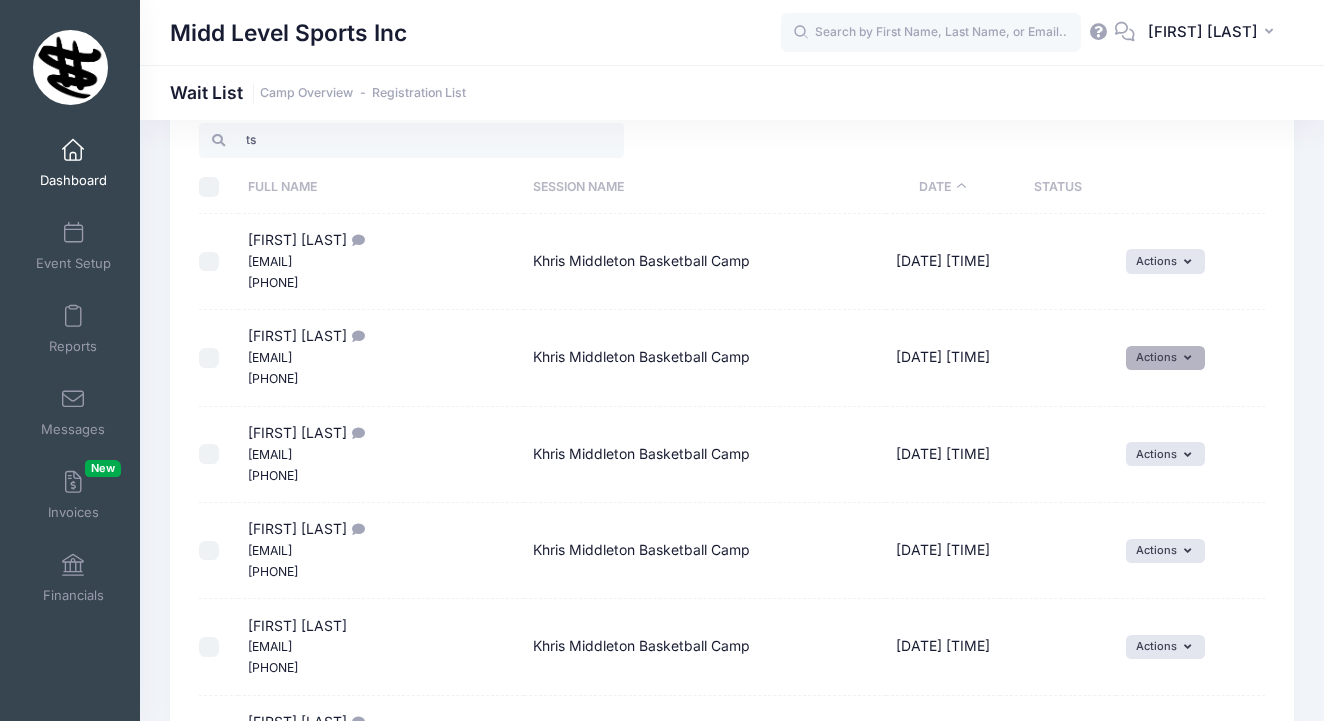 click on "Actions" at bounding box center [1165, 358] 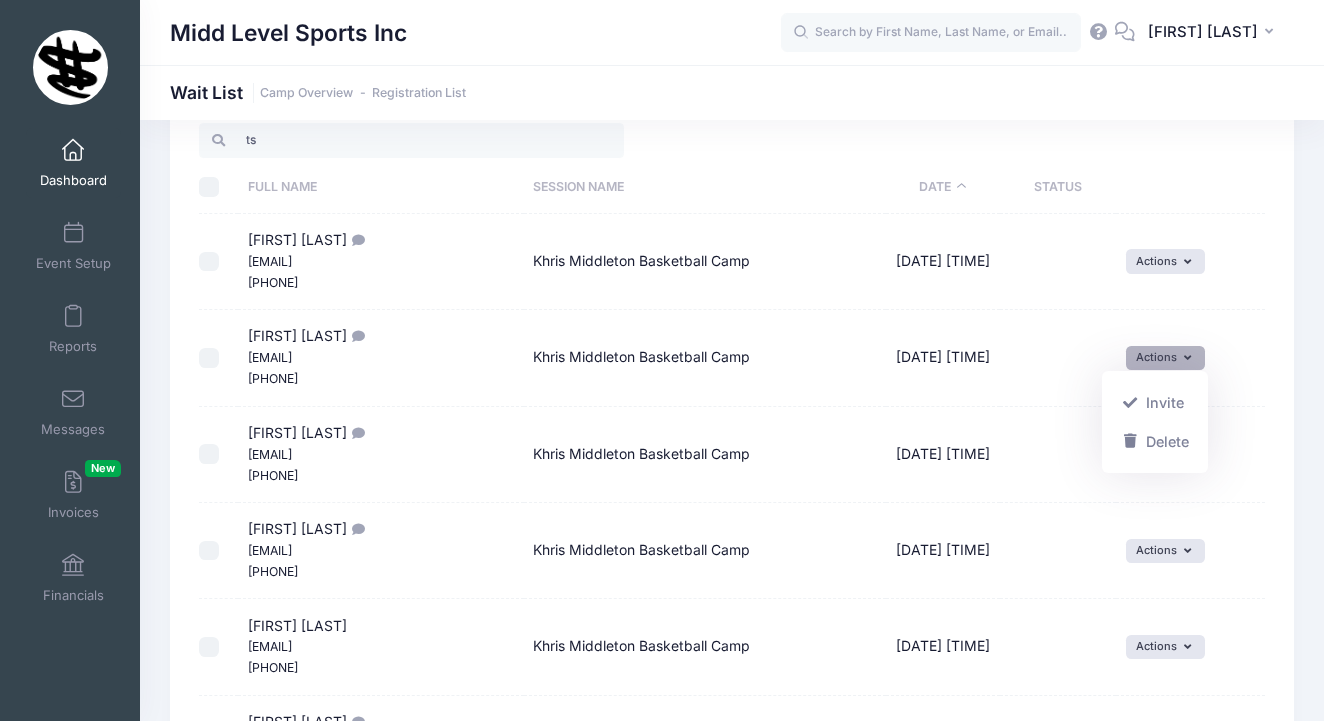 click on "Actions" at bounding box center (1165, 358) 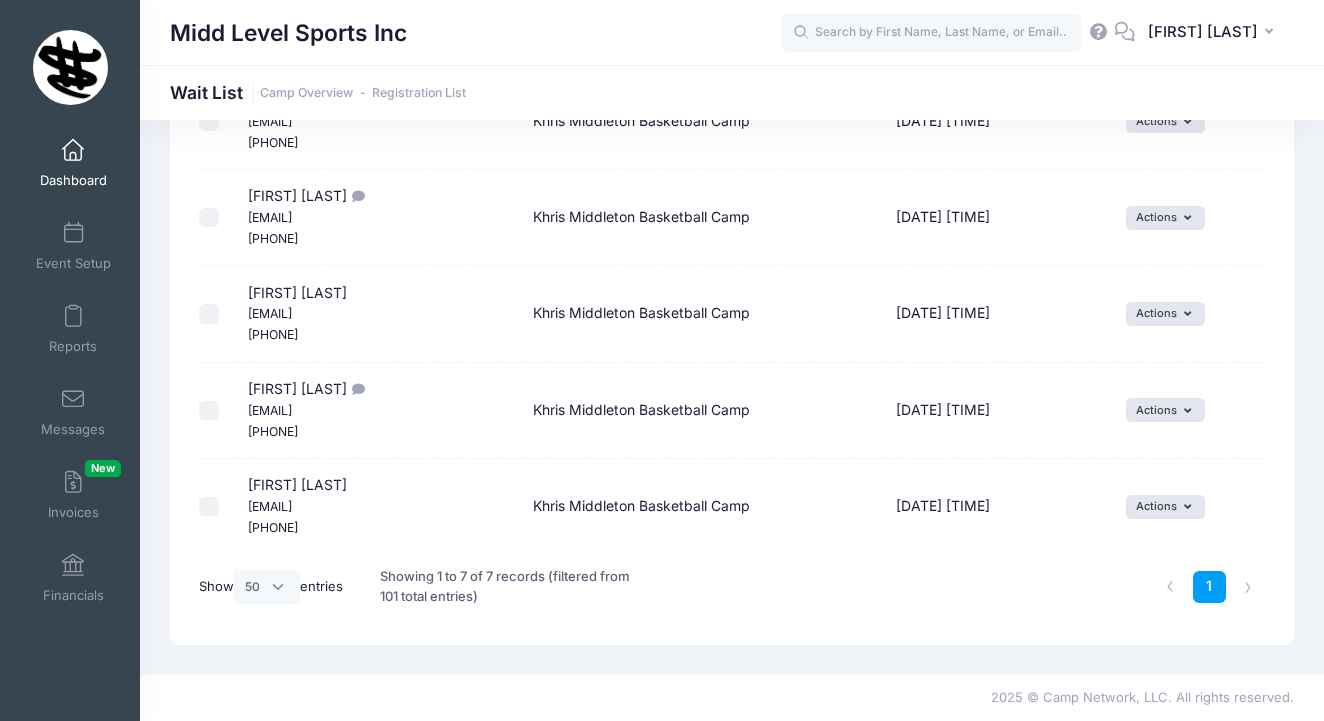 scroll, scrollTop: 433, scrollLeft: 0, axis: vertical 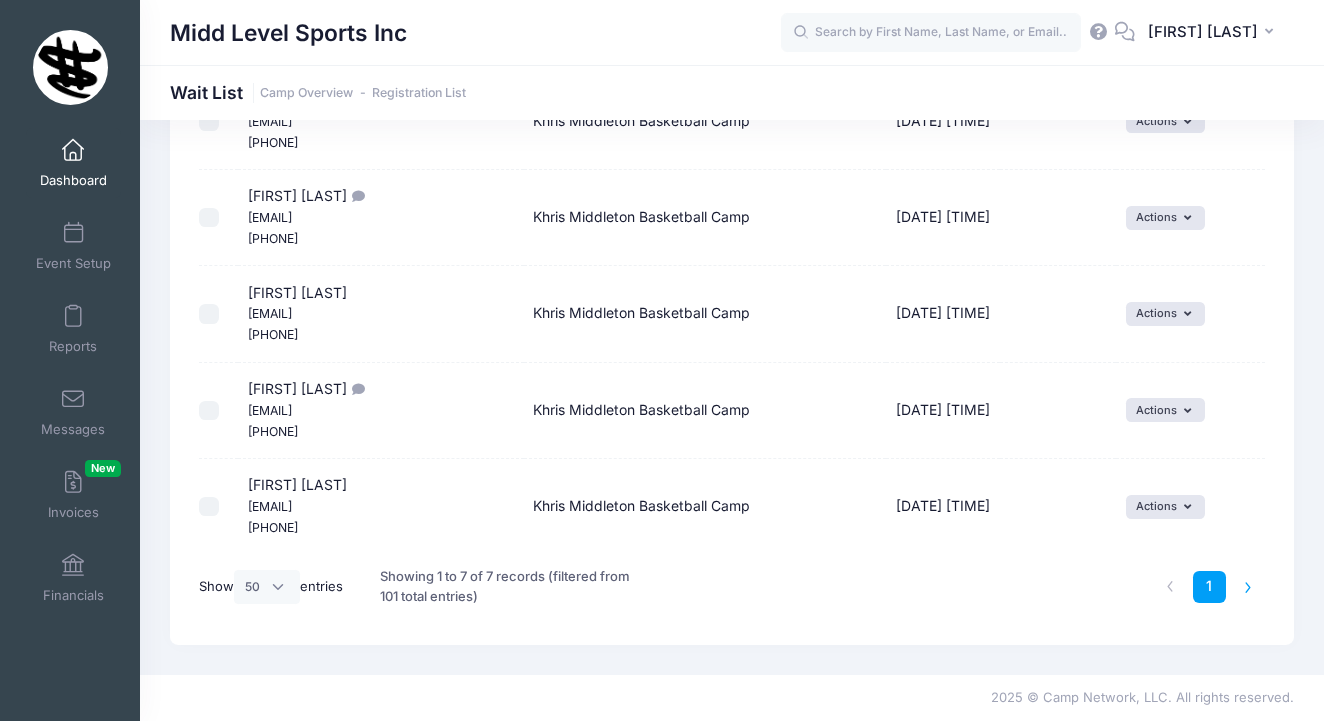 click at bounding box center [1248, 587] 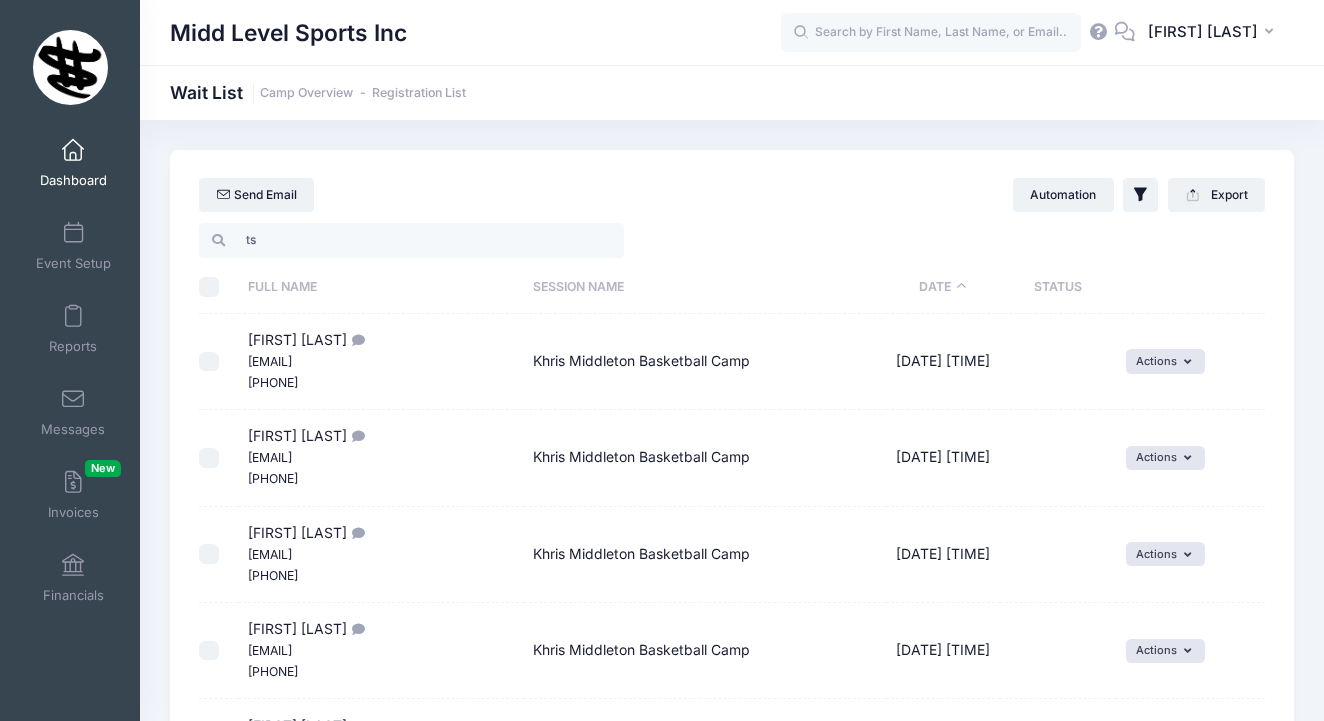 scroll, scrollTop: 0, scrollLeft: 0, axis: both 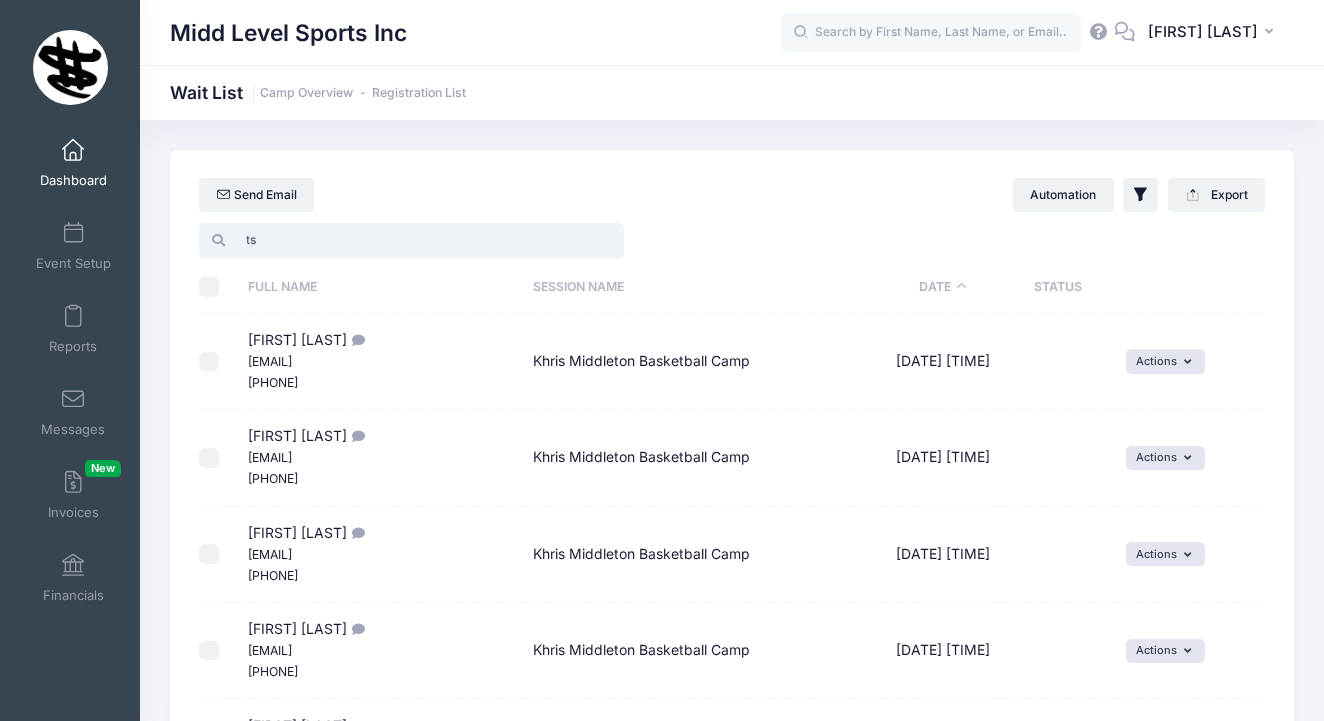 click on "ts" at bounding box center (411, 240) 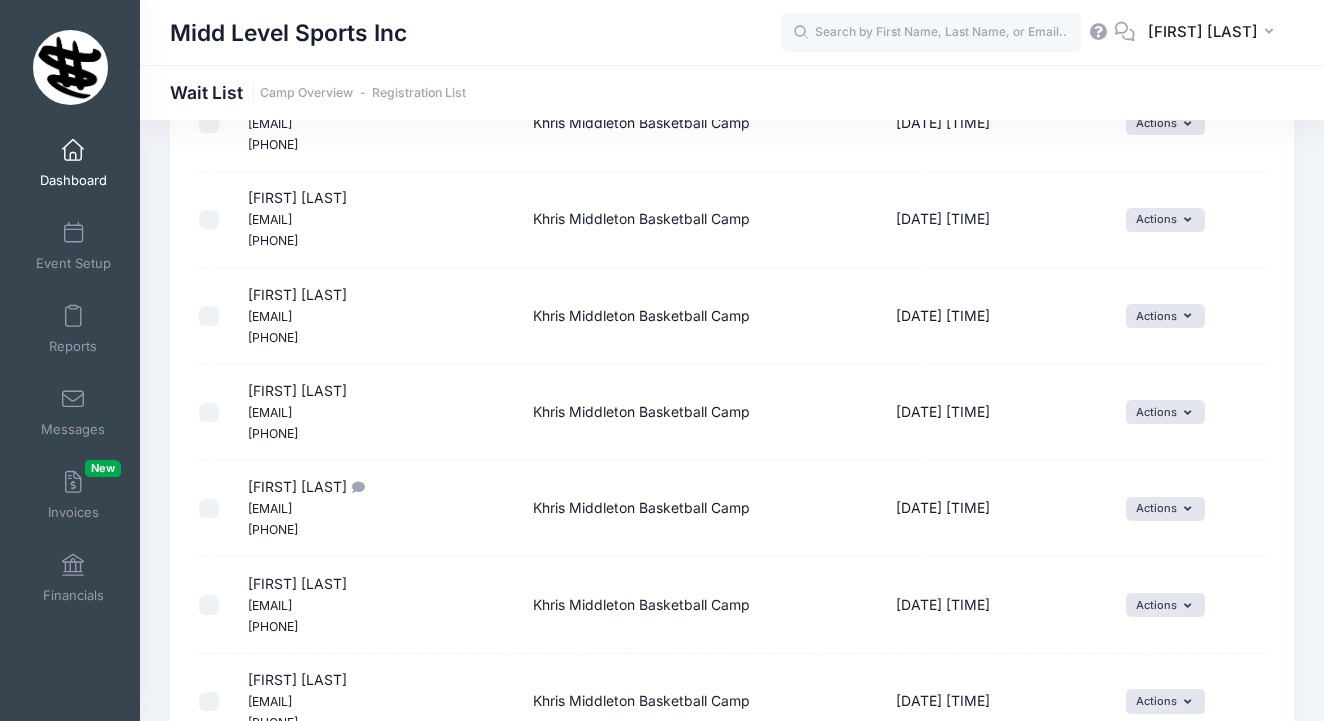 scroll, scrollTop: 542, scrollLeft: 0, axis: vertical 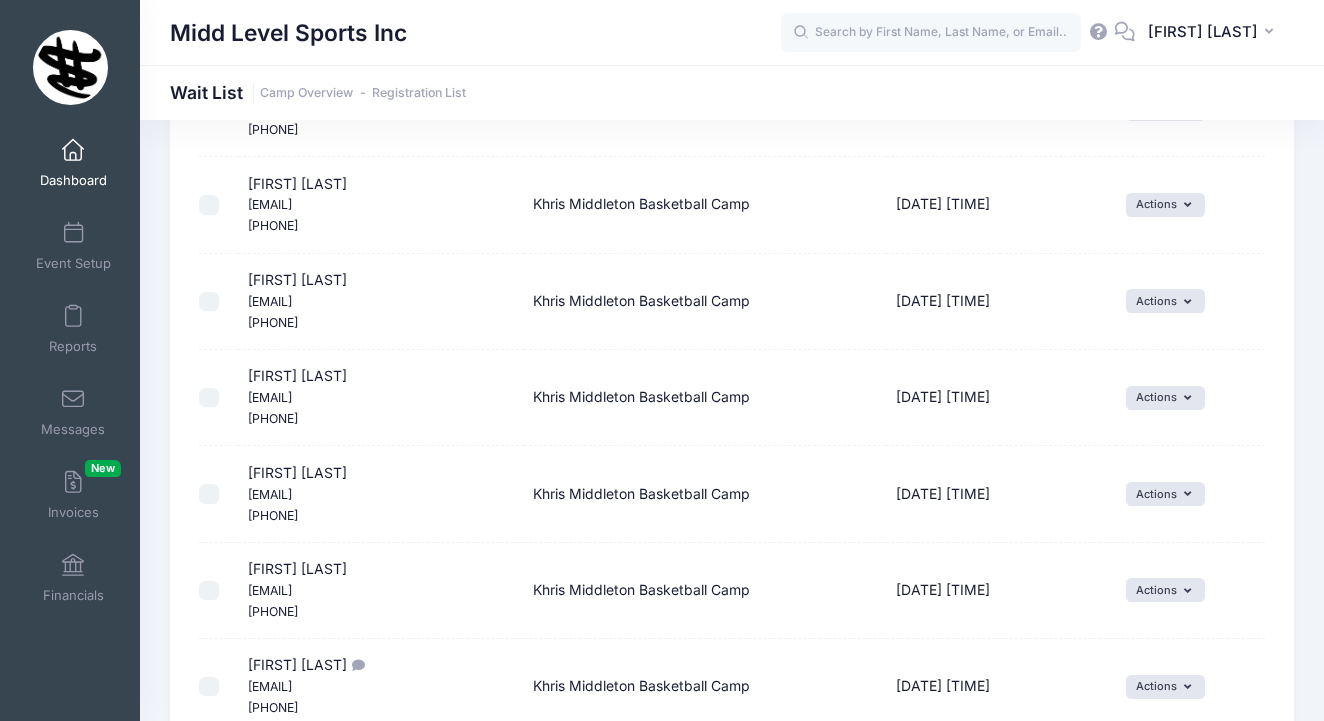 type 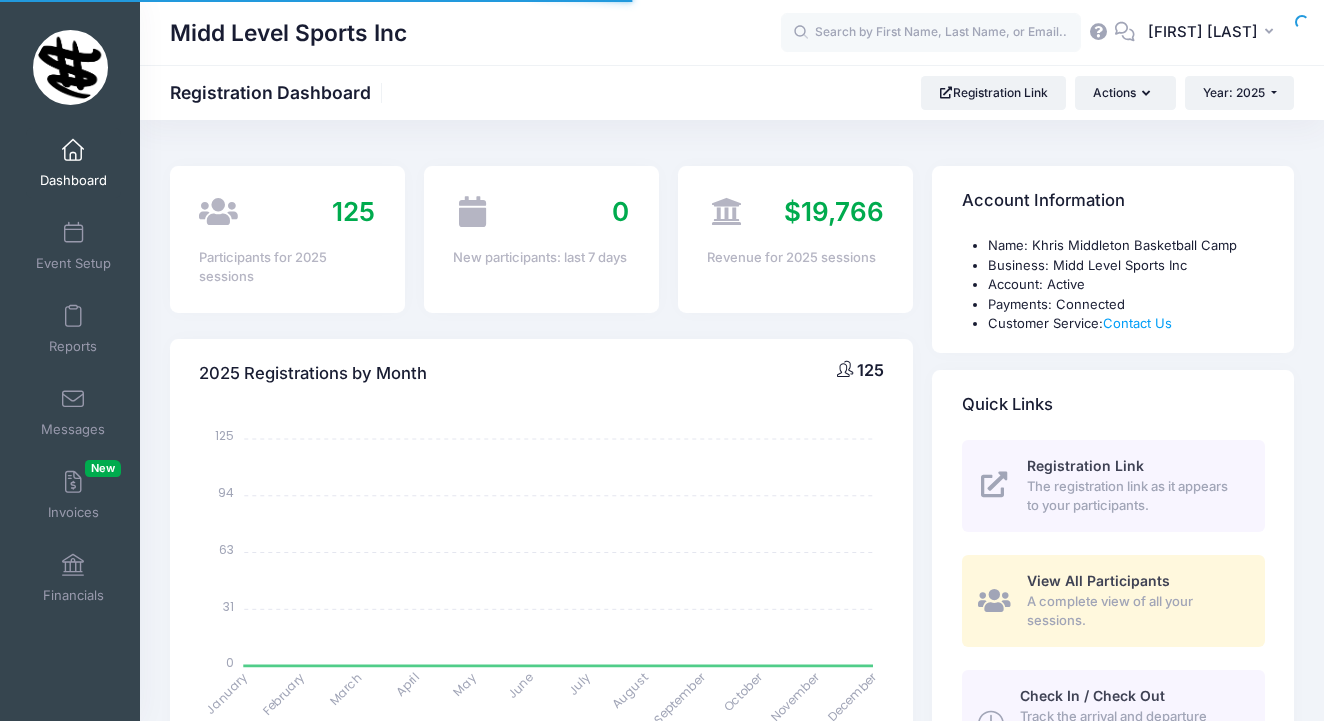 select 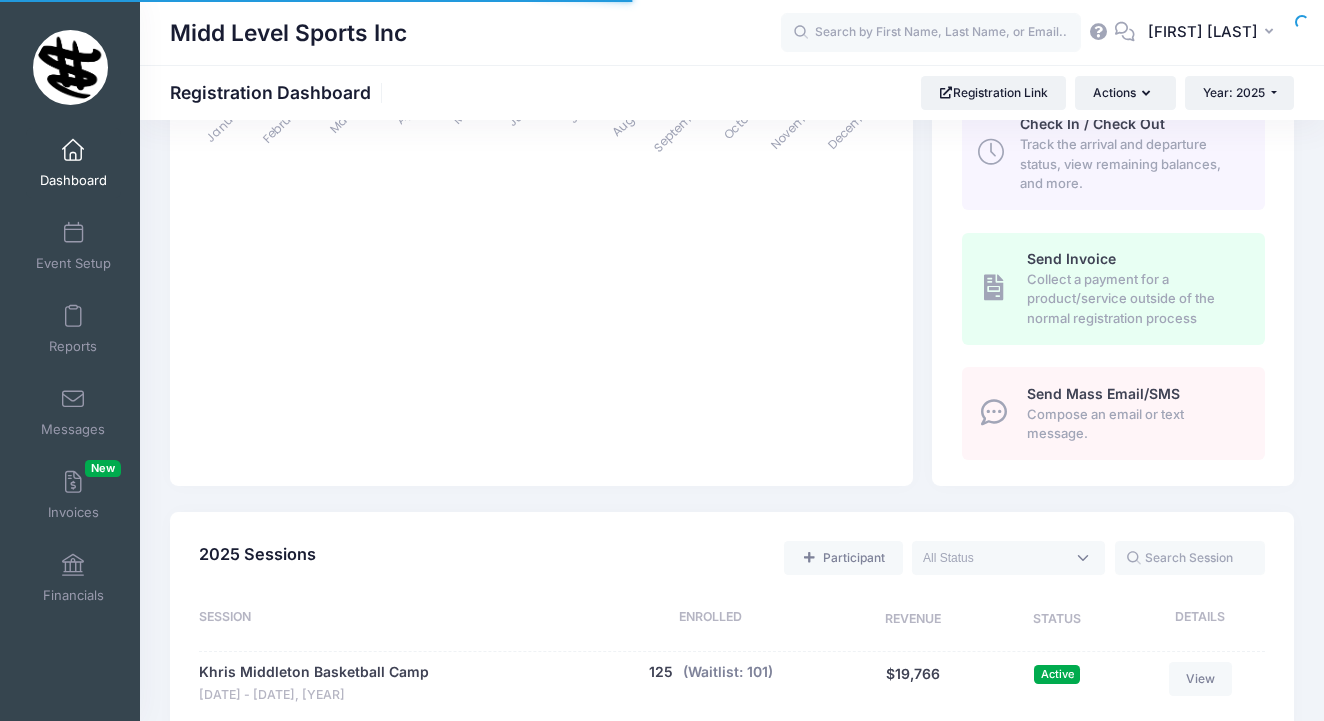 scroll, scrollTop: 572, scrollLeft: 0, axis: vertical 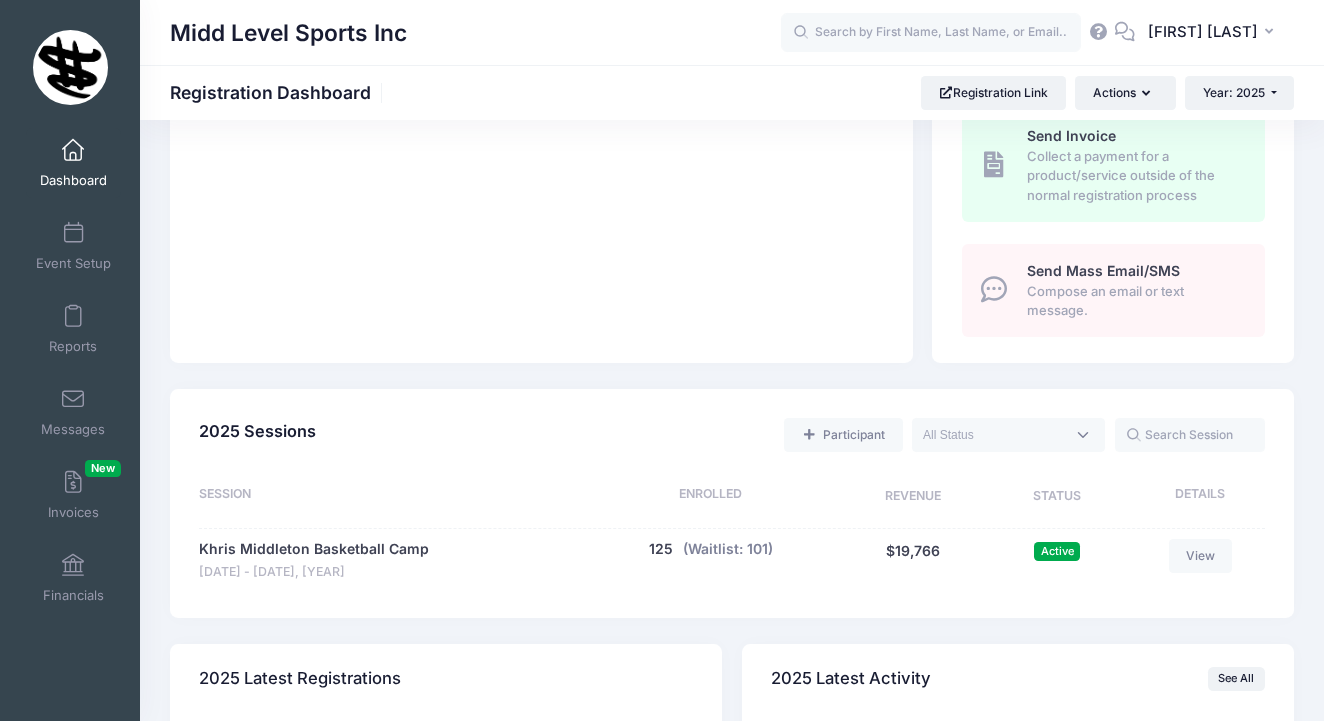 click on "Send Mass Email/SMS" at bounding box center (1103, 270) 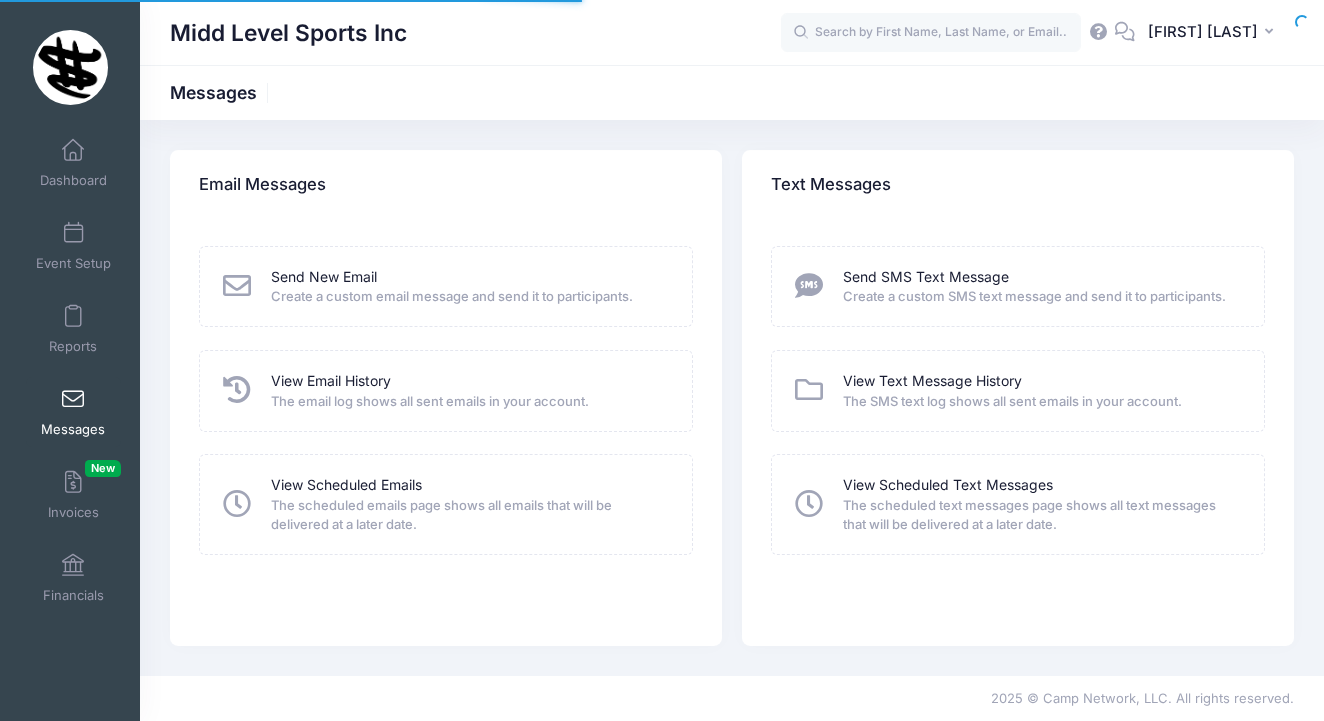 scroll, scrollTop: 0, scrollLeft: 0, axis: both 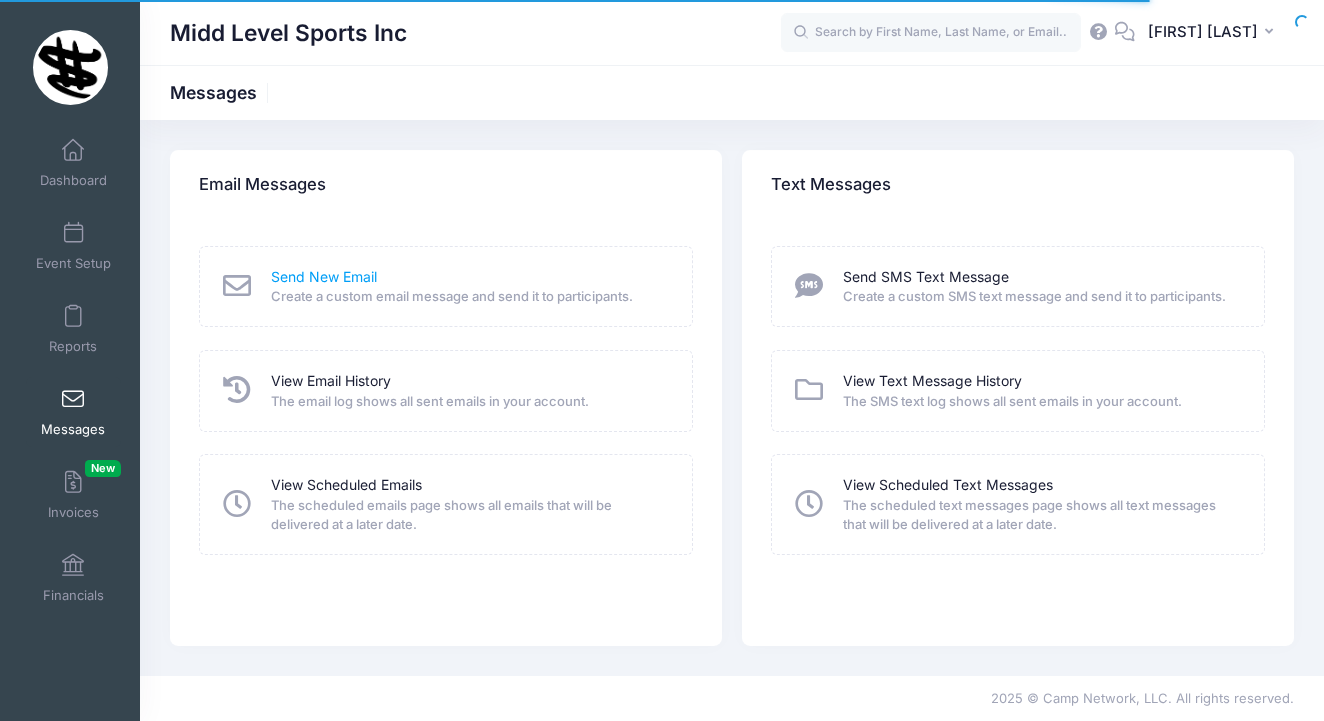 click on "Send New Email" at bounding box center [324, 277] 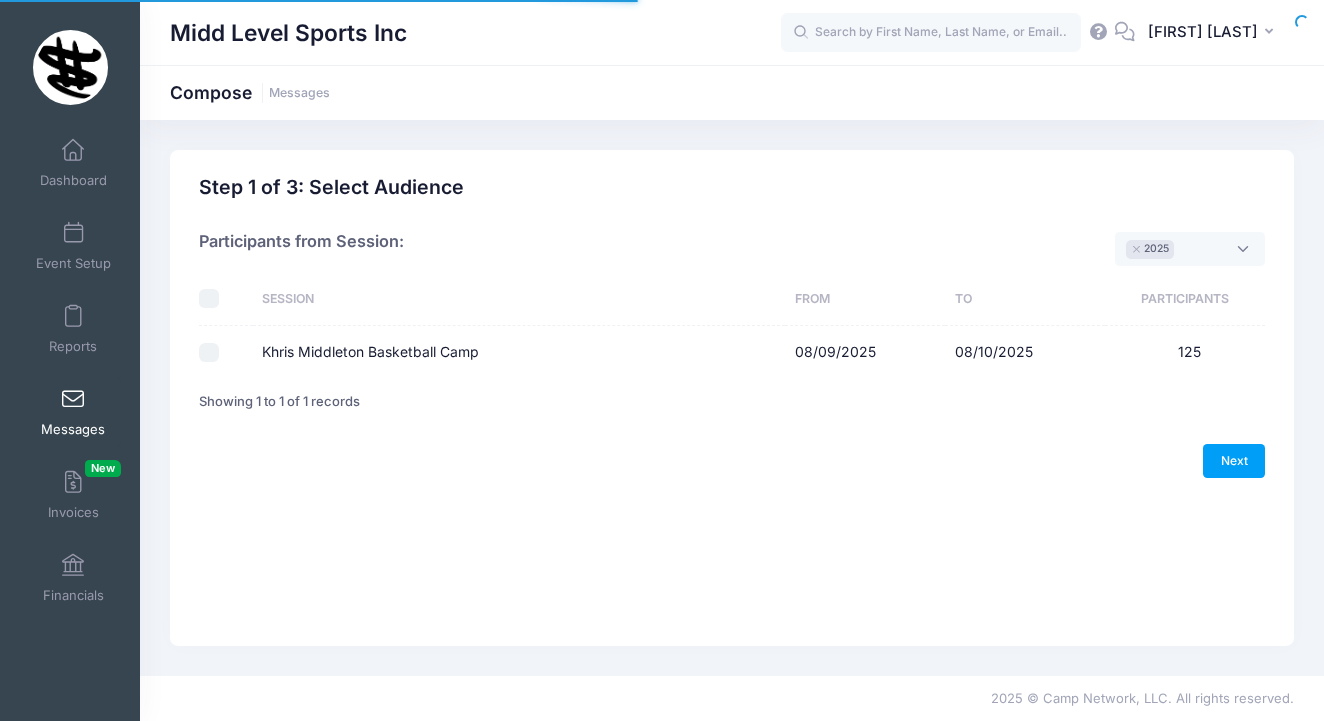 scroll, scrollTop: 0, scrollLeft: 0, axis: both 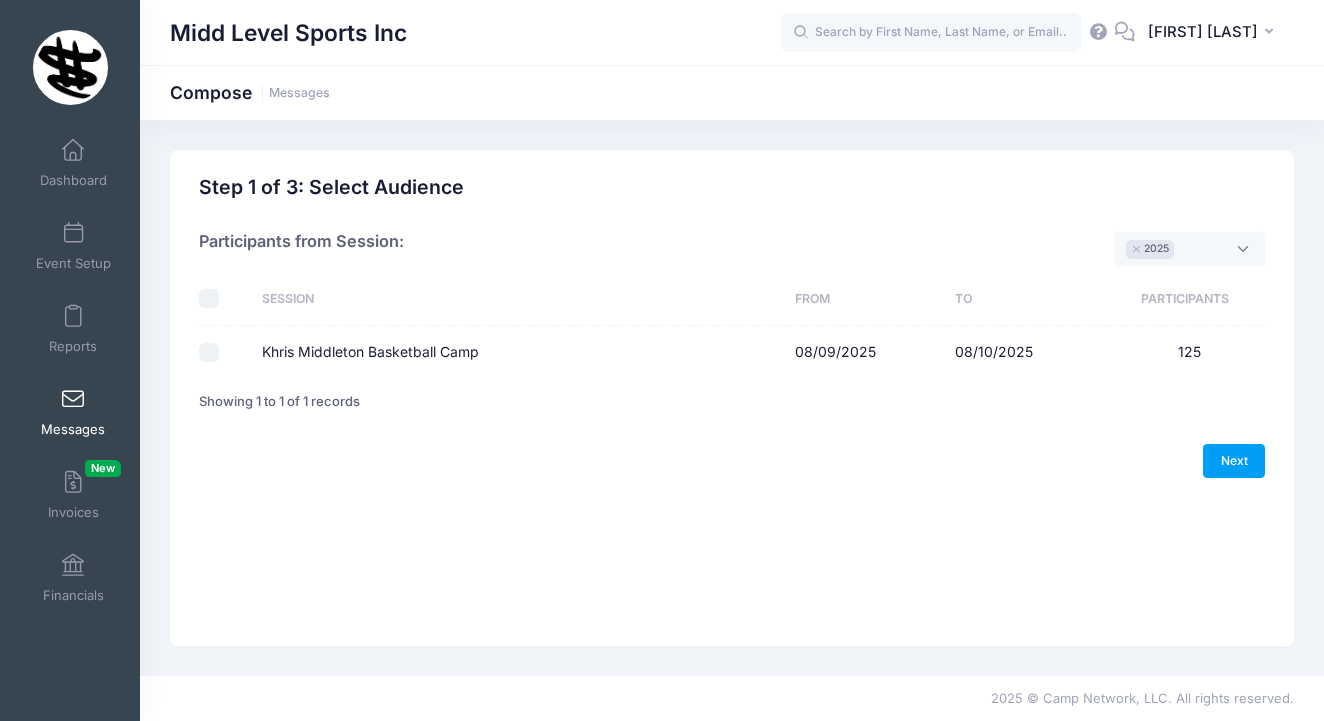 click on "× 2025" at bounding box center [1190, 249] 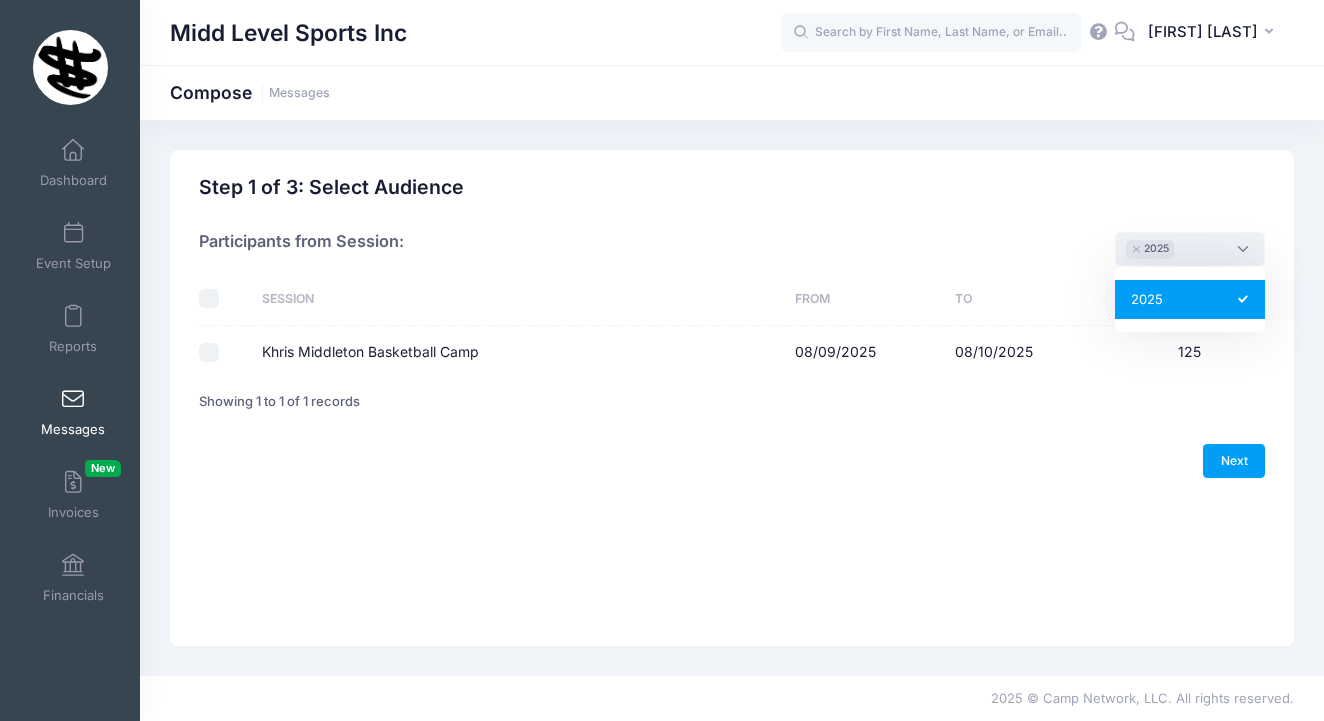 click on "Participants from Session:
2025 × 2025" at bounding box center (732, 239) 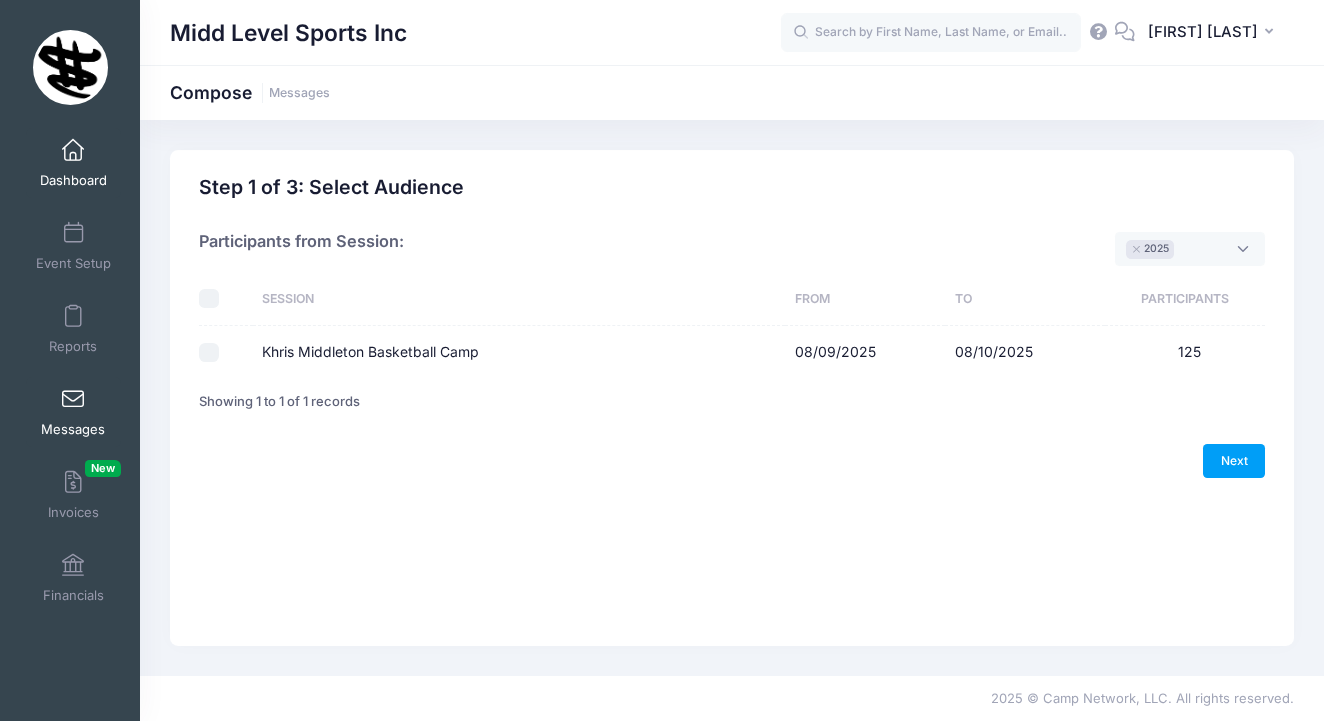 click on "Dashboard" at bounding box center (73, 180) 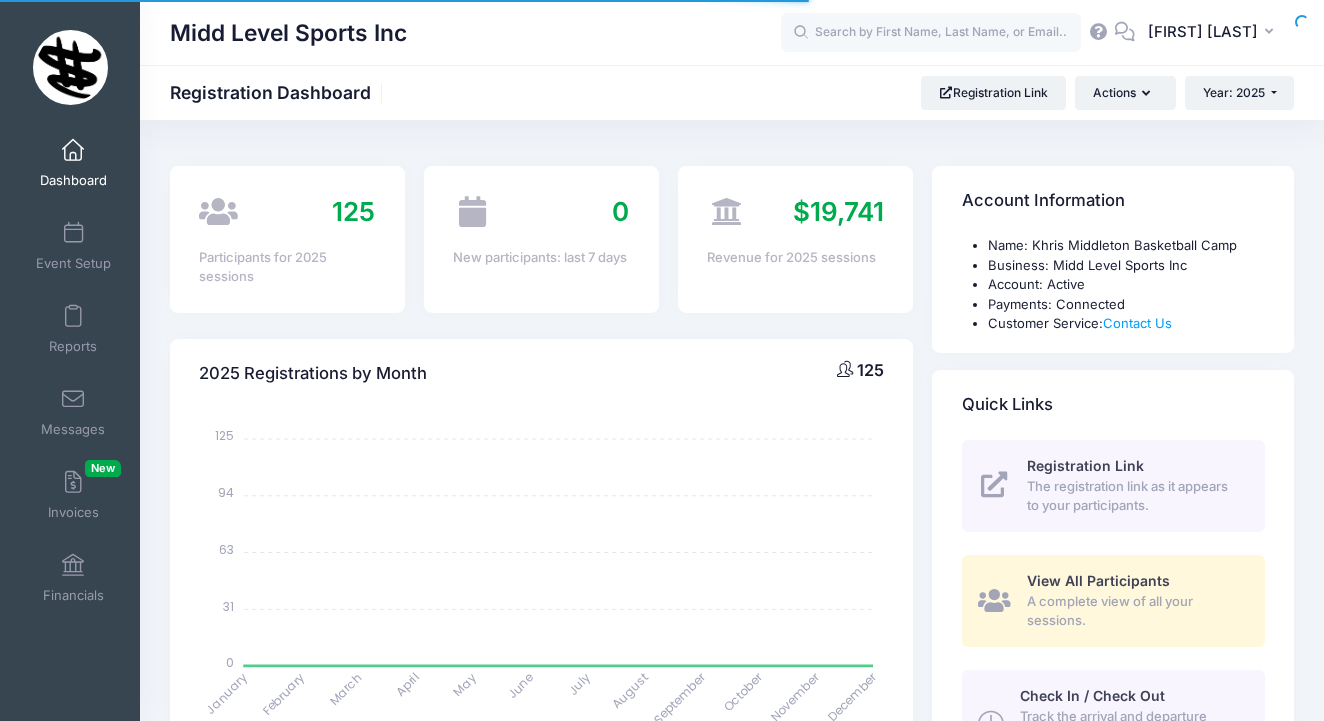 select 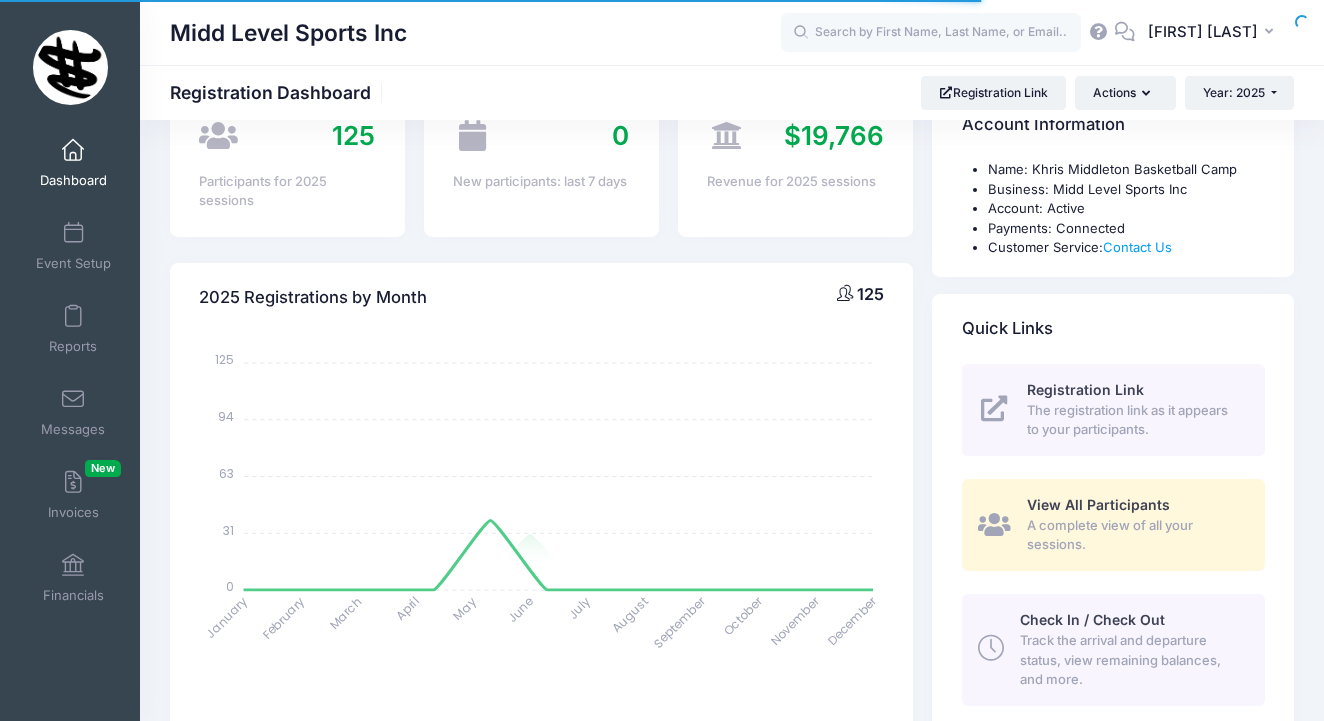 scroll, scrollTop: 172, scrollLeft: 0, axis: vertical 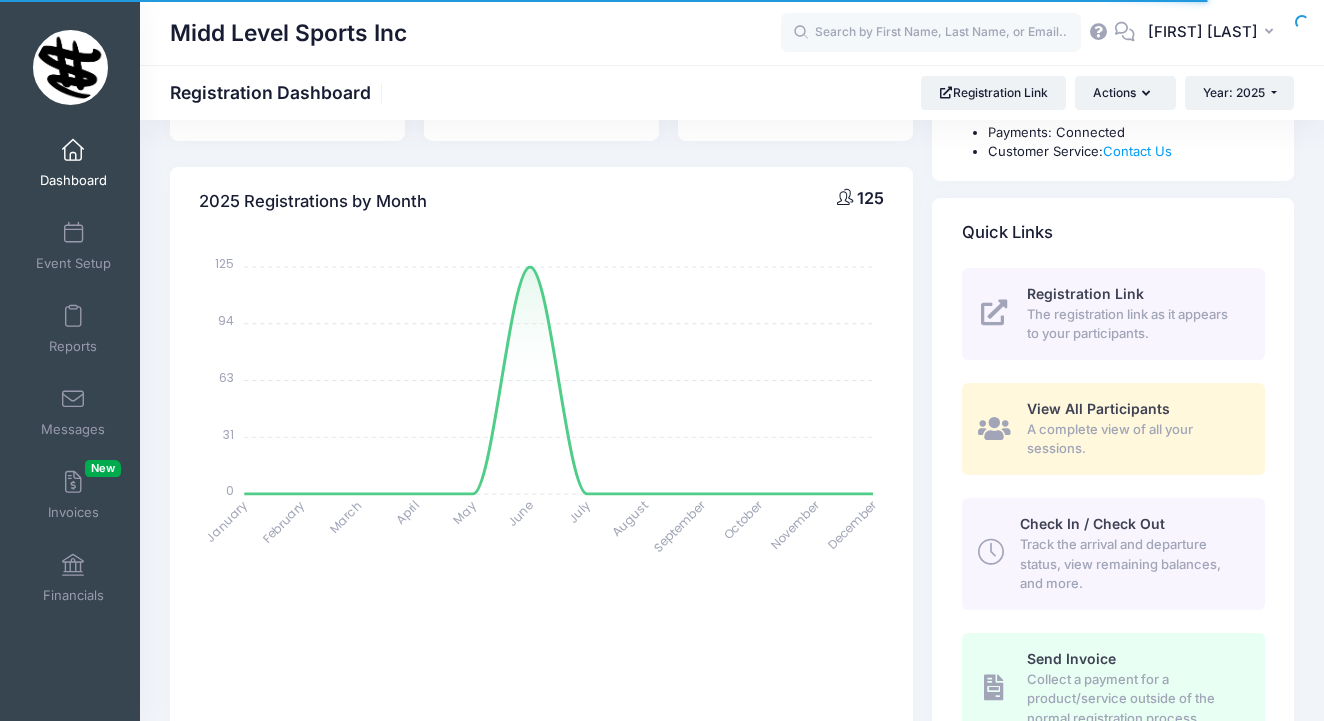click on "View All Participants" at bounding box center [1098, 408] 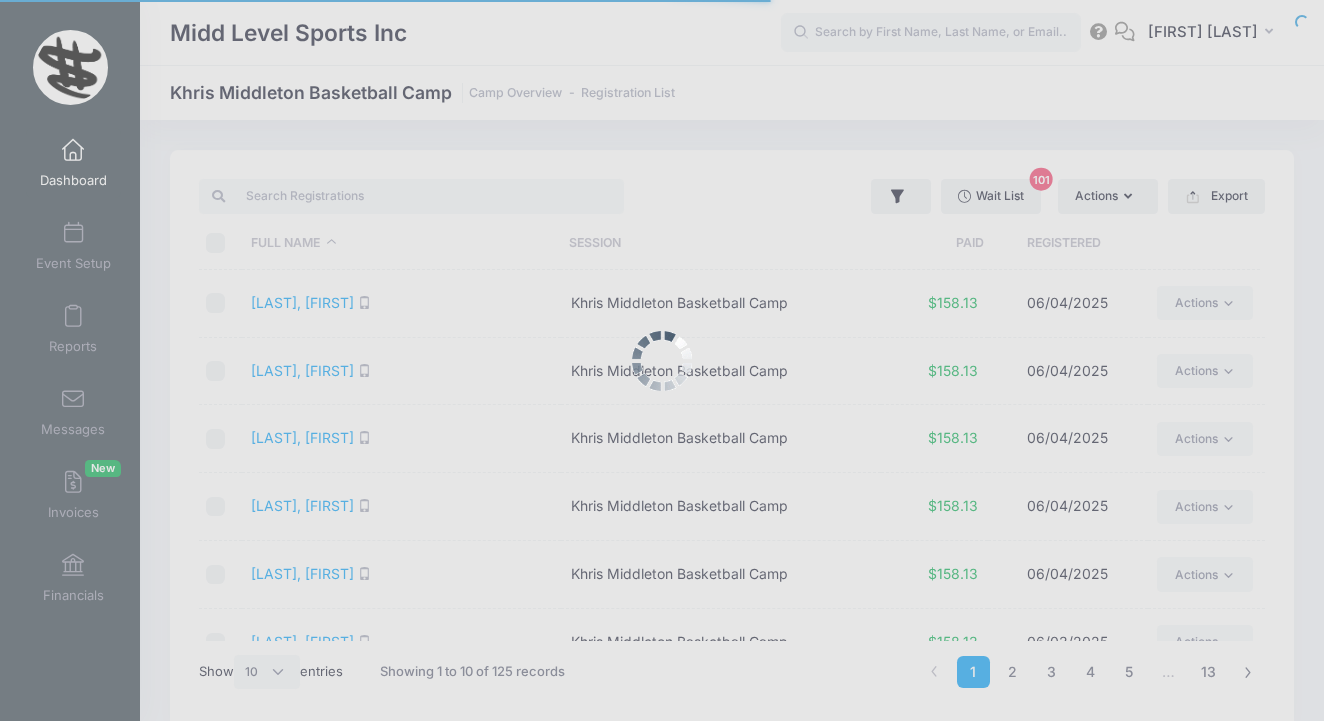 select on "10" 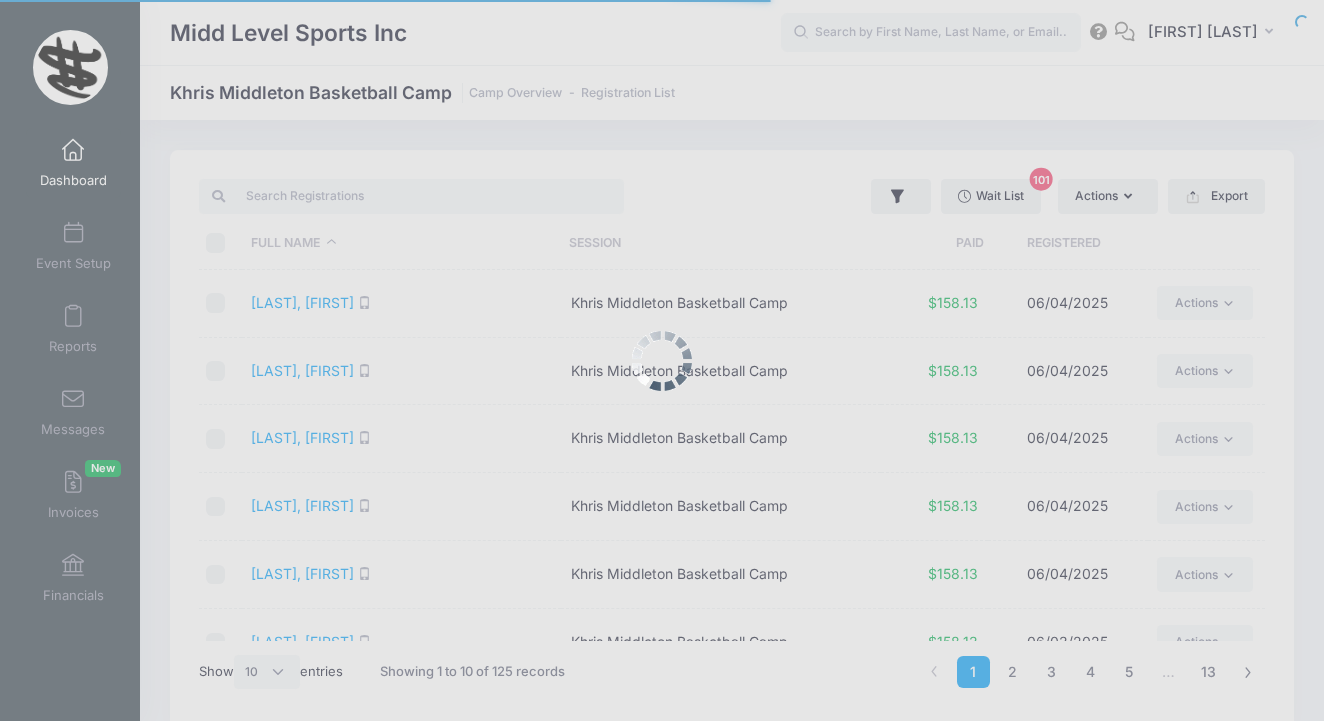scroll, scrollTop: 0, scrollLeft: 0, axis: both 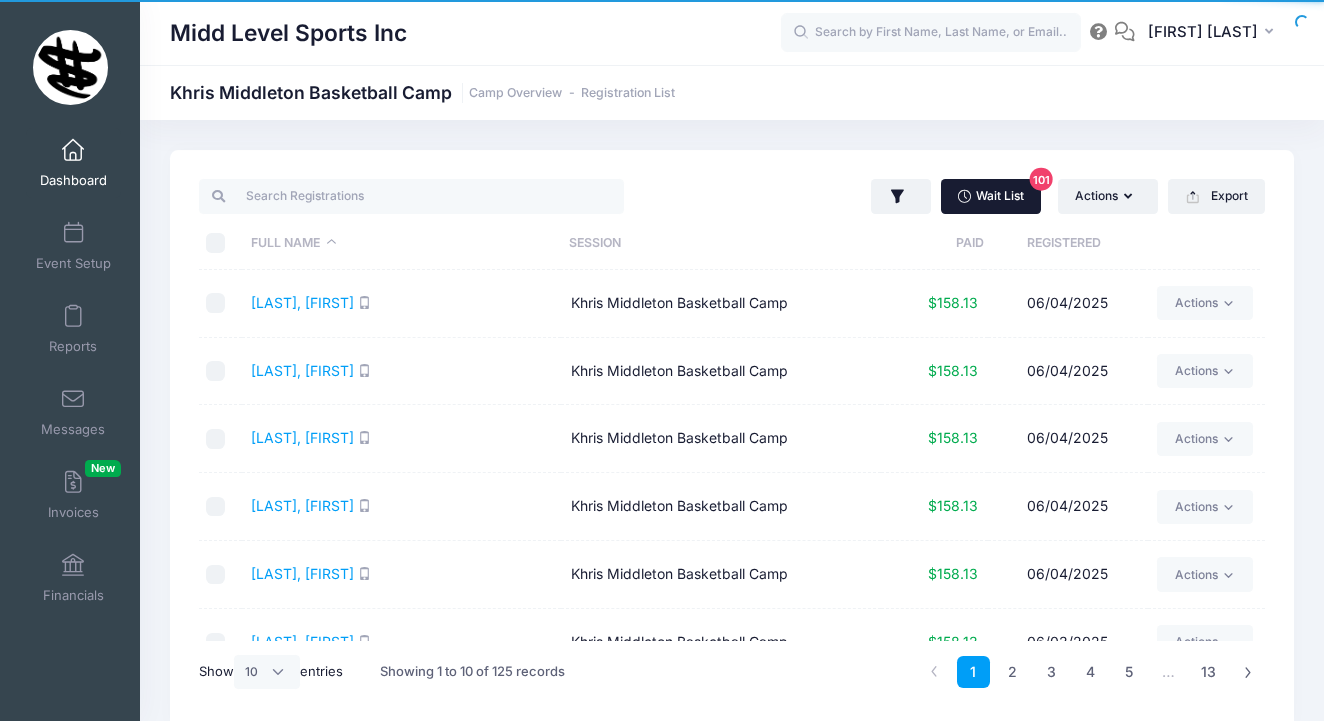 click on "Wait List
101" at bounding box center (991, 196) 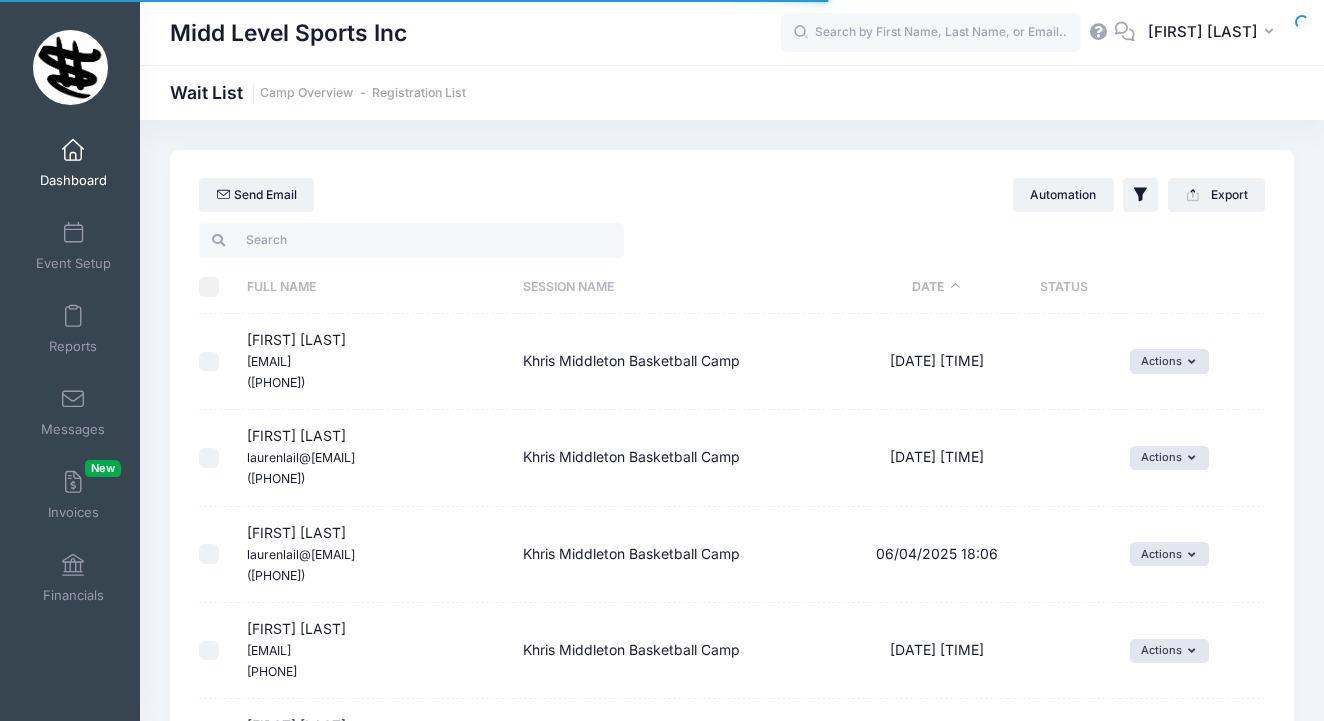 select on "50" 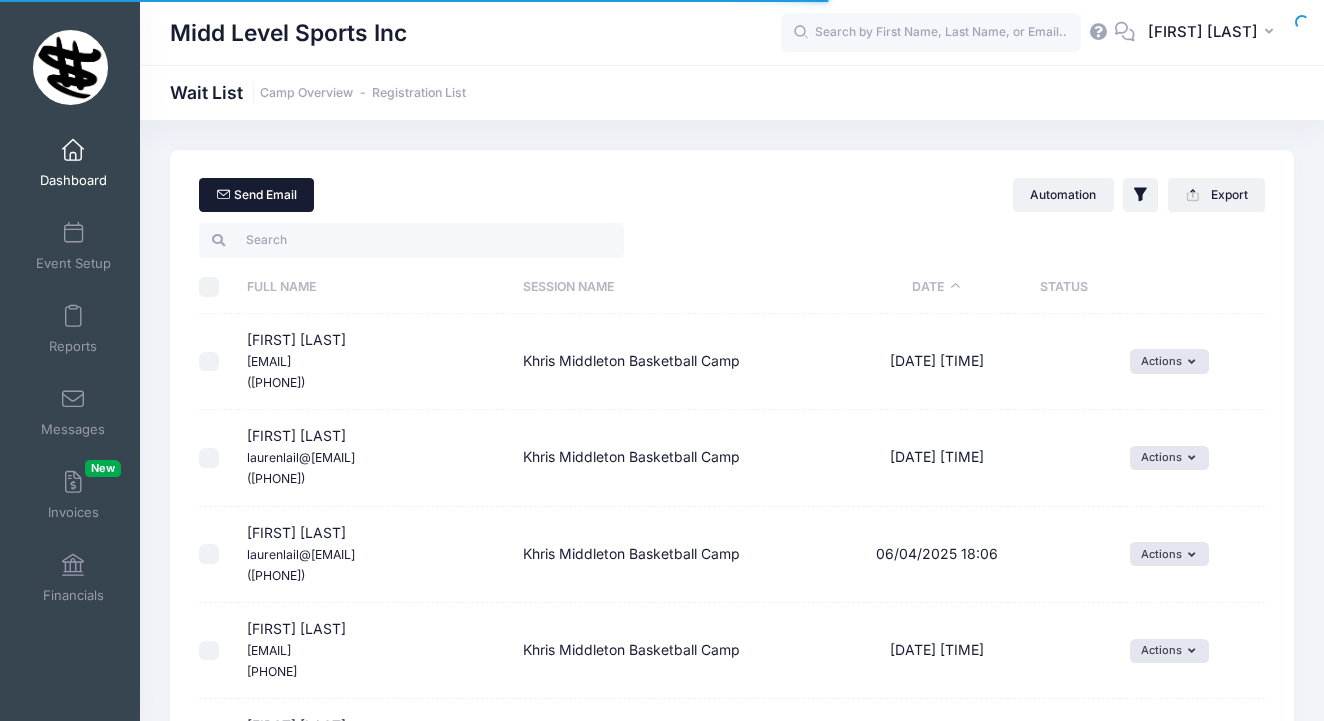 scroll, scrollTop: 0, scrollLeft: 0, axis: both 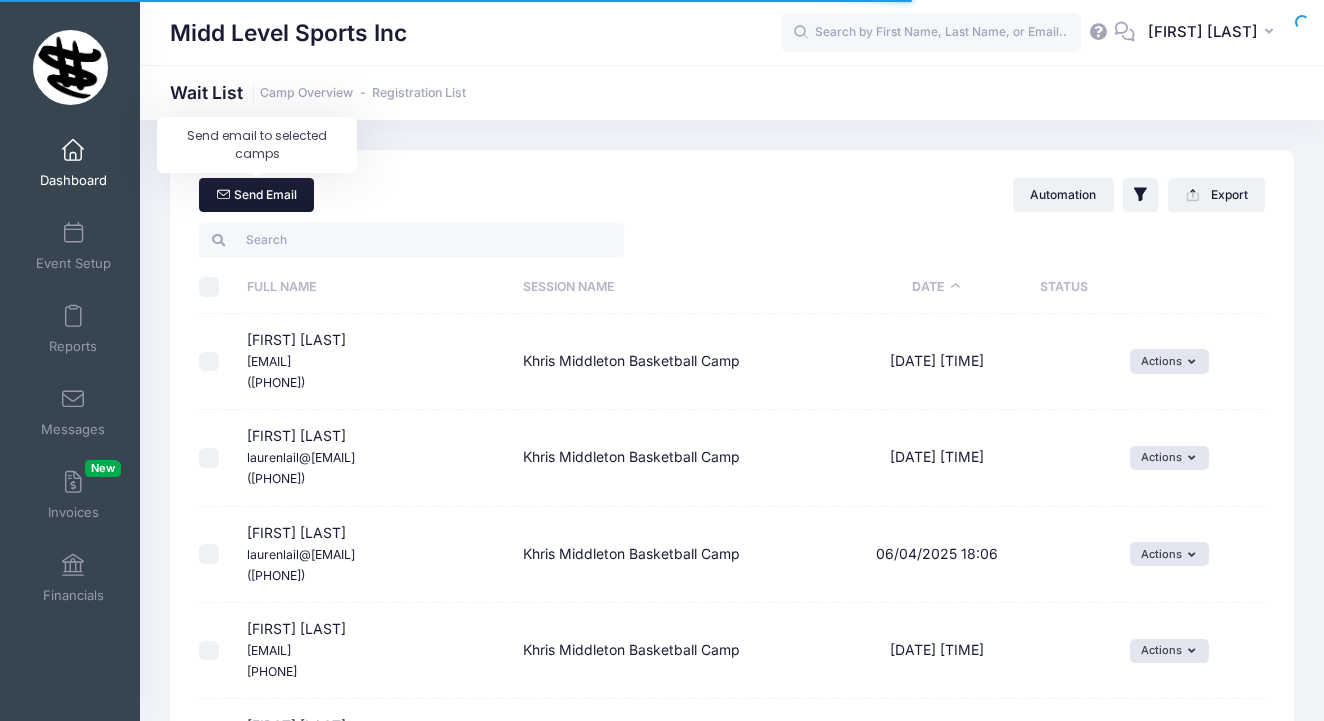 click on "Send Email" at bounding box center [256, 195] 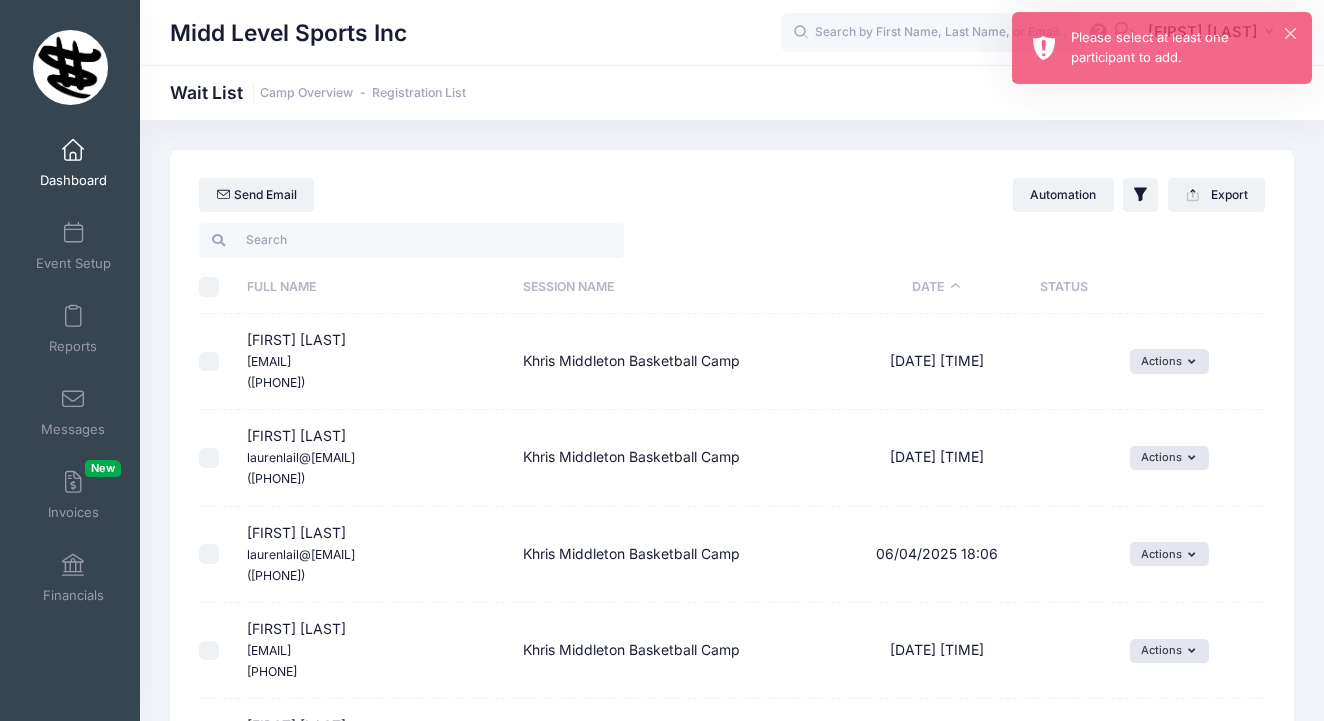 click at bounding box center (209, 287) 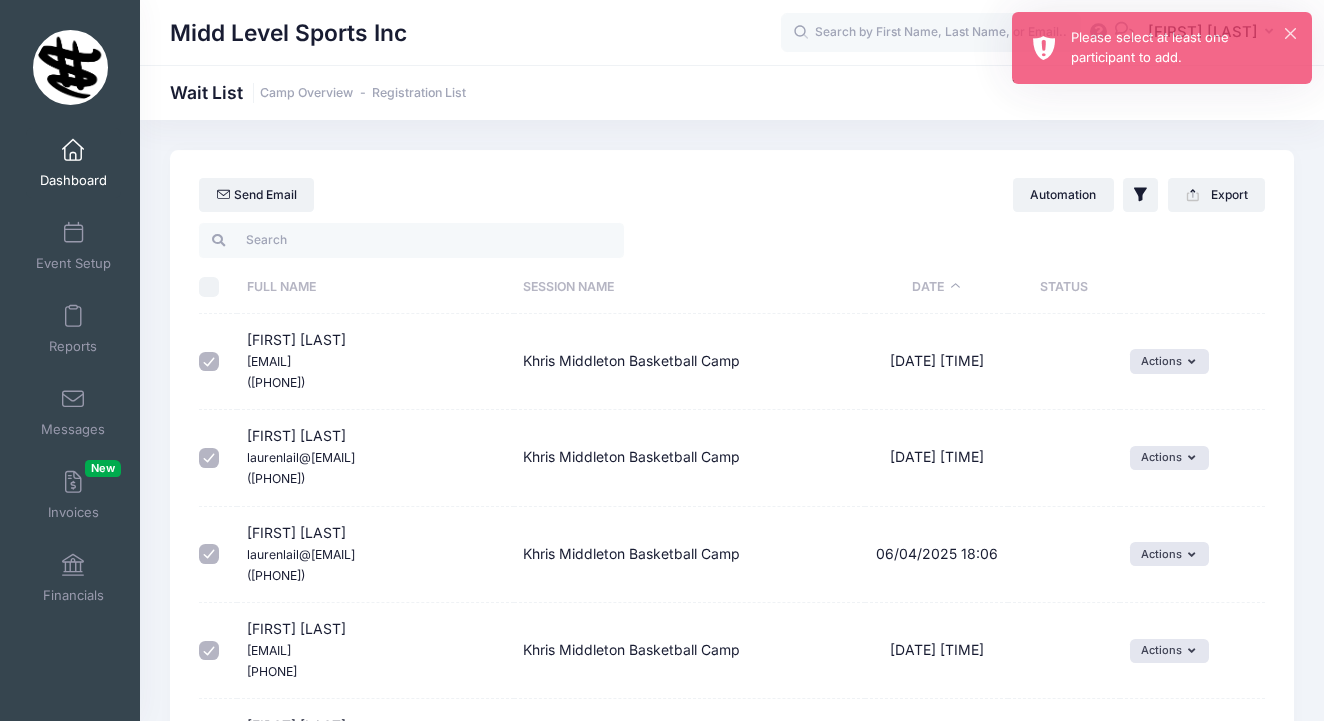 checkbox on "true" 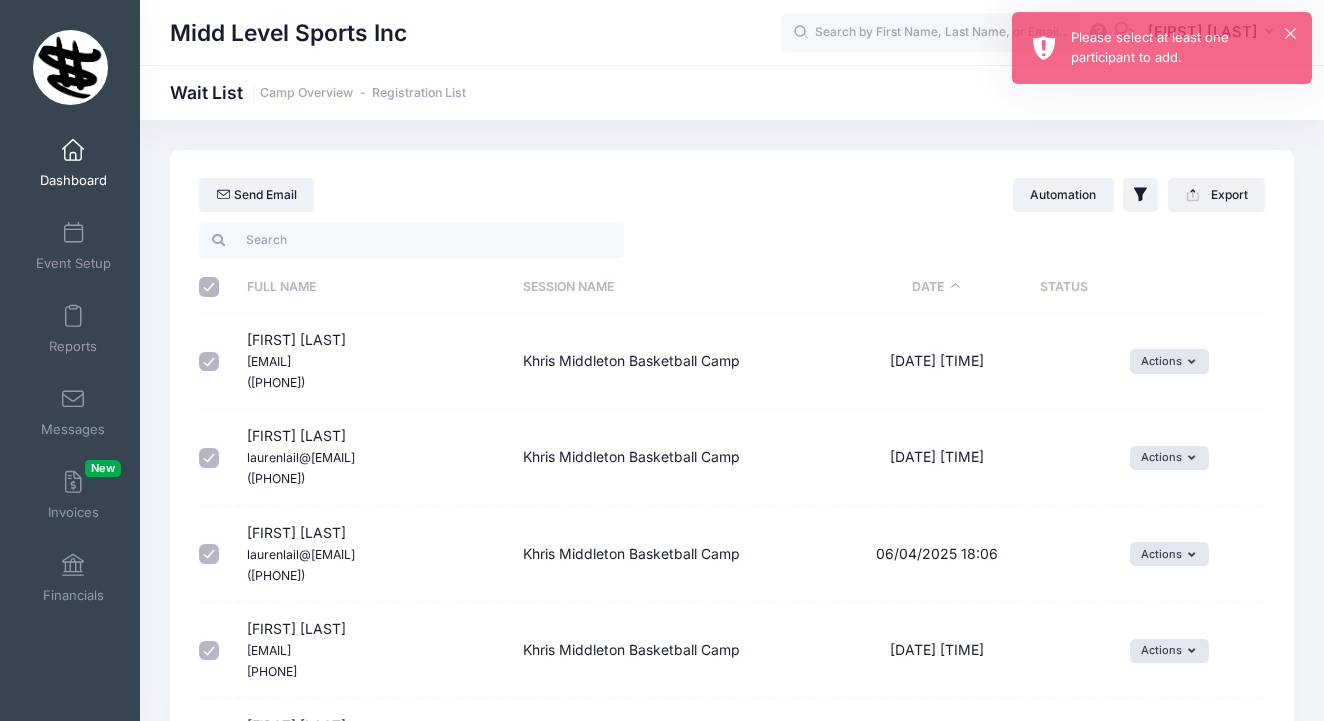 checkbox on "true" 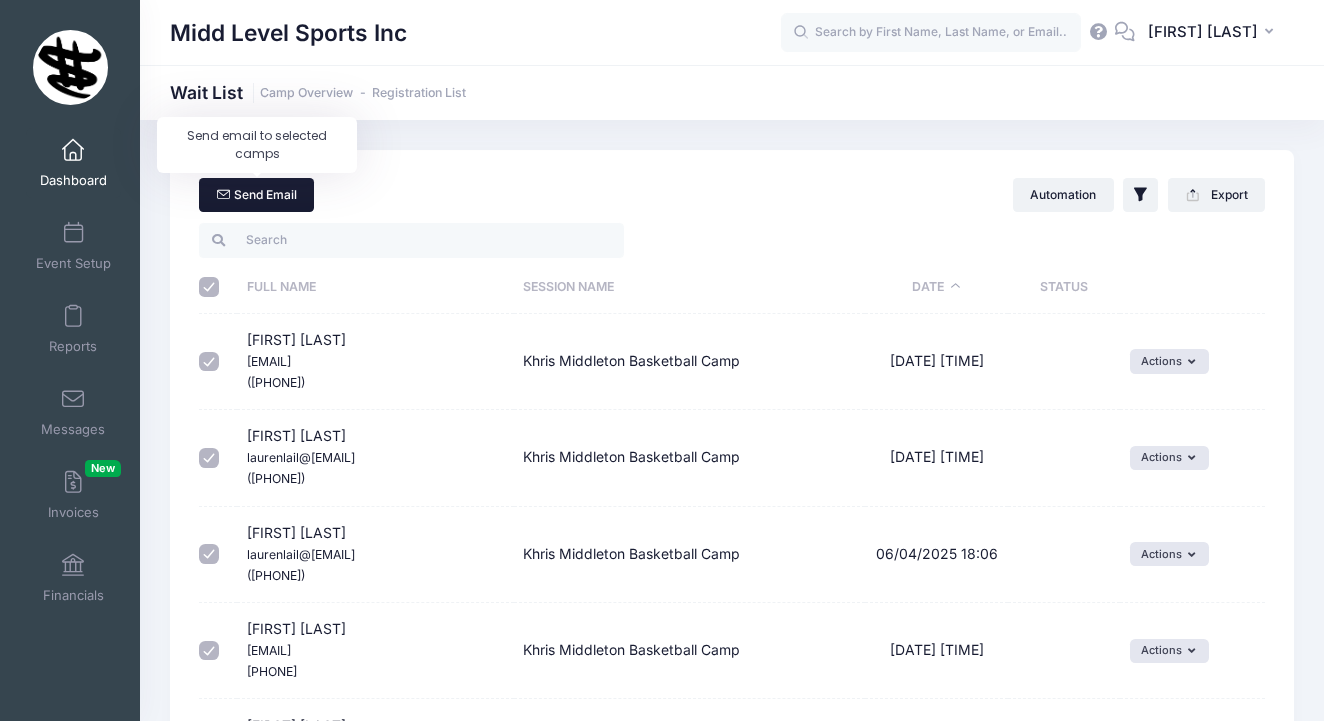 click on "Send Email" at bounding box center (256, 195) 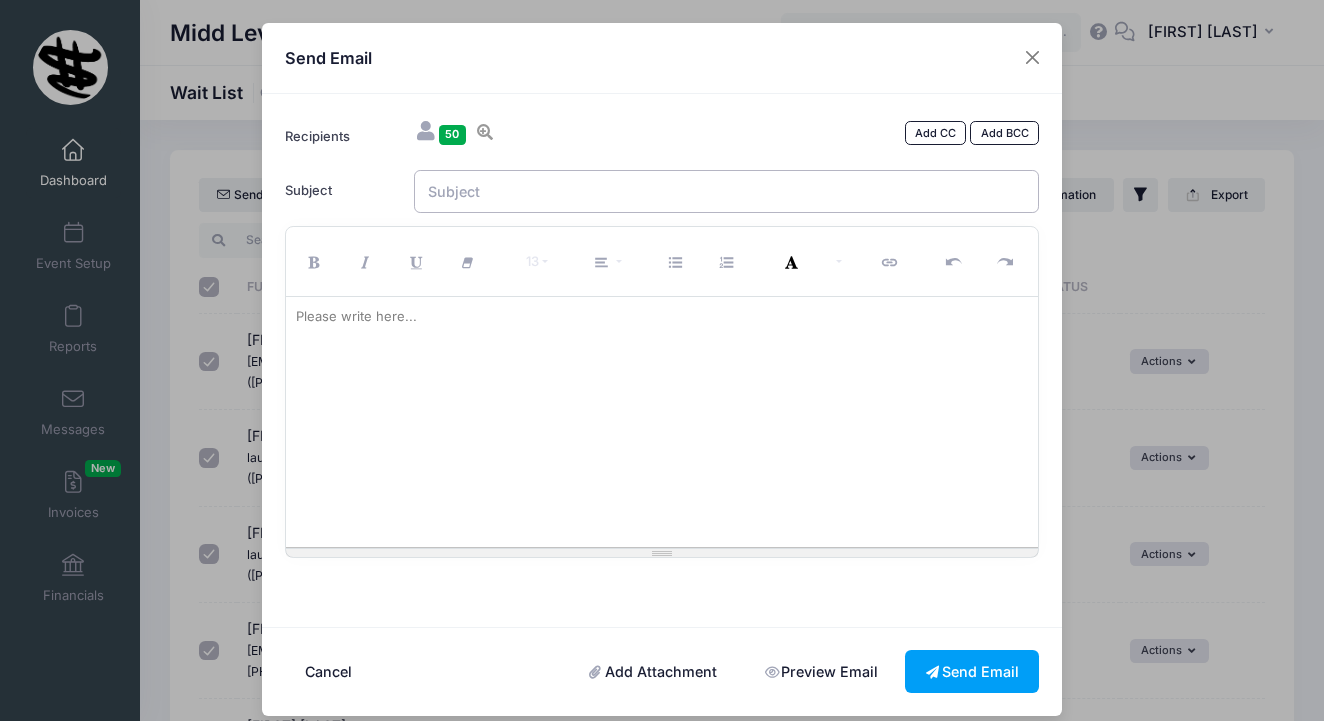 click on "Subject" at bounding box center [727, 191] 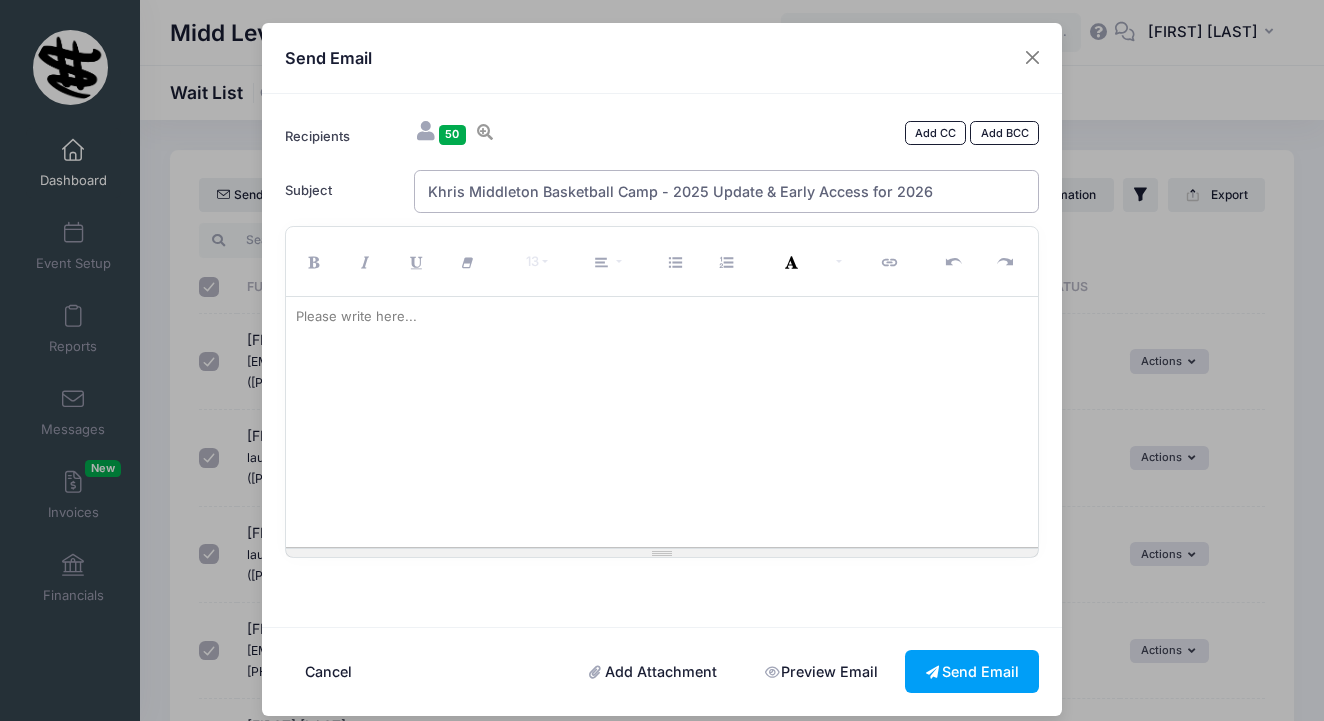 type on "Khris Middleton Basketball Camp - 2025 Update & Early Access for 2026" 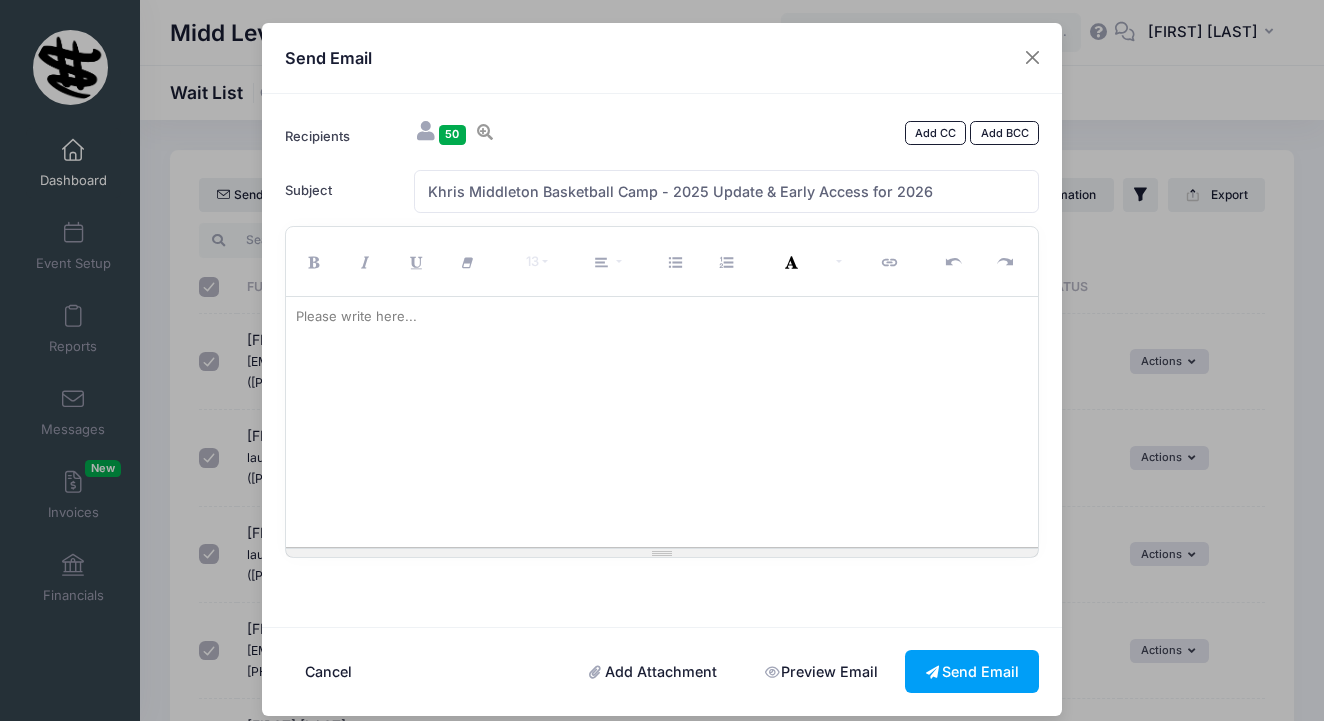click at bounding box center (662, 317) 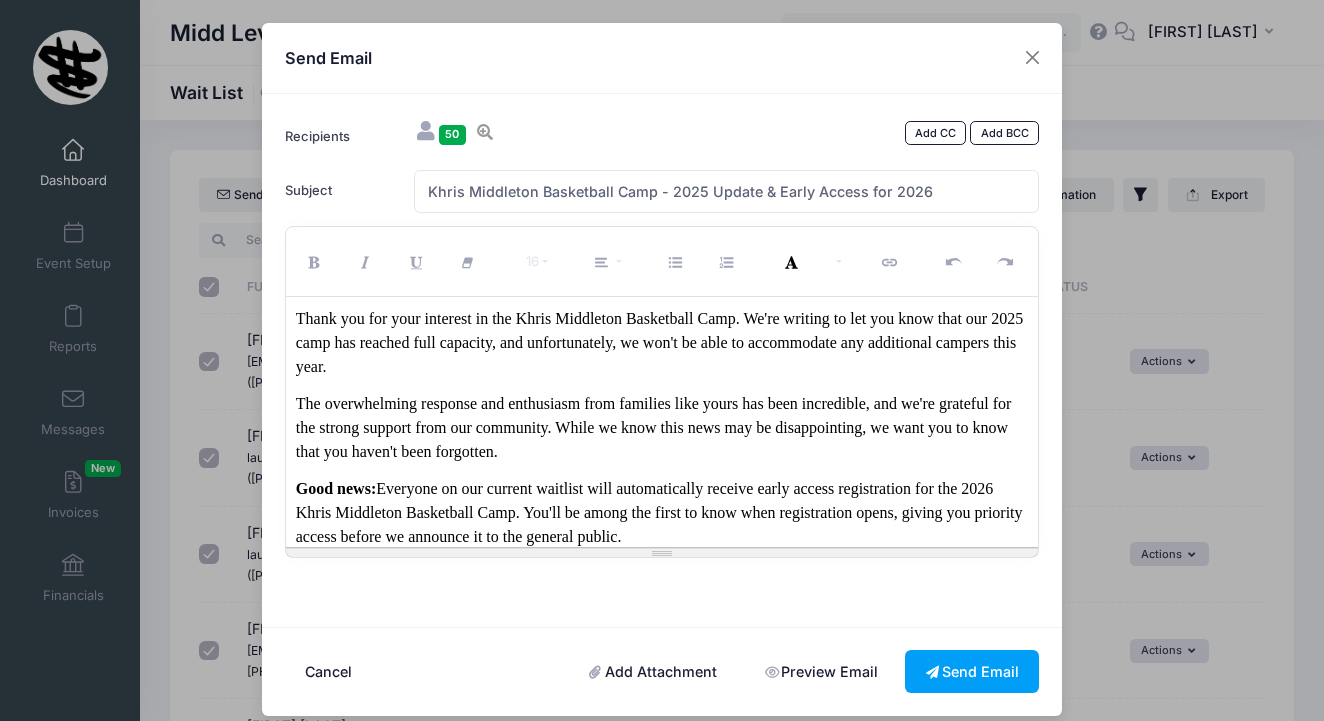 scroll, scrollTop: 0, scrollLeft: 0, axis: both 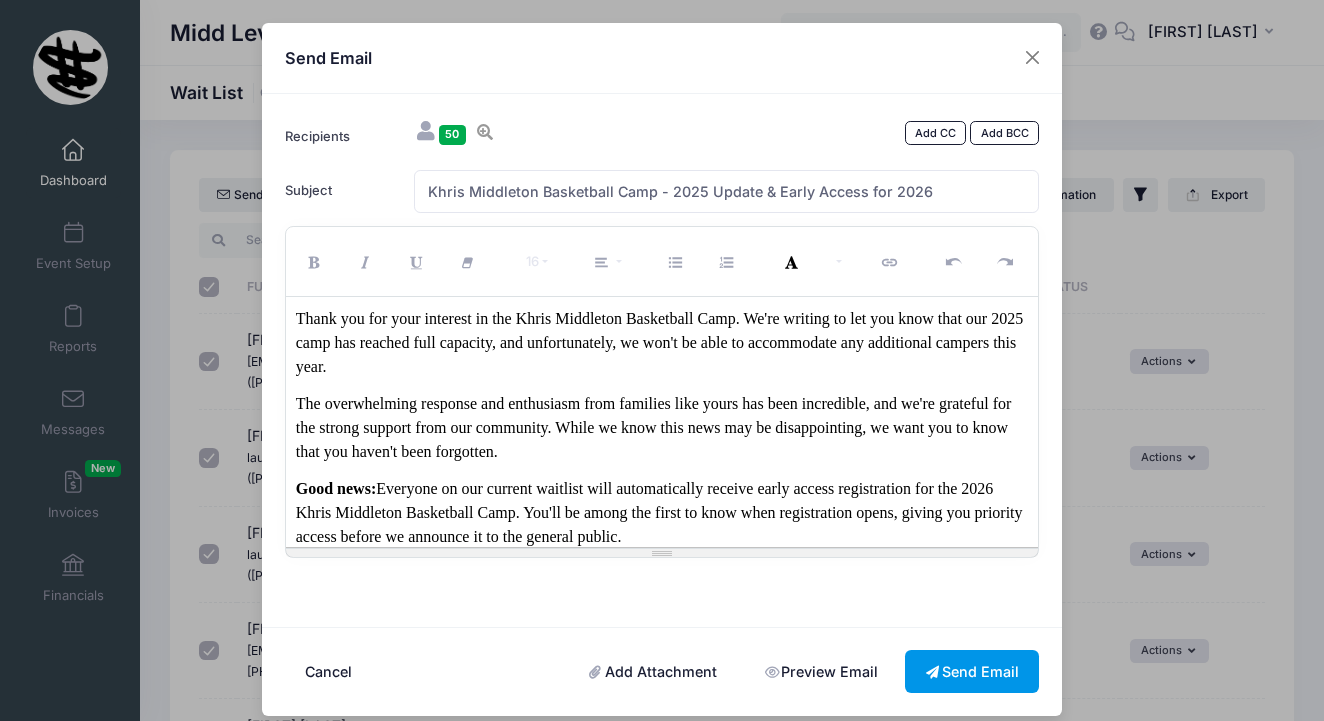 click on "Send Email" at bounding box center [972, 671] 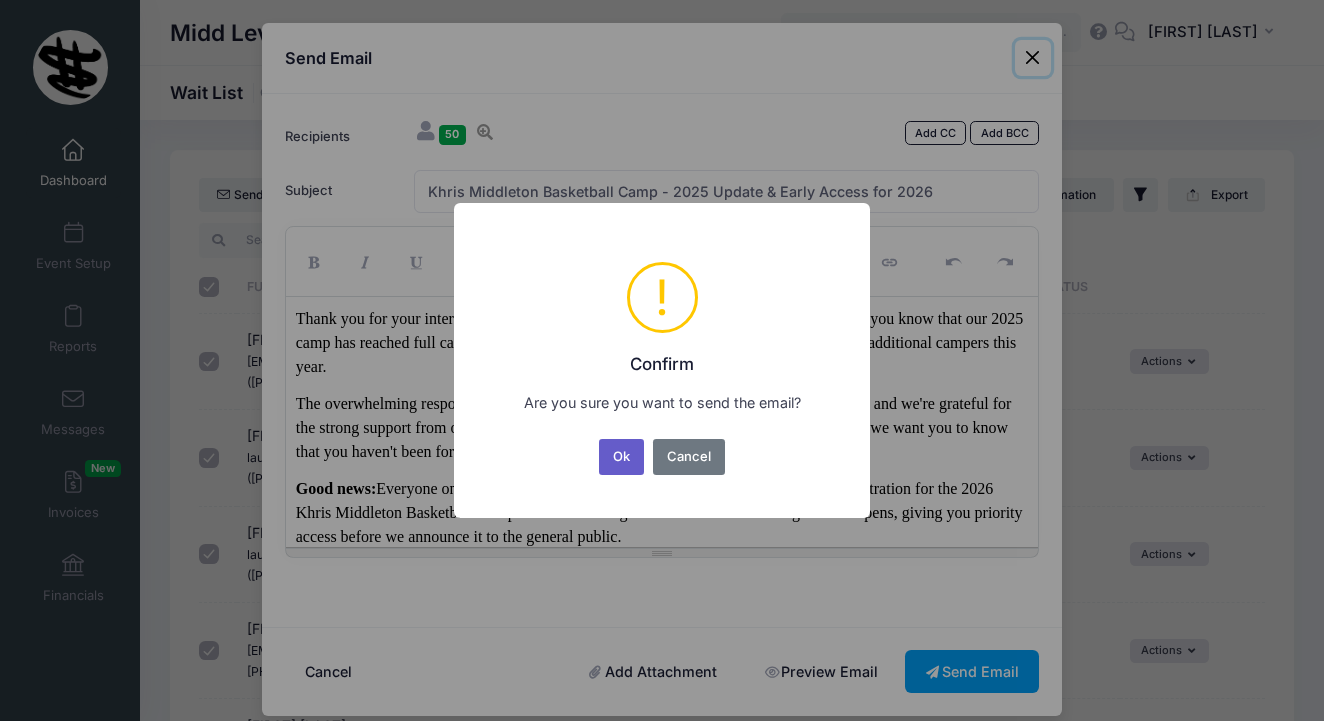 click on "Ok" at bounding box center (622, 457) 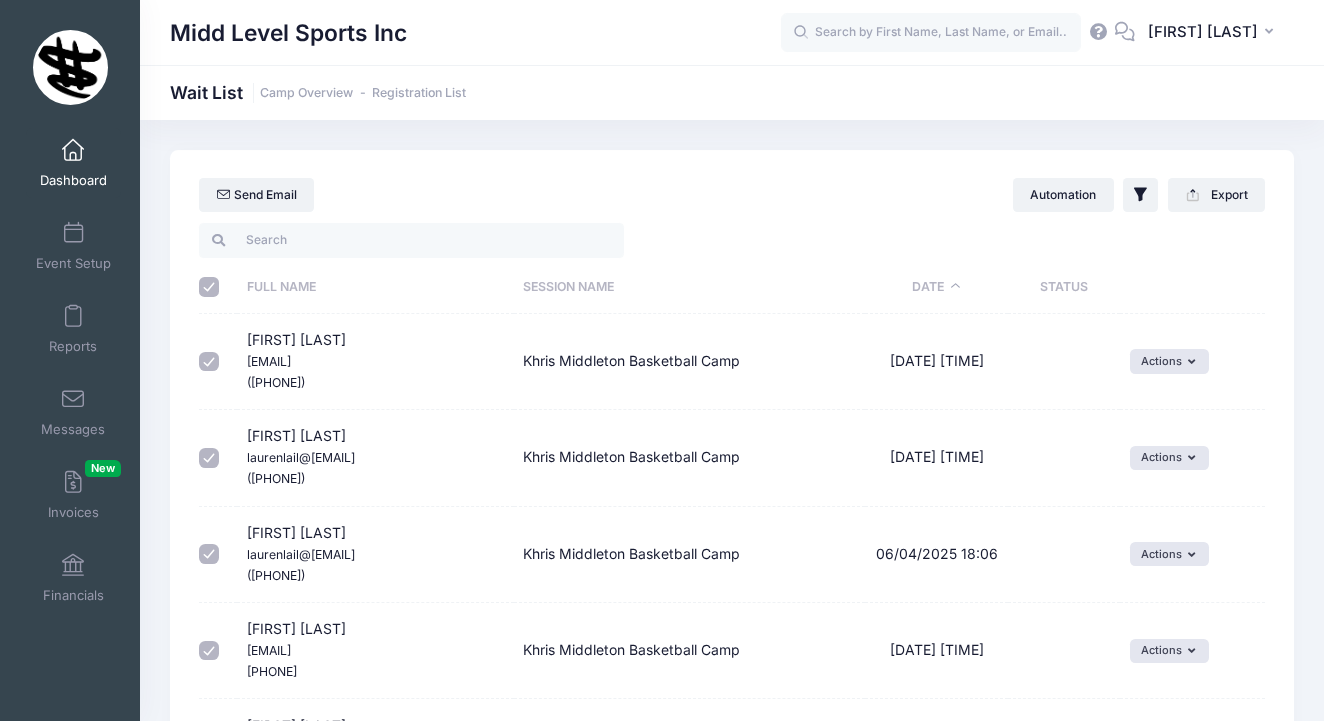 scroll, scrollTop: 0, scrollLeft: 0, axis: both 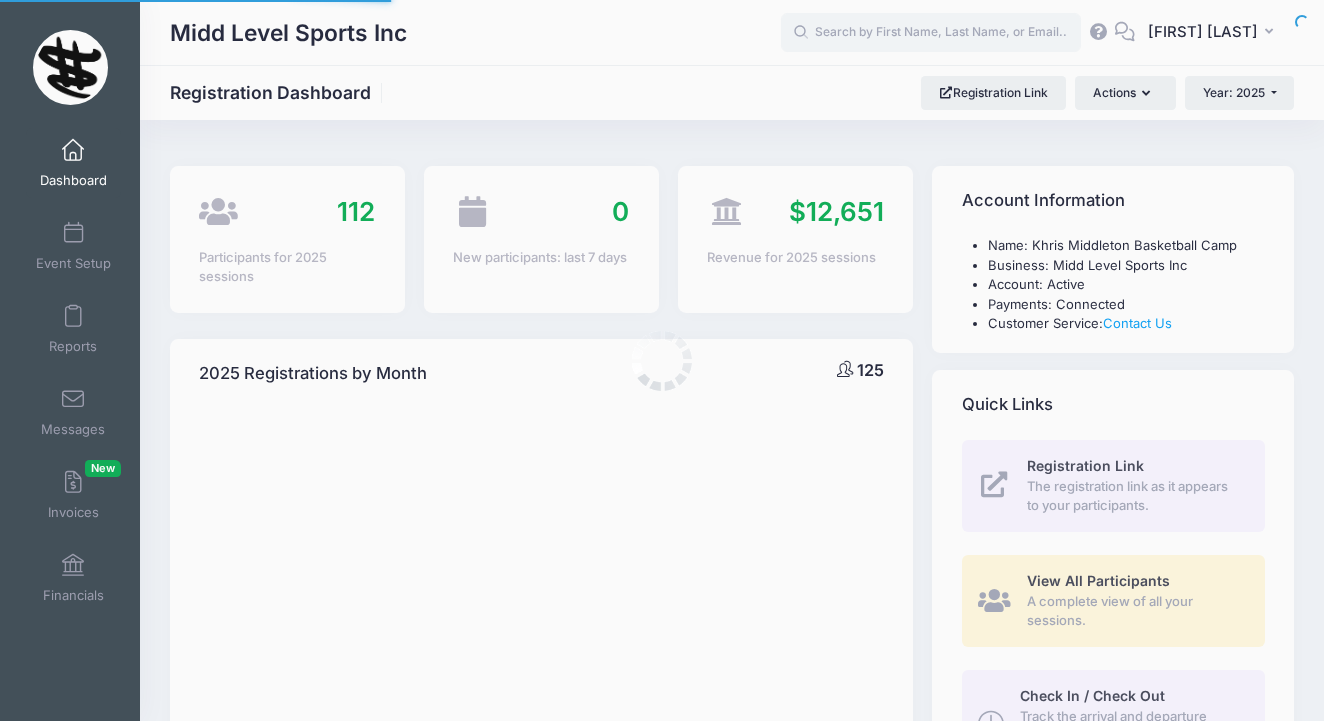 select 